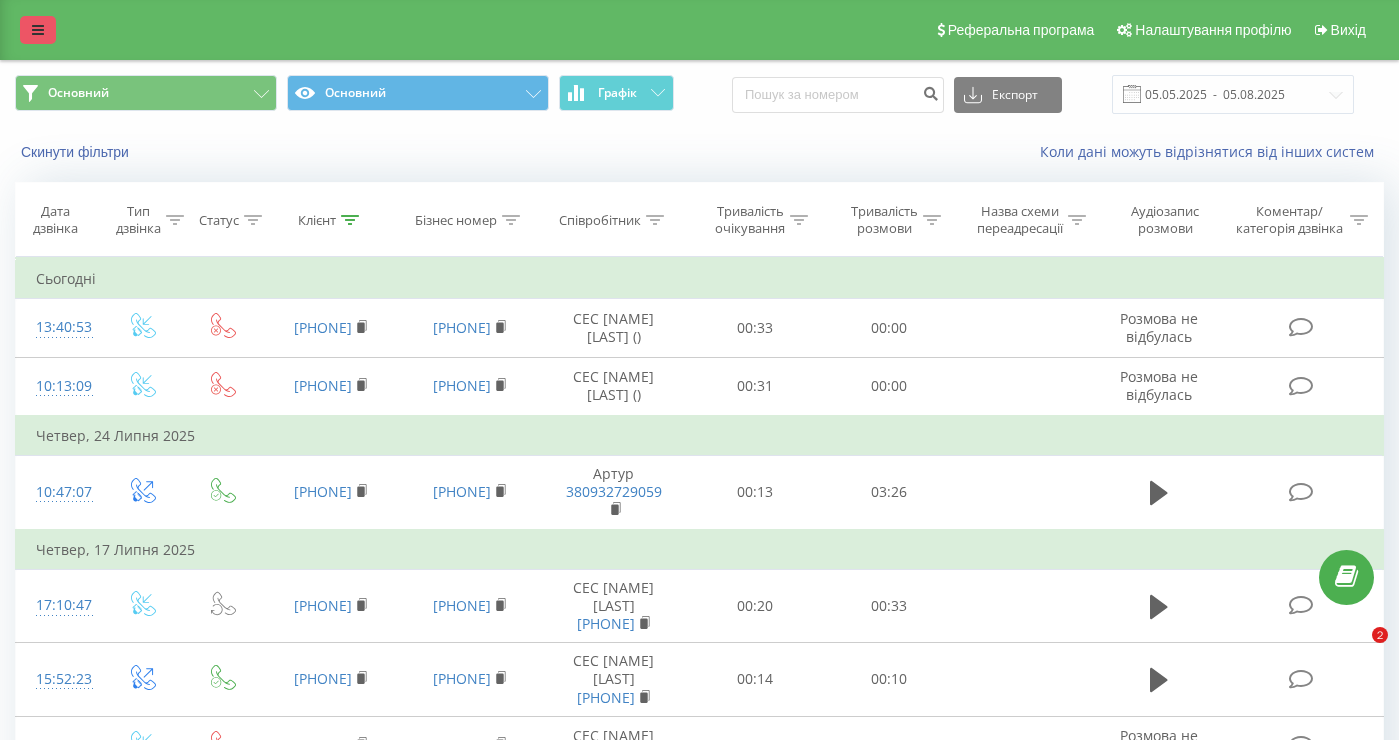 scroll, scrollTop: 0, scrollLeft: 0, axis: both 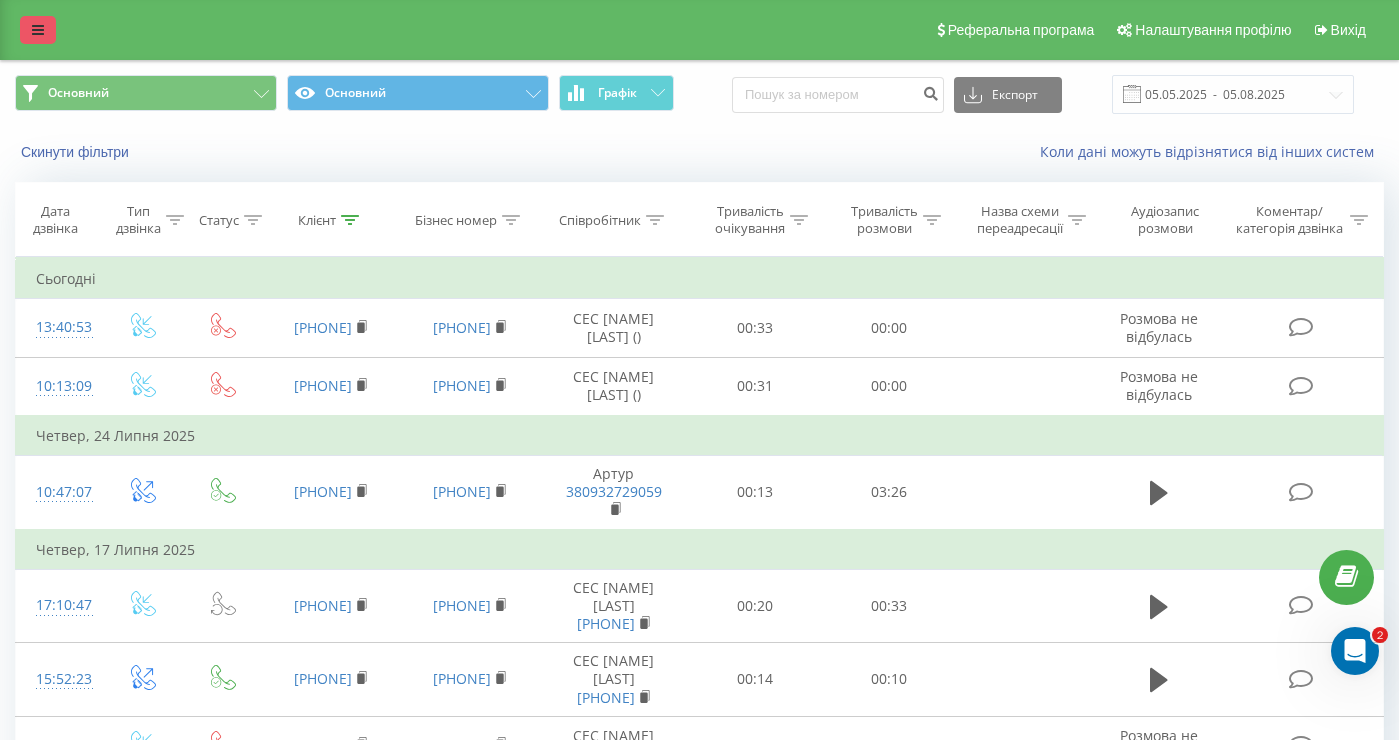 type 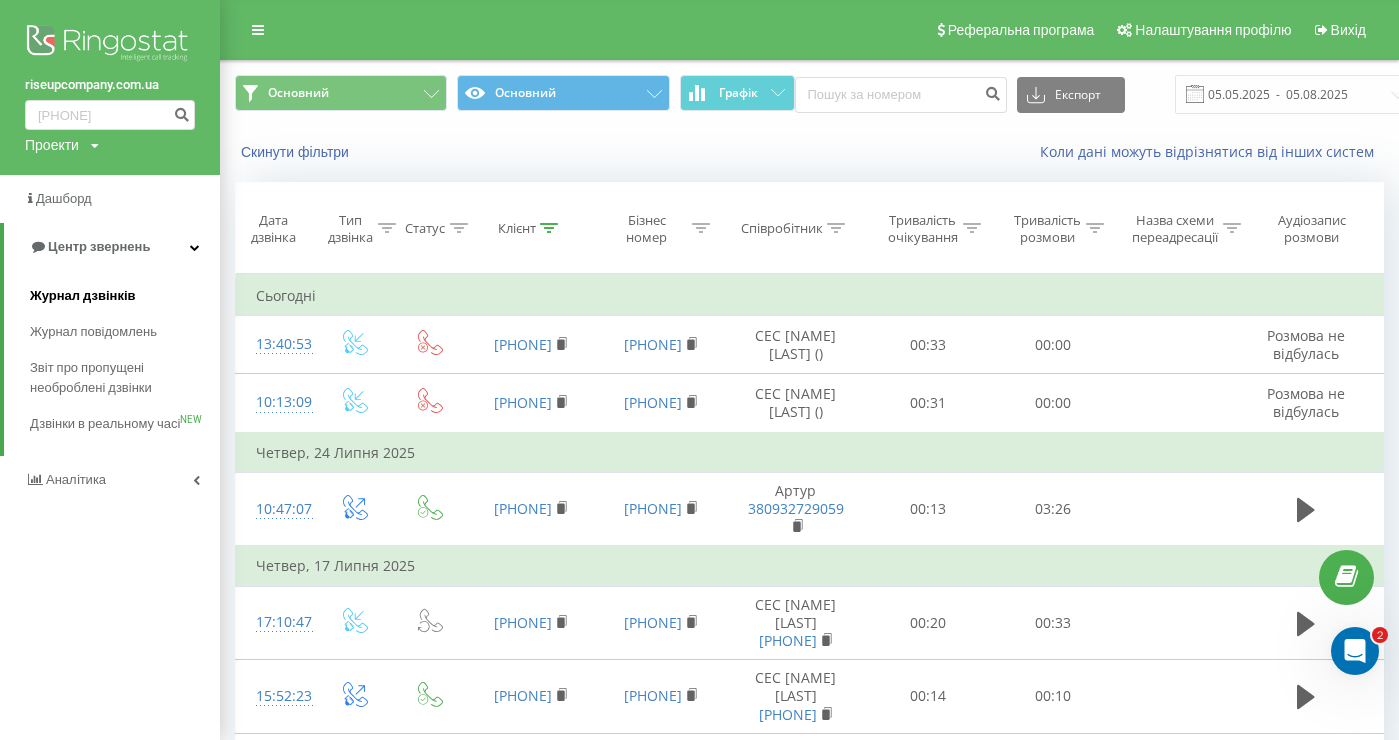 click on "Журнал дзвінків" at bounding box center [83, 296] 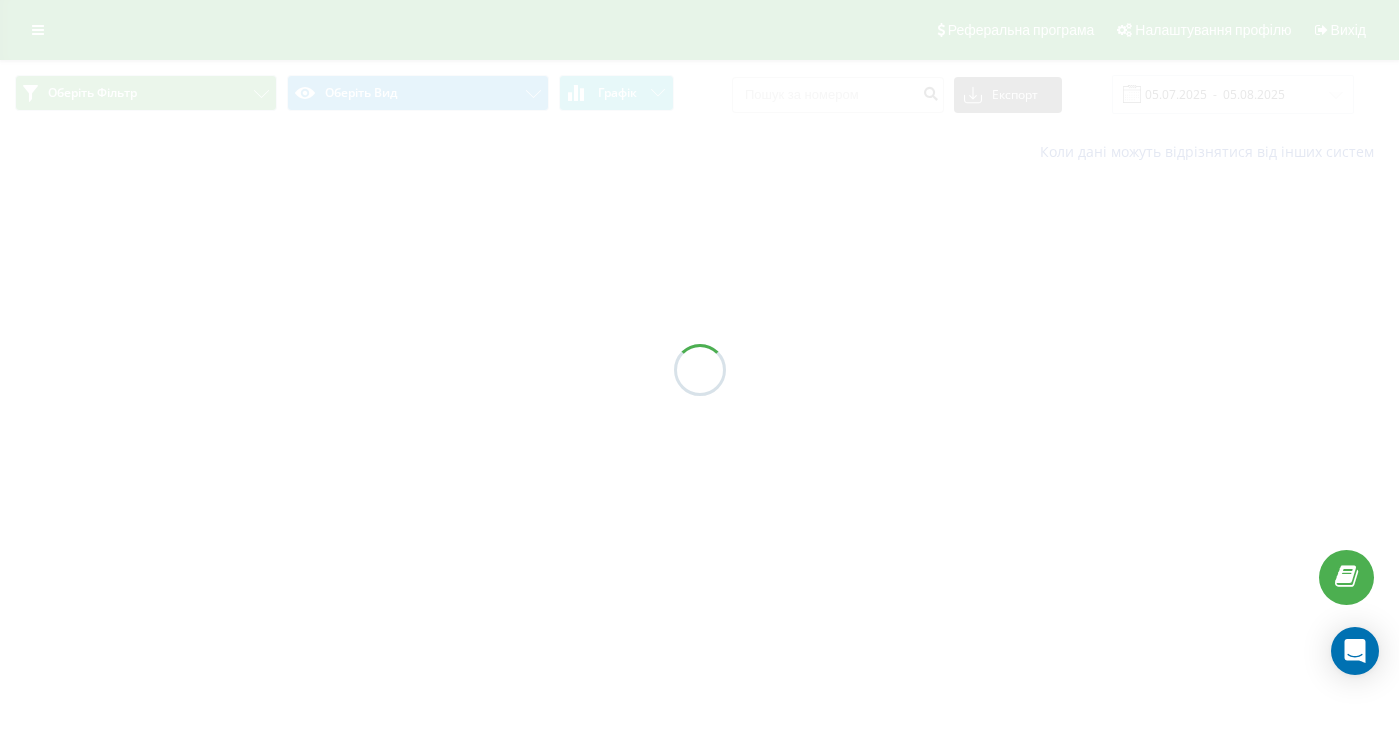 scroll, scrollTop: 0, scrollLeft: 0, axis: both 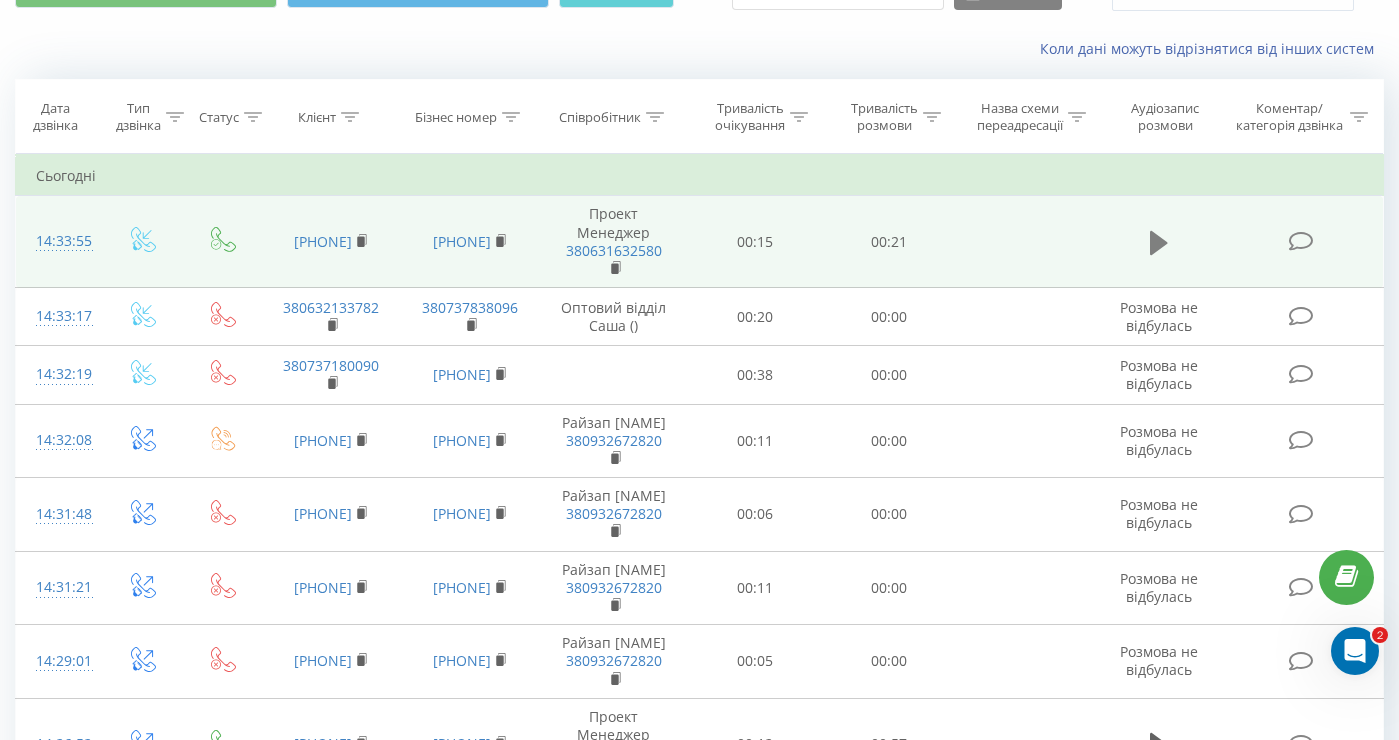 click 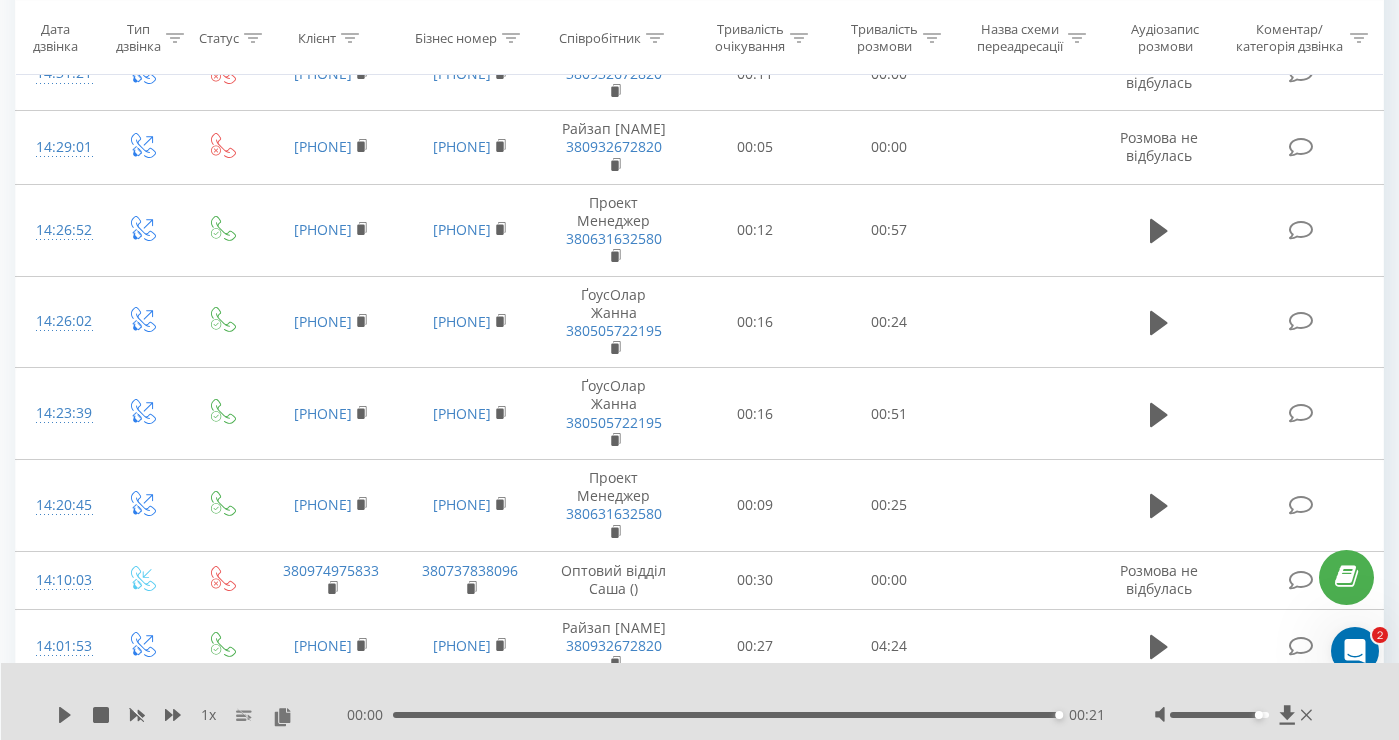 scroll, scrollTop: 612, scrollLeft: 0, axis: vertical 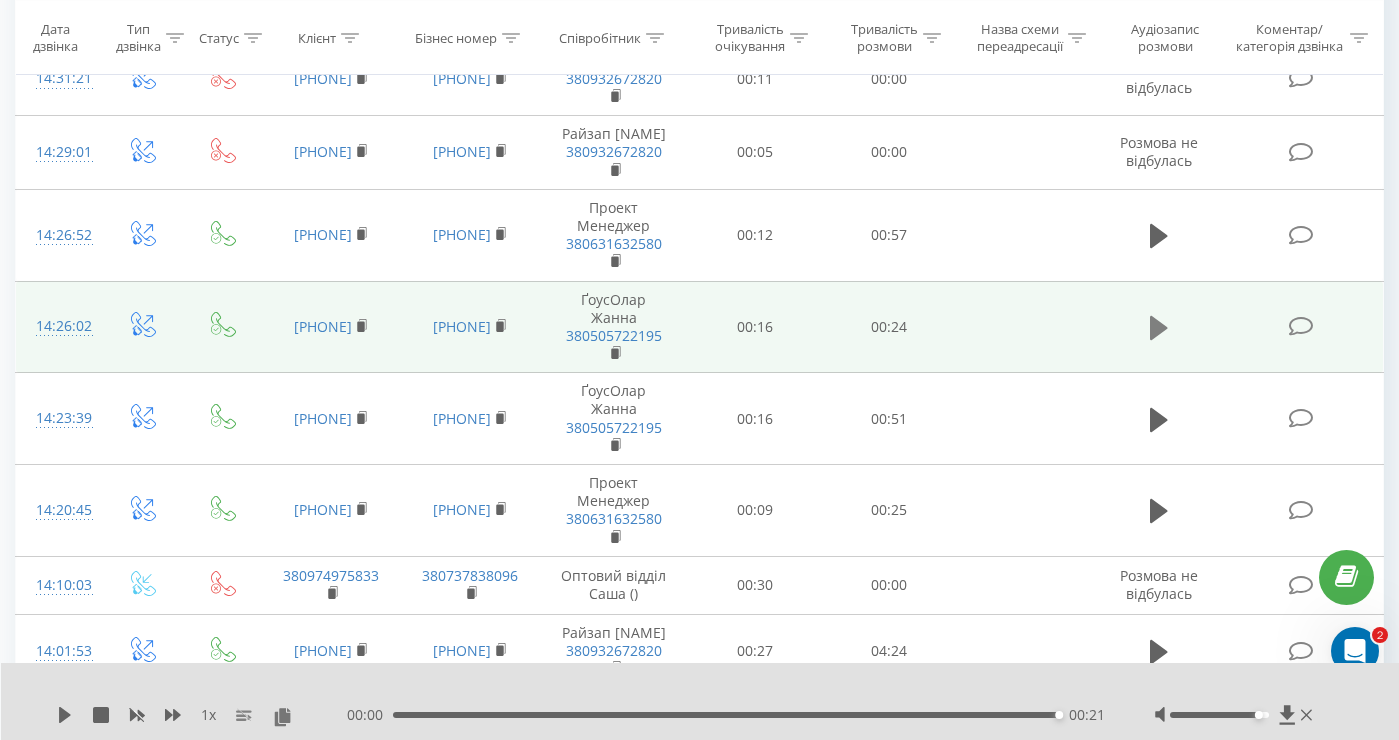 click at bounding box center [1159, 328] 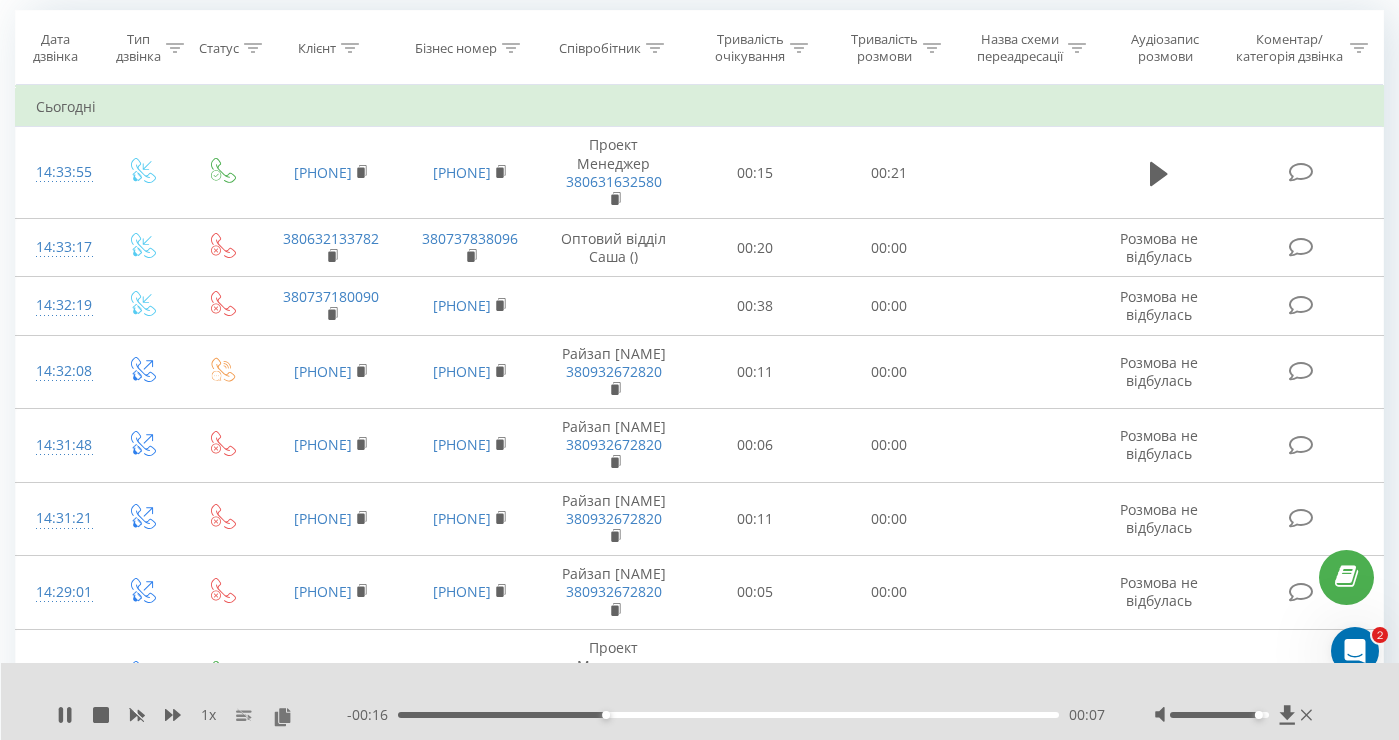 scroll, scrollTop: 0, scrollLeft: 0, axis: both 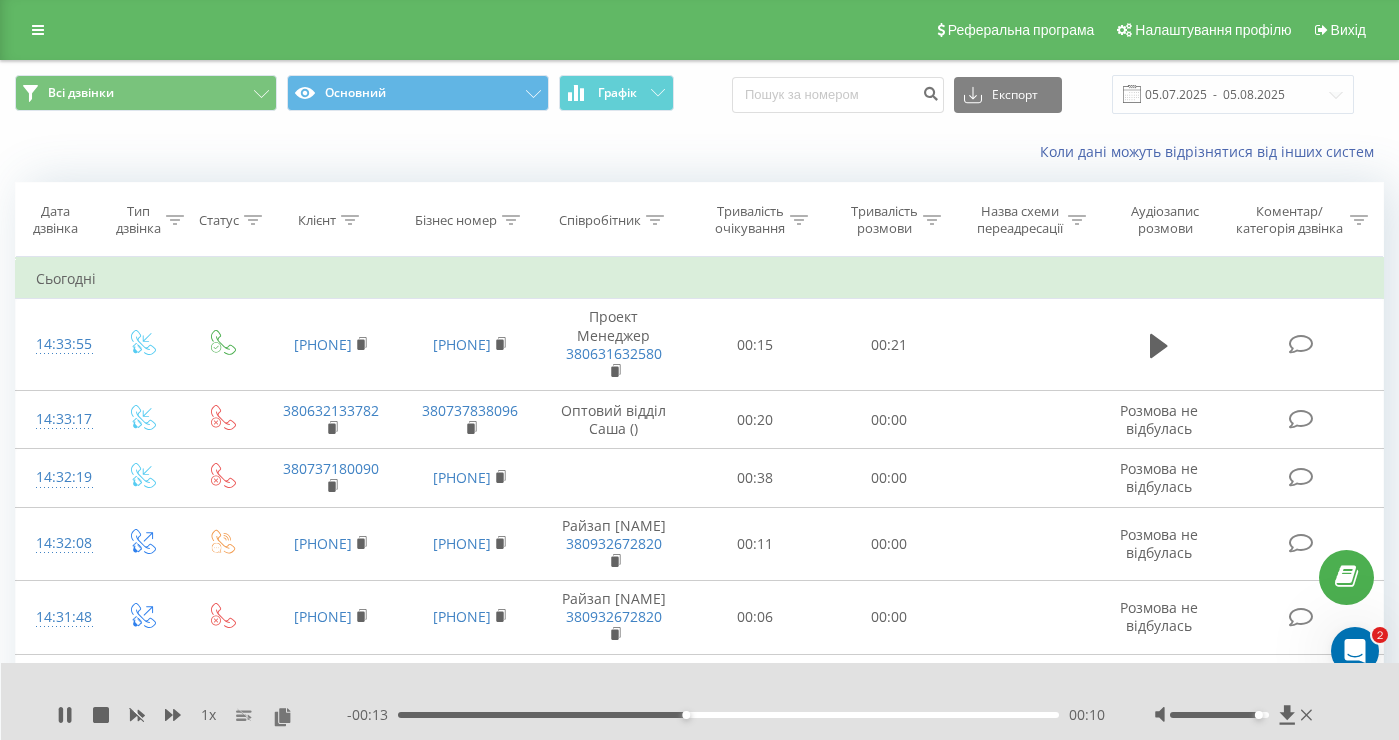 click 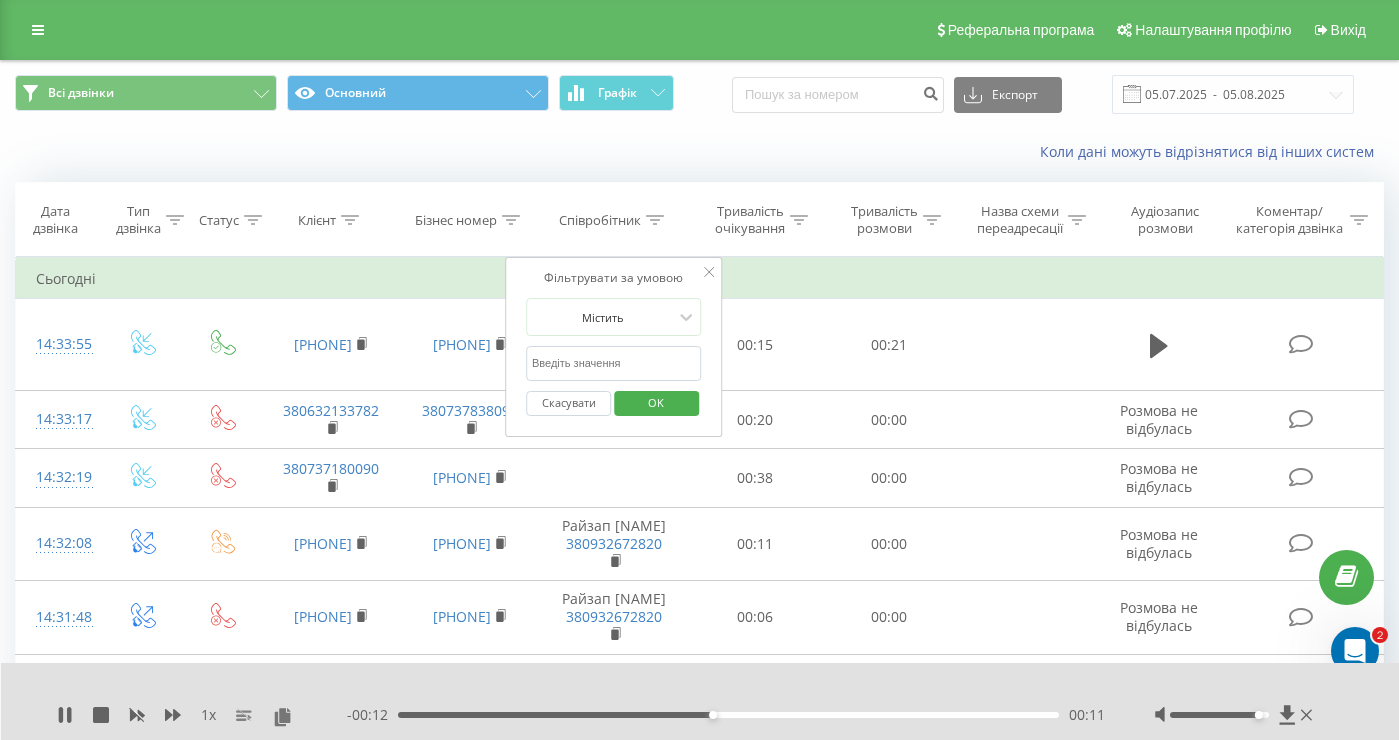 click at bounding box center [614, 363] 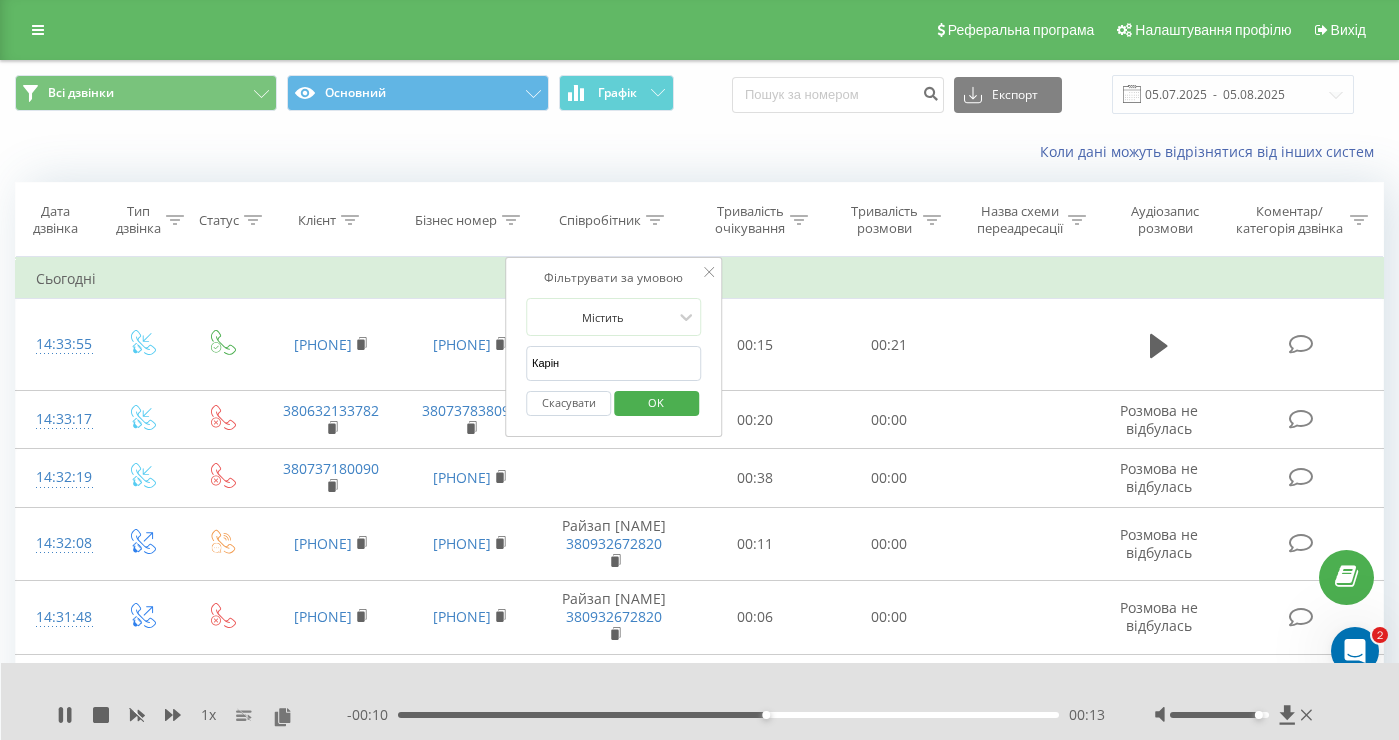 type on "Каріна" 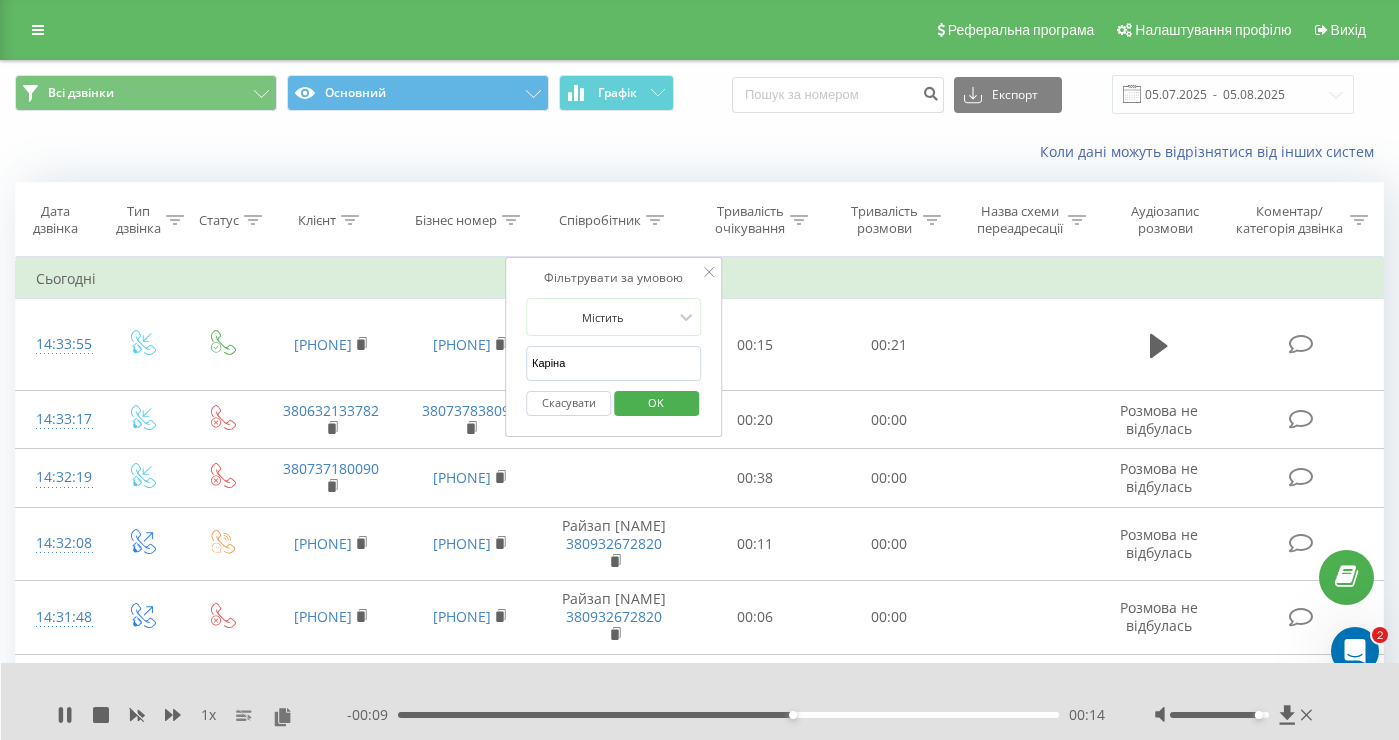 click on "OK" at bounding box center [656, 403] 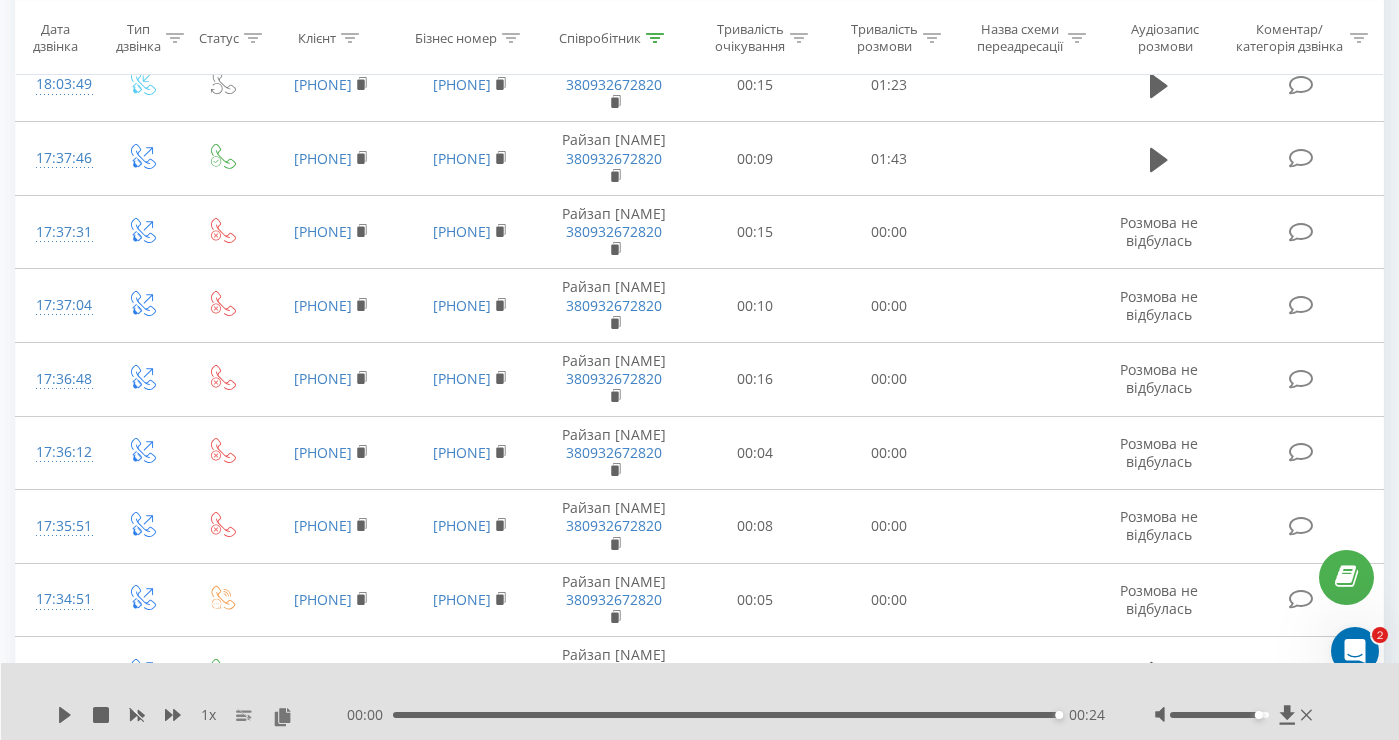 scroll, scrollTop: 1591, scrollLeft: 0, axis: vertical 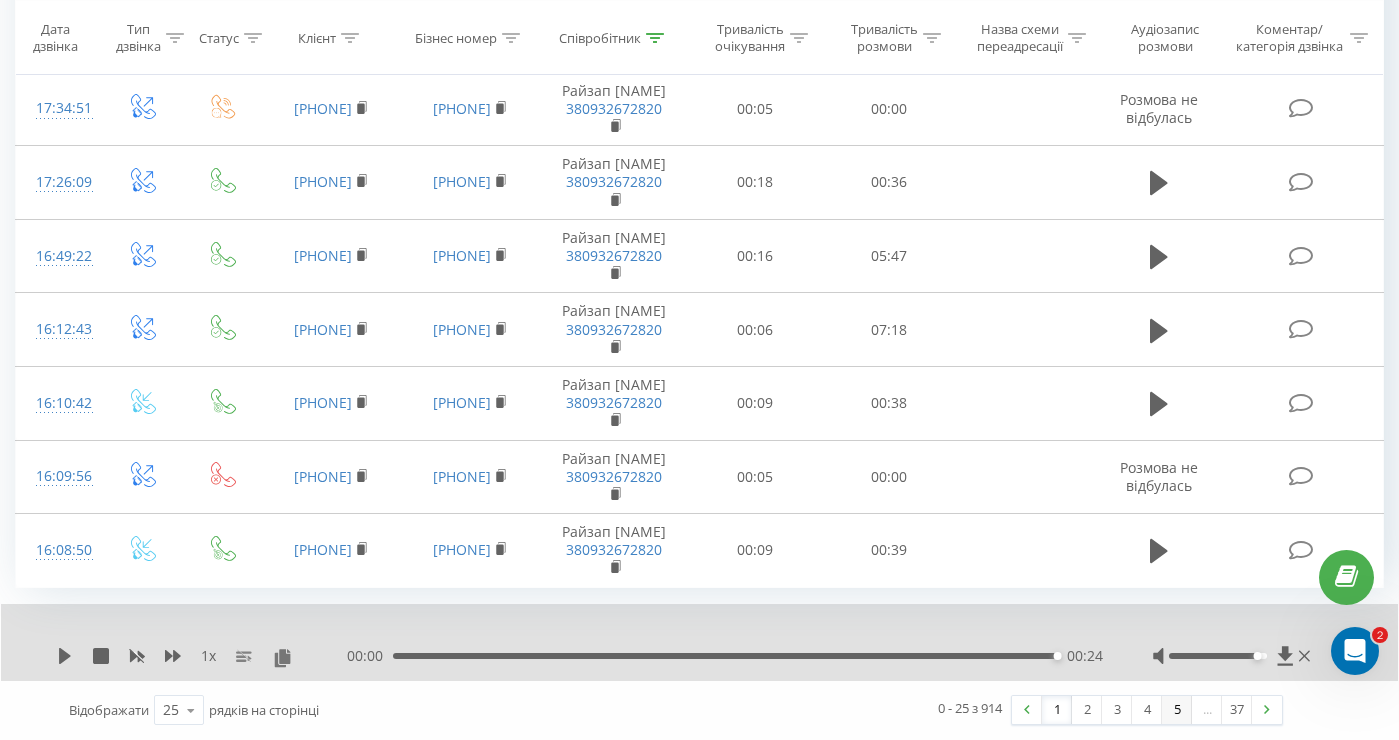 click on "5" at bounding box center (1177, 710) 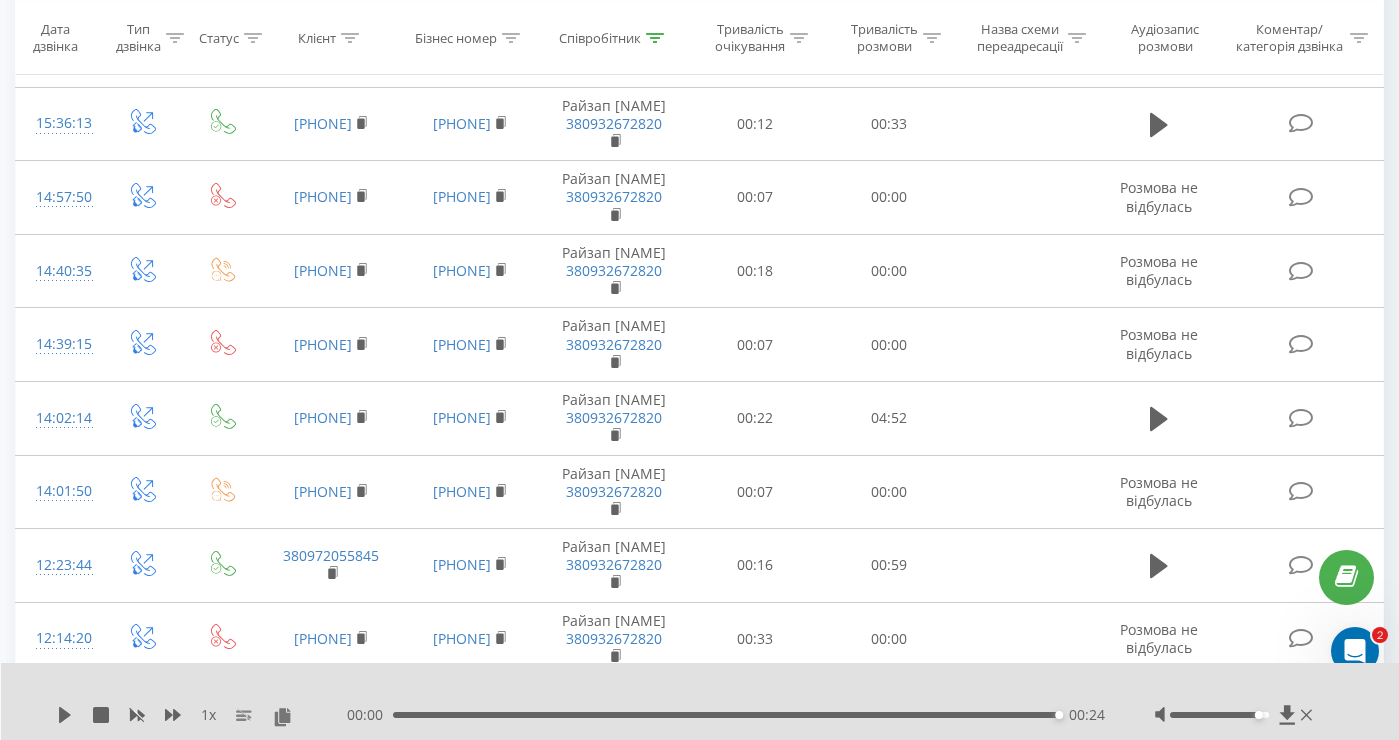 scroll, scrollTop: 393, scrollLeft: 0, axis: vertical 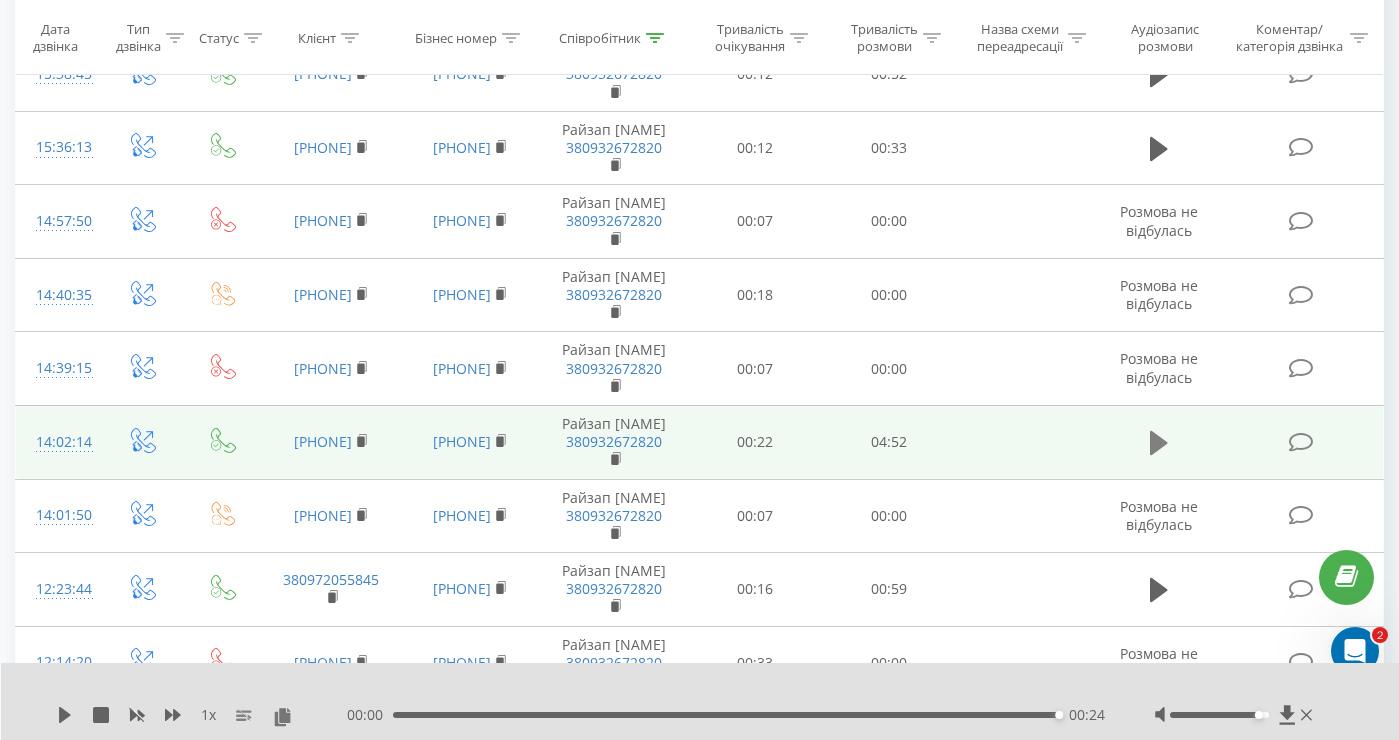 click 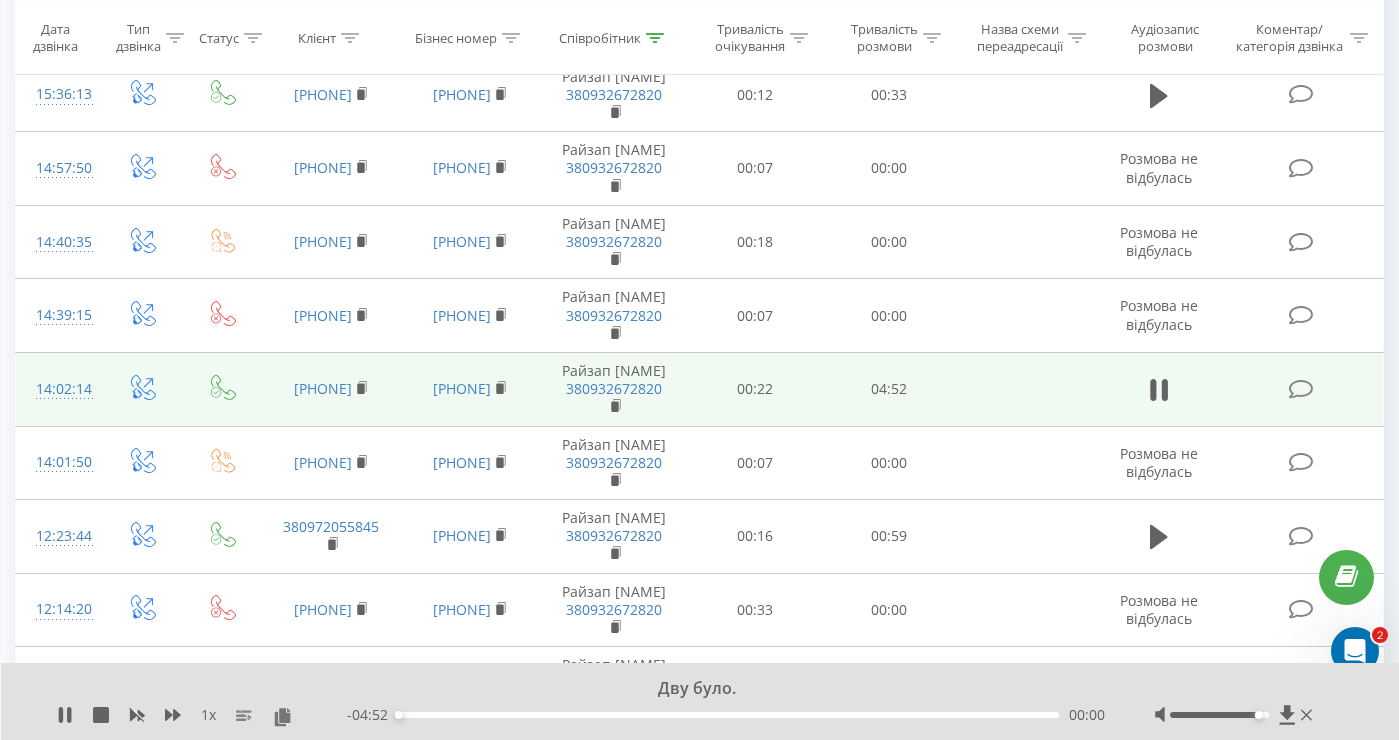 scroll, scrollTop: 434, scrollLeft: 0, axis: vertical 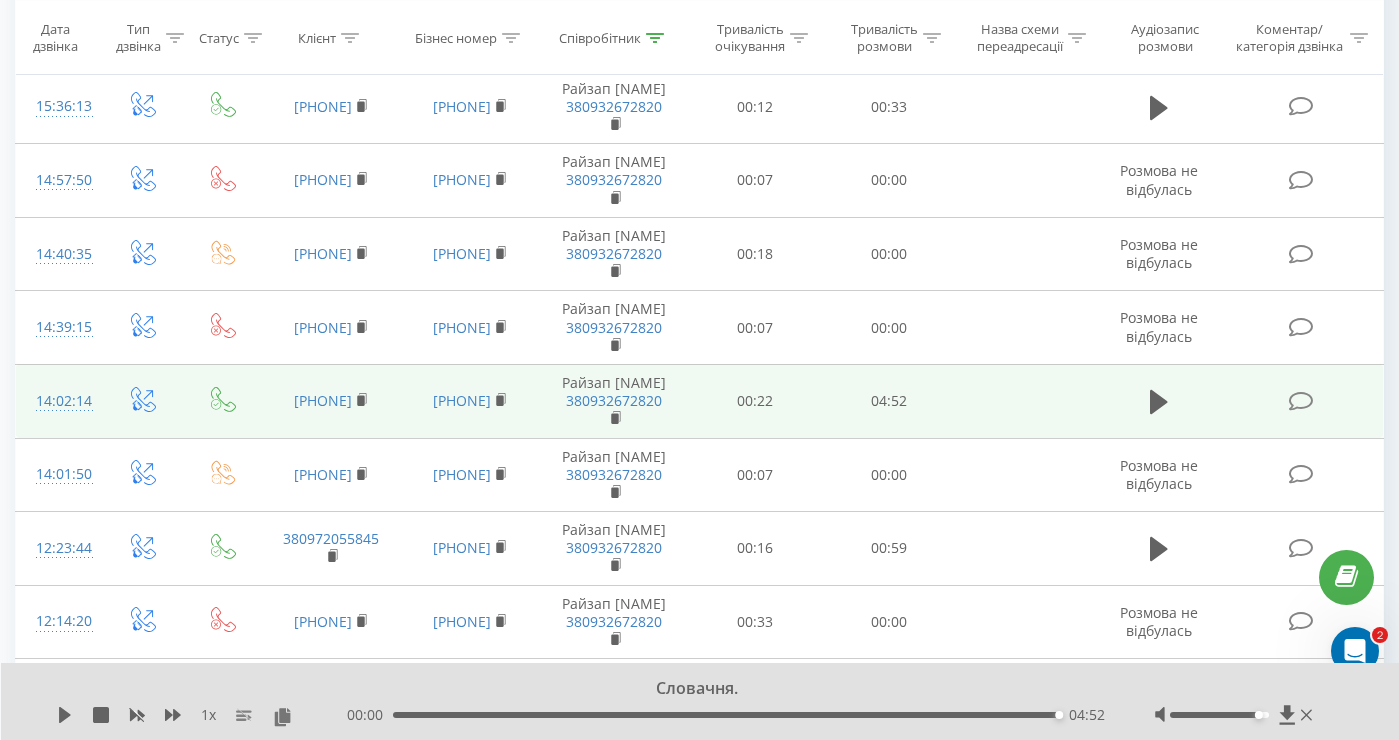 click on "14:02:14" at bounding box center [58, 401] 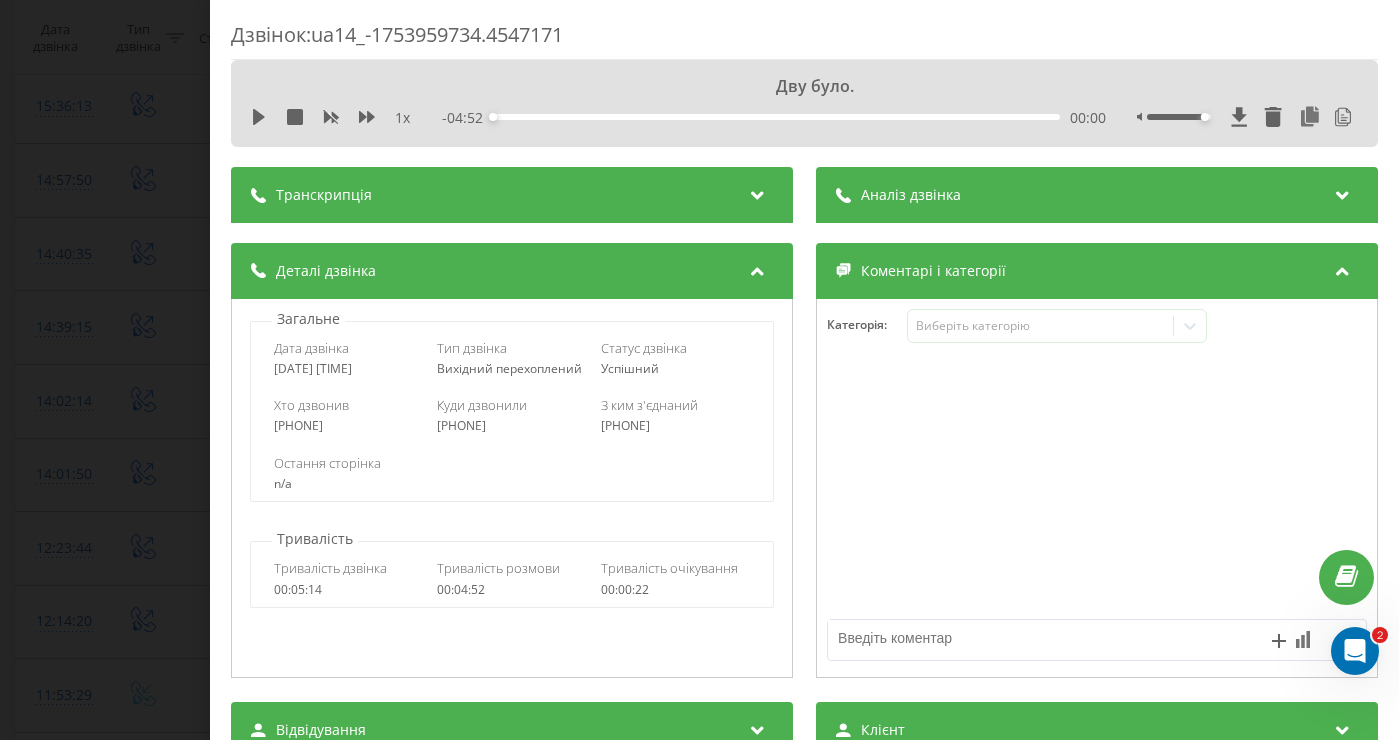 drag, startPoint x: 390, startPoint y: 368, endPoint x: 244, endPoint y: 368, distance: 146 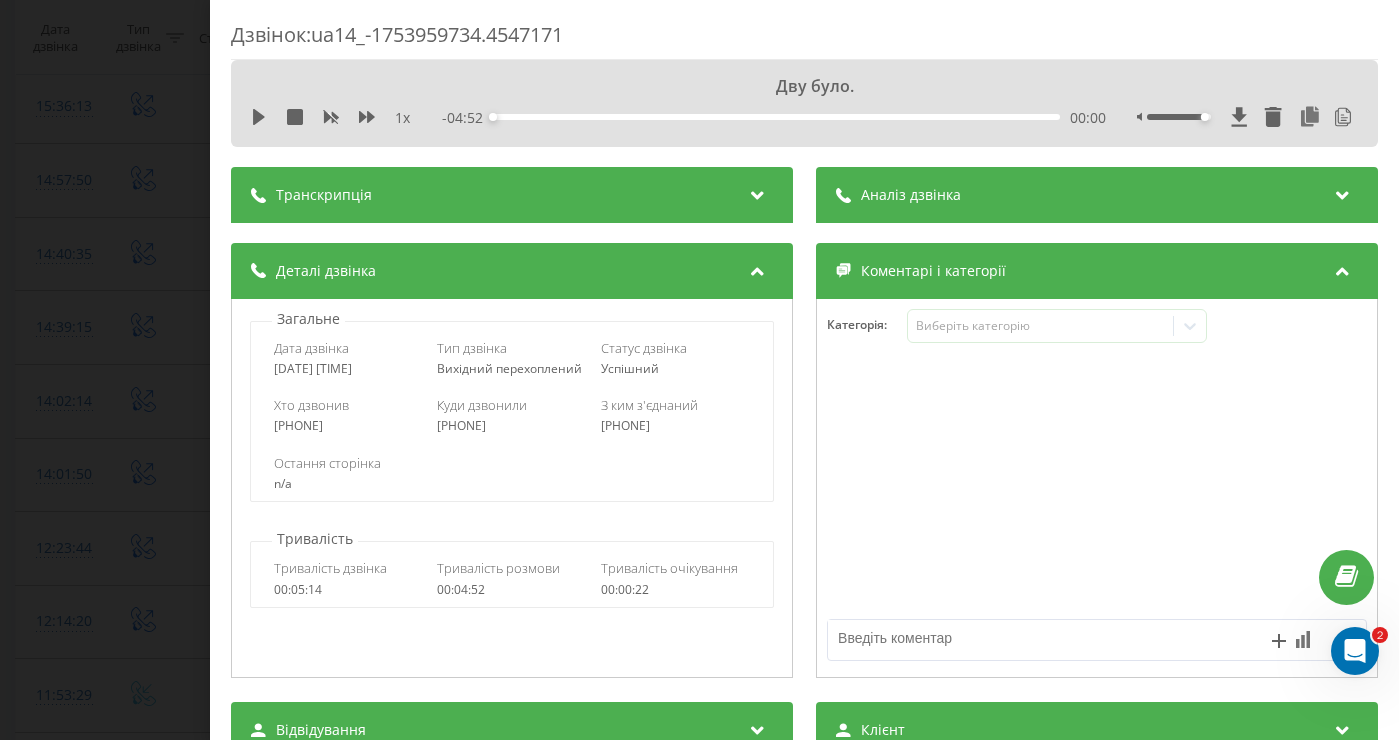 click on "Дзвінок :  ua14_-1753959734.4547171 Дву було.   1 x  - 04:52 00:00   00:00   Транскрипція 00:00 Дву було. 00:00 Еналь, і доброго дня. Компанія Райзап - мене звати [NAME] Ви залишили заявку на прорахунок сонячної електростанції Це вірно? Так Маєте декілька хвилень про рахунки Підкажіть будь ласка З якою метою ви бажаете установити сонячну електростанцію? 00:14 Так... 00:16 Так... Так... 00:26 Ну то я экономю електростанційно. 00:30 Фаз - приватний будинок, правильно? Добре. Скільки фаз проведено до будинки одна чи три фази? 00:32 Так... 00:38 Не понял 00:39 Скілька фаз проведена у будинку одна або 3 00:41 Дві! 00:46 00:49 :" at bounding box center (699, 370) 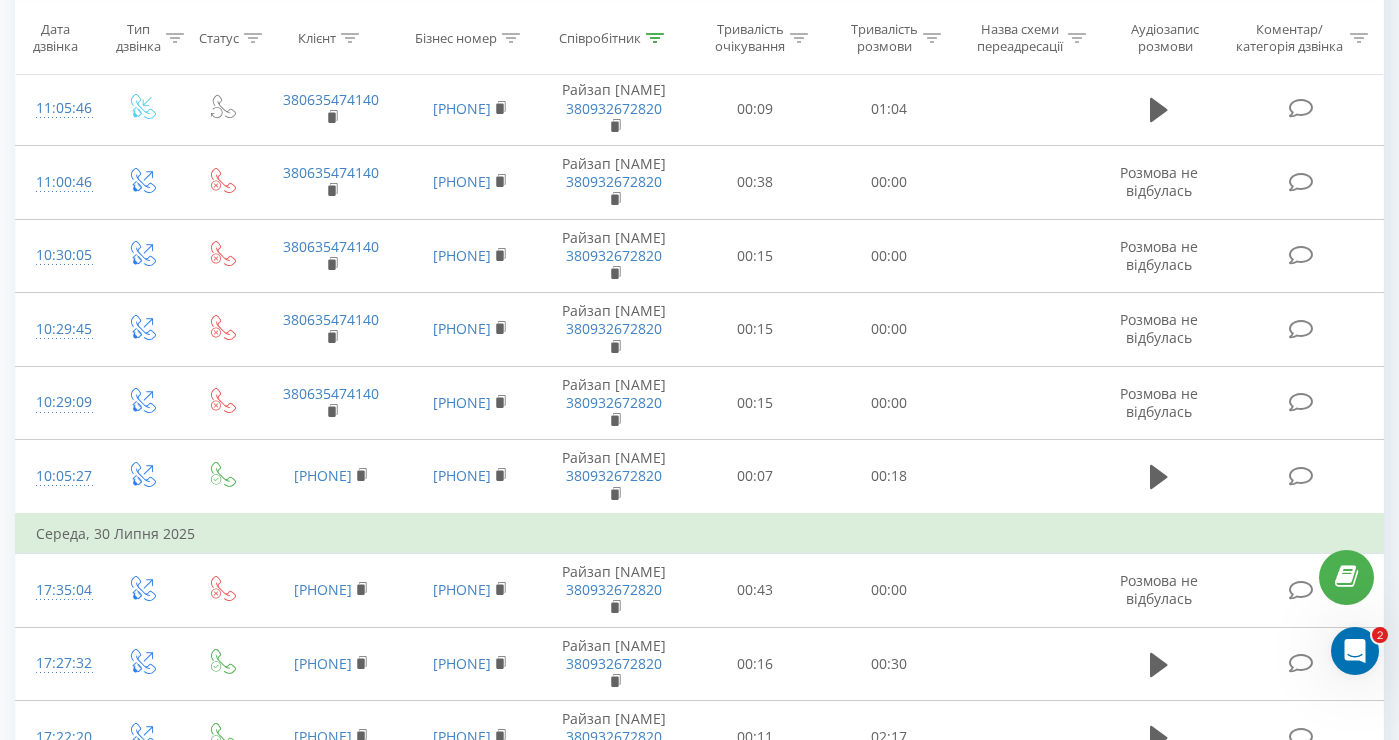 scroll, scrollTop: 1499, scrollLeft: 0, axis: vertical 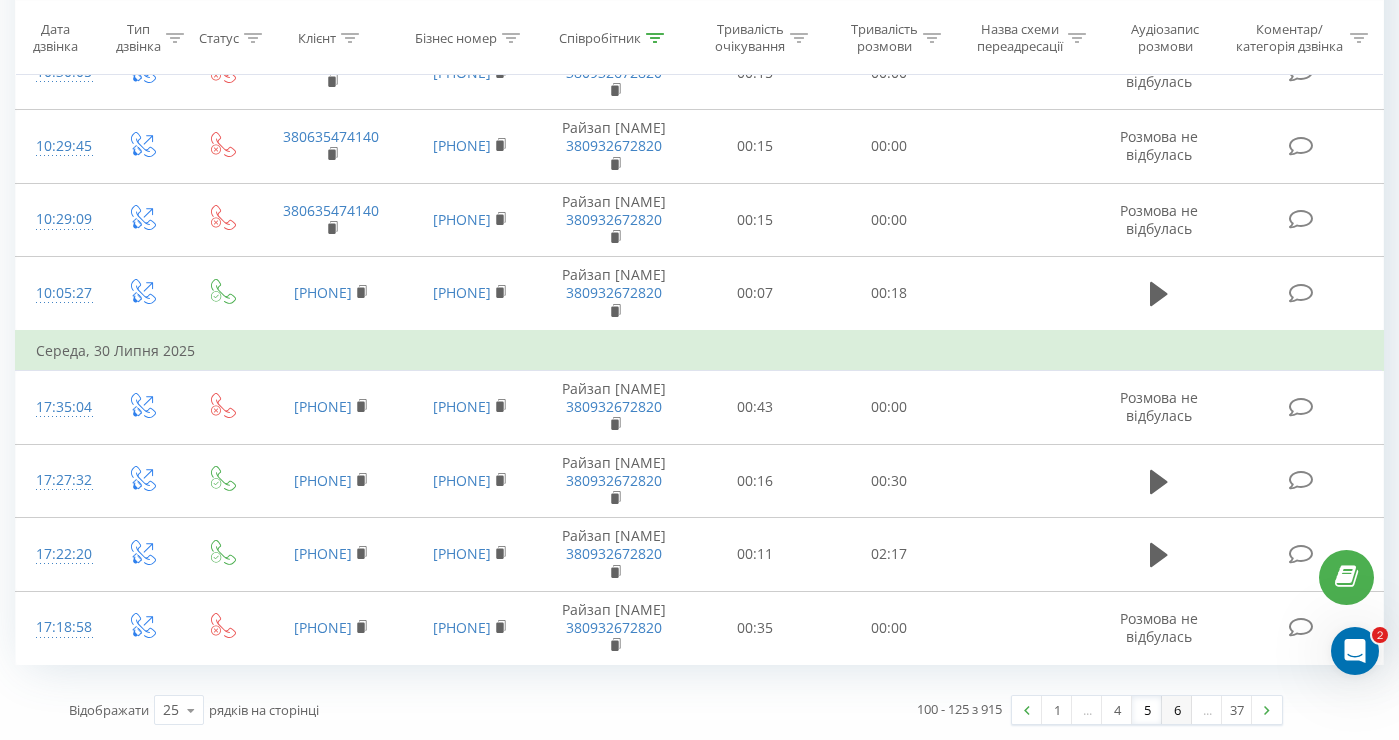 click on "6" at bounding box center [1177, 710] 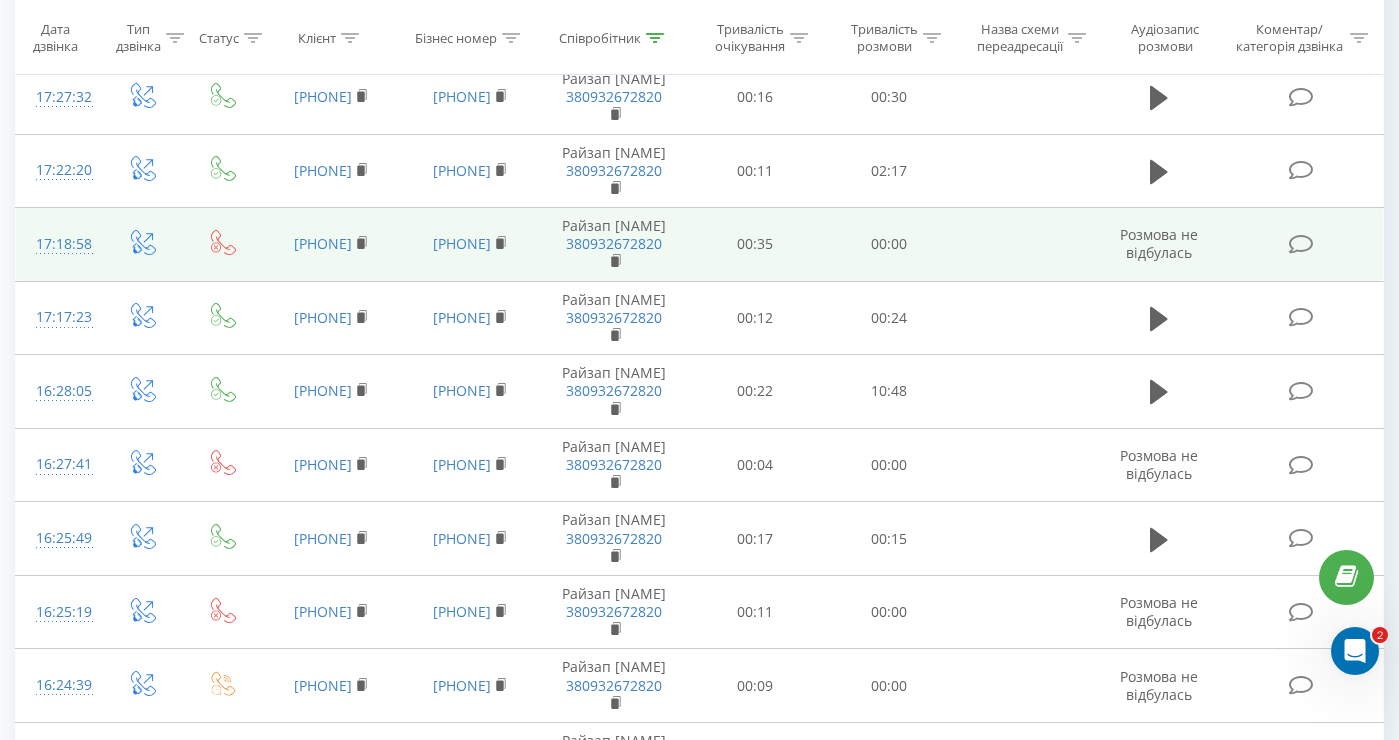 scroll, scrollTop: 341, scrollLeft: 0, axis: vertical 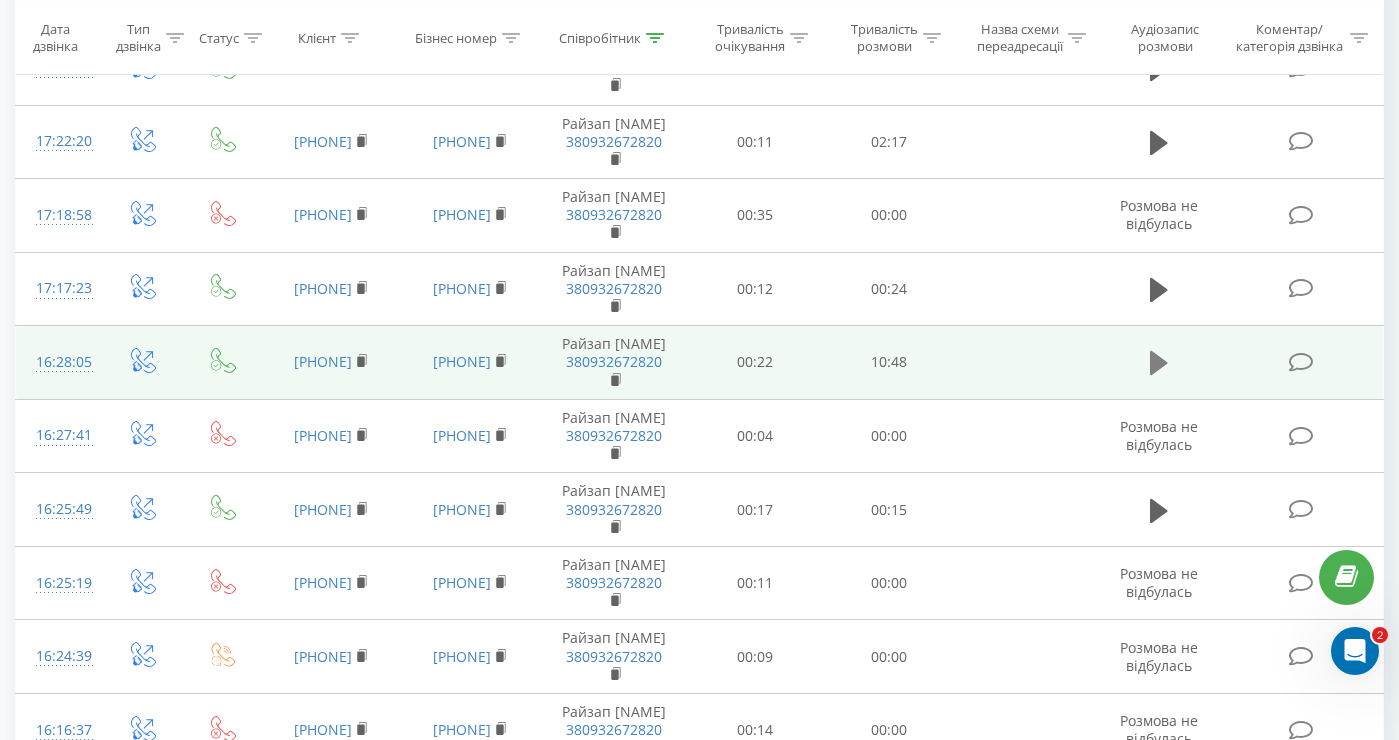 click at bounding box center (1159, 363) 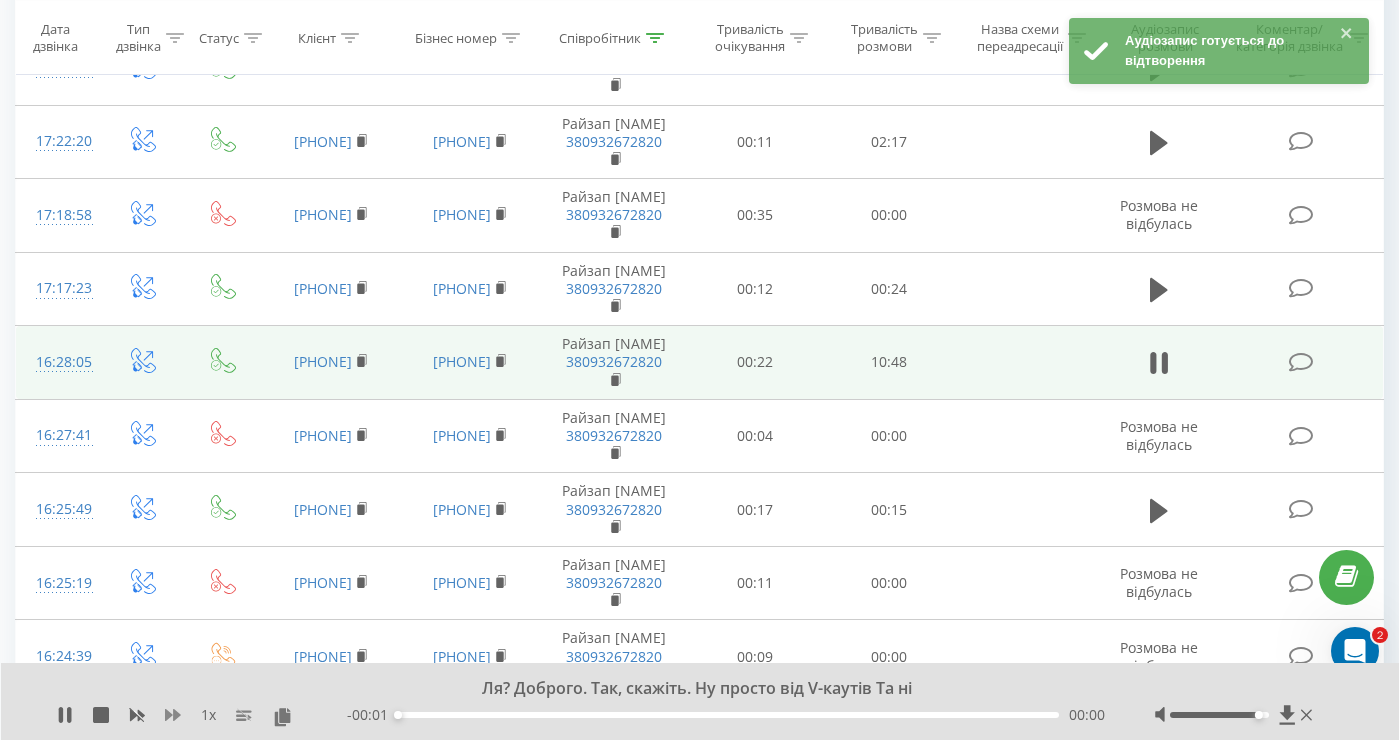 click 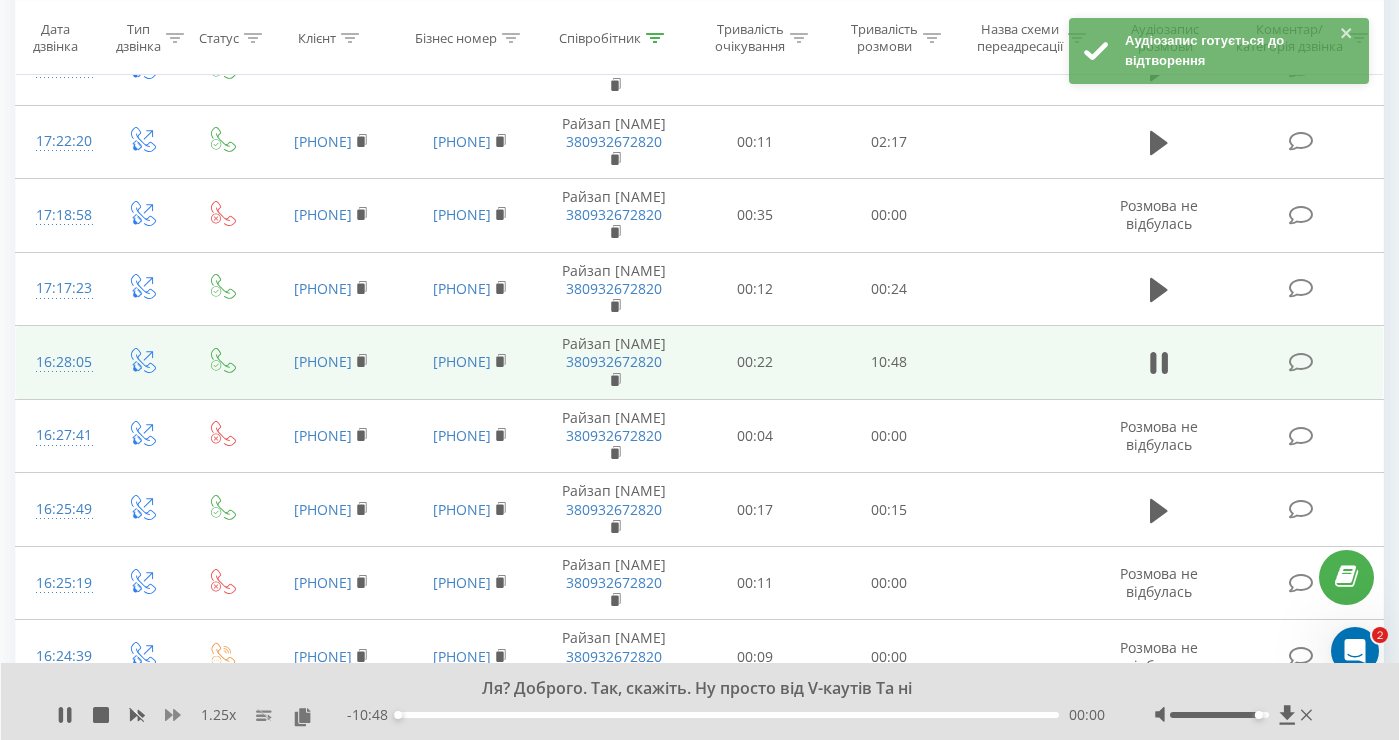 click 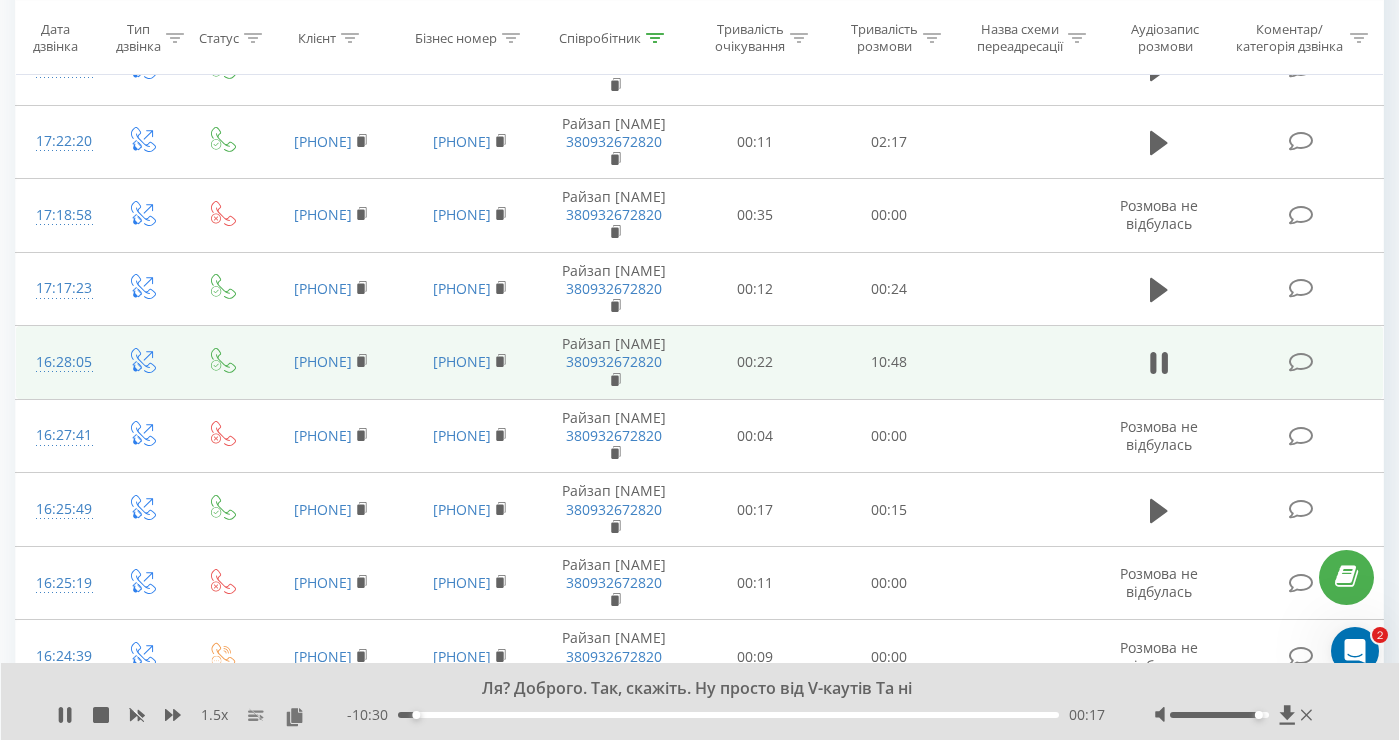 click on "16:28:05" at bounding box center (58, 362) 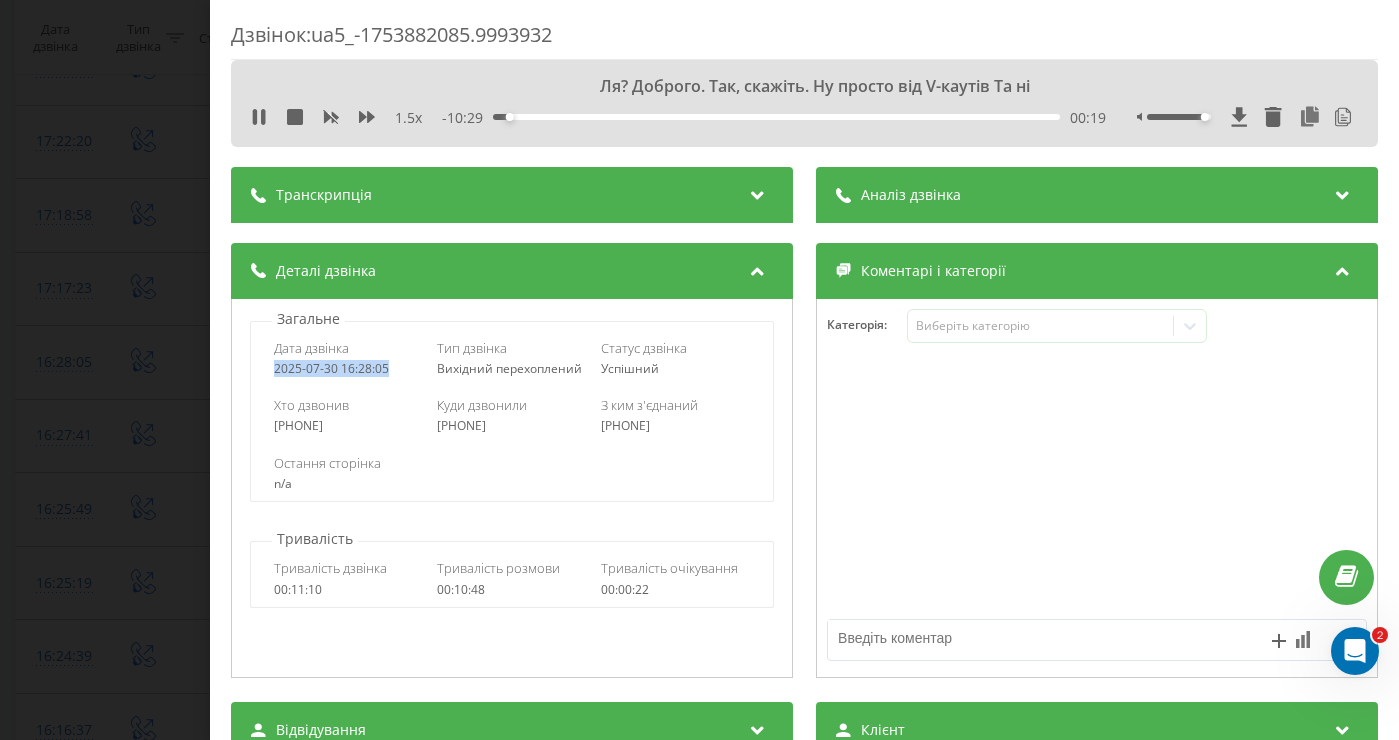drag, startPoint x: 397, startPoint y: 371, endPoint x: 275, endPoint y: 371, distance: 122 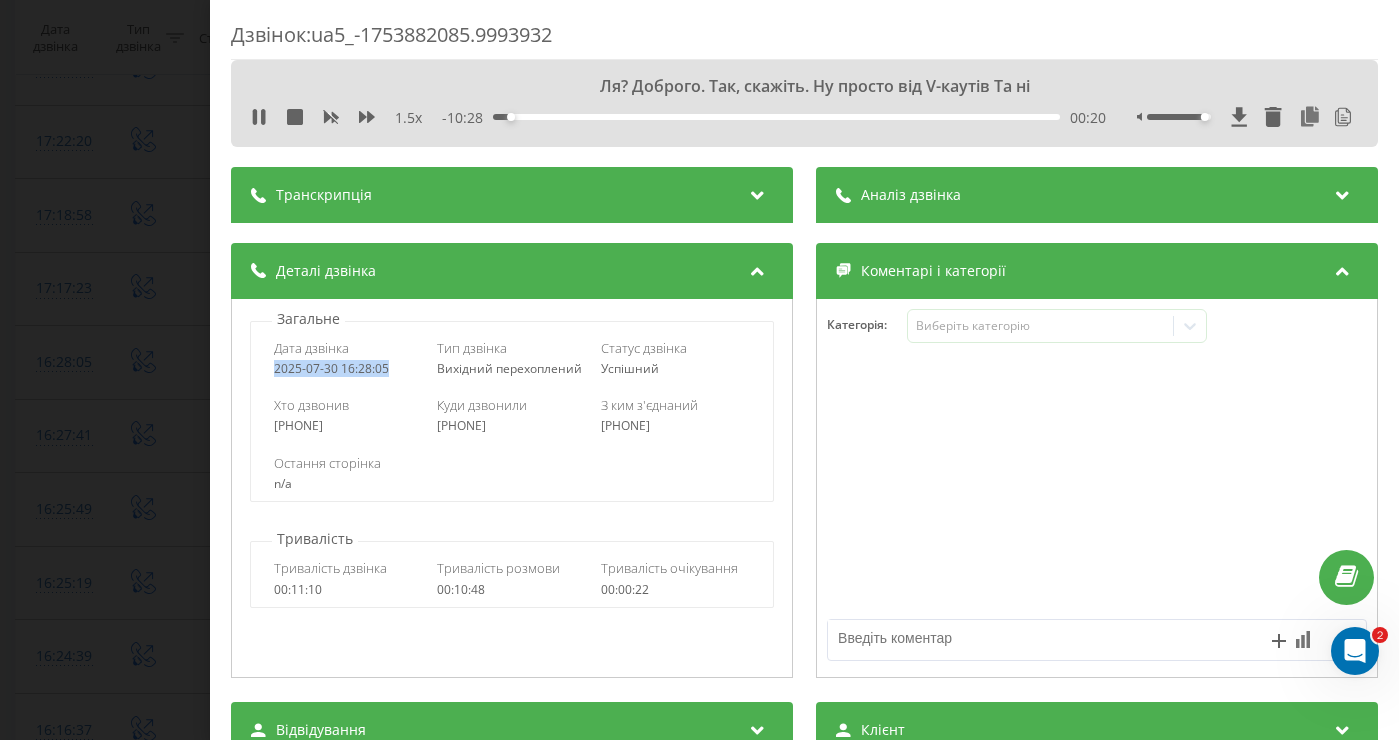 copy on "2025-07-30 16:28:05" 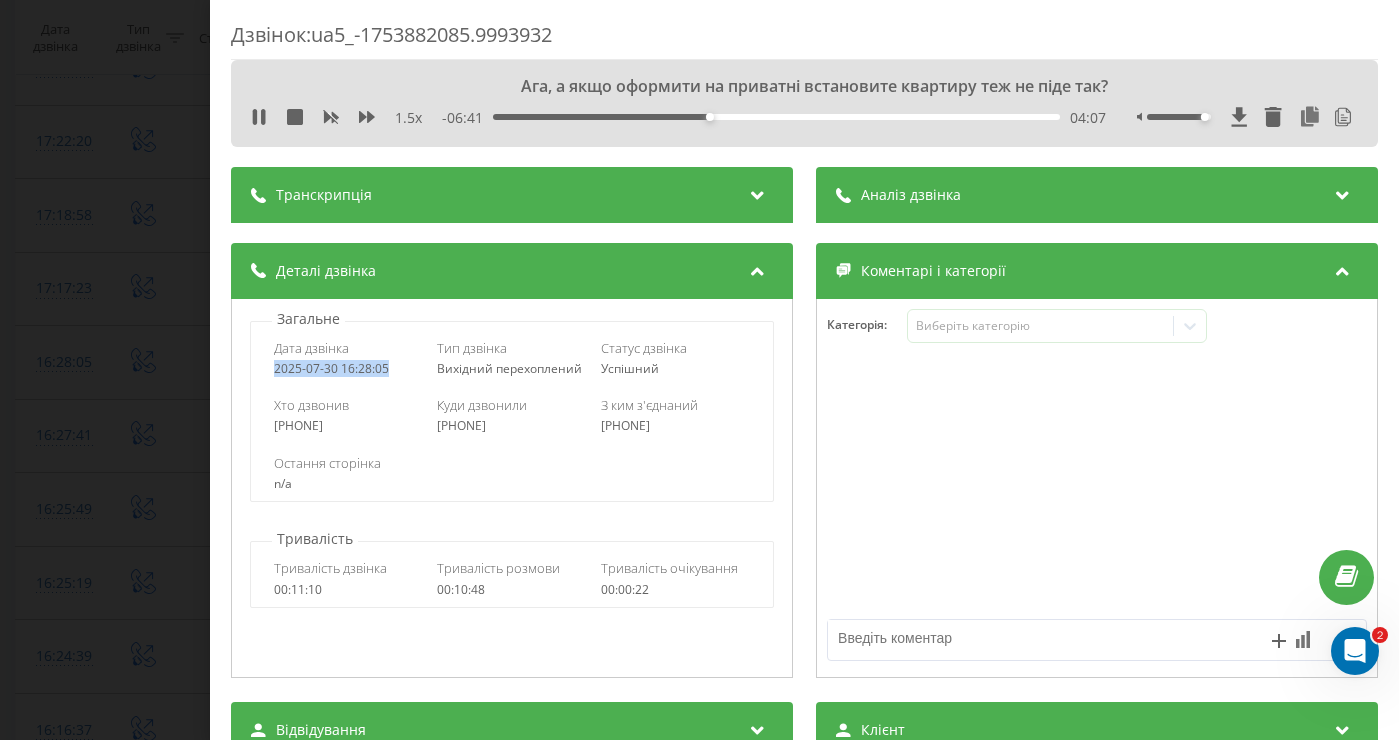 click on "Дзвінок :  ua5_-1753882085.9993932 Ага, а якщо оформити на приватні встановите квартиру теж не піде так?   1.5 x  - 06:41 04:07   04:07   Транскрипція 00:00 Ля? Доброго. Так, скажіть. Ну просто від V-каутів Та ні 00:00 Алло, [NAME]. Доброго дня! Мене звати [NAME] компанія Райзап - сонячні електростанції ви залишили заявку на прорахунок все вірно маєте декілька хвилин зараз підкажіть будь ласка з якою метою божаете установити сонячну електростанцію забезпечить так собі резервне живлення у вас часи вымикають світлом? 00:28 00:30 00:46 00:49 Миколаю, а Львівська область. Та не миколаївско 01:06 01:16 01:19 01:22 n/a" at bounding box center (699, 370) 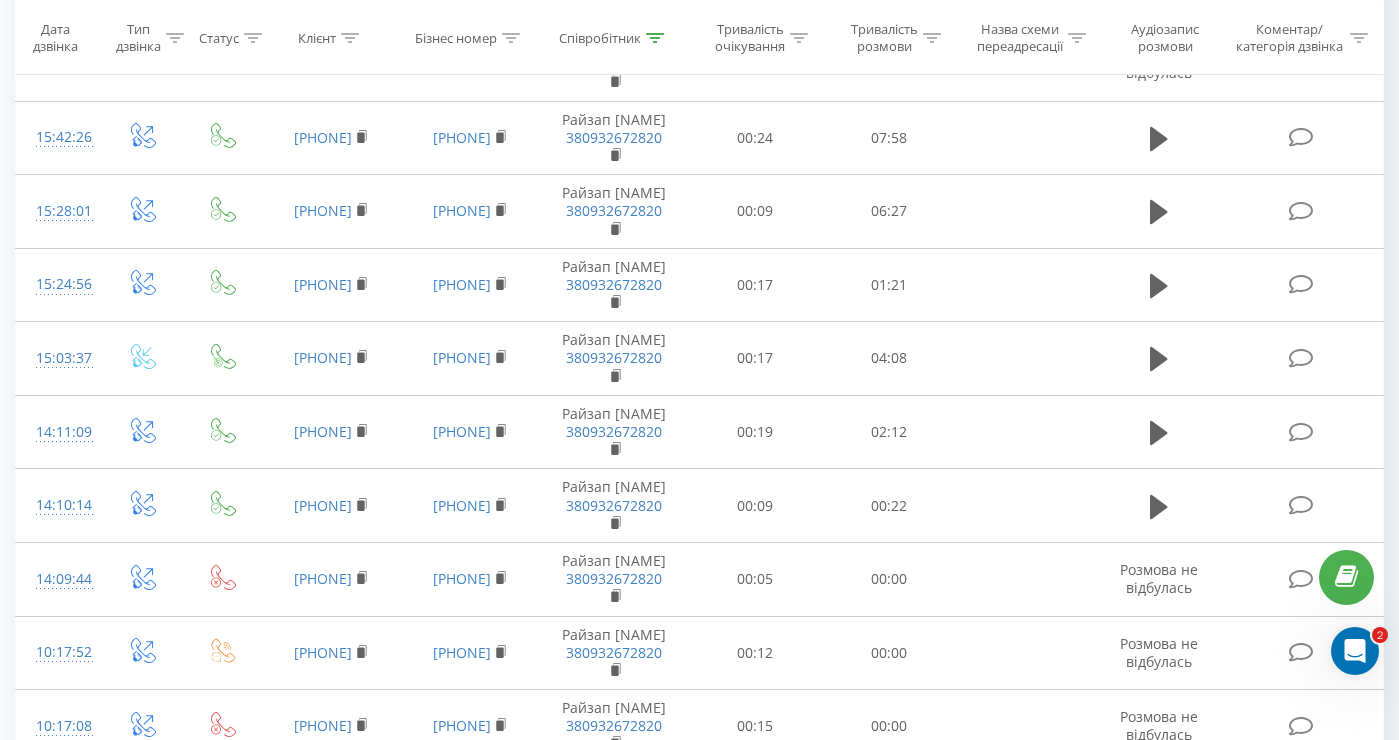 scroll, scrollTop: 1474, scrollLeft: 0, axis: vertical 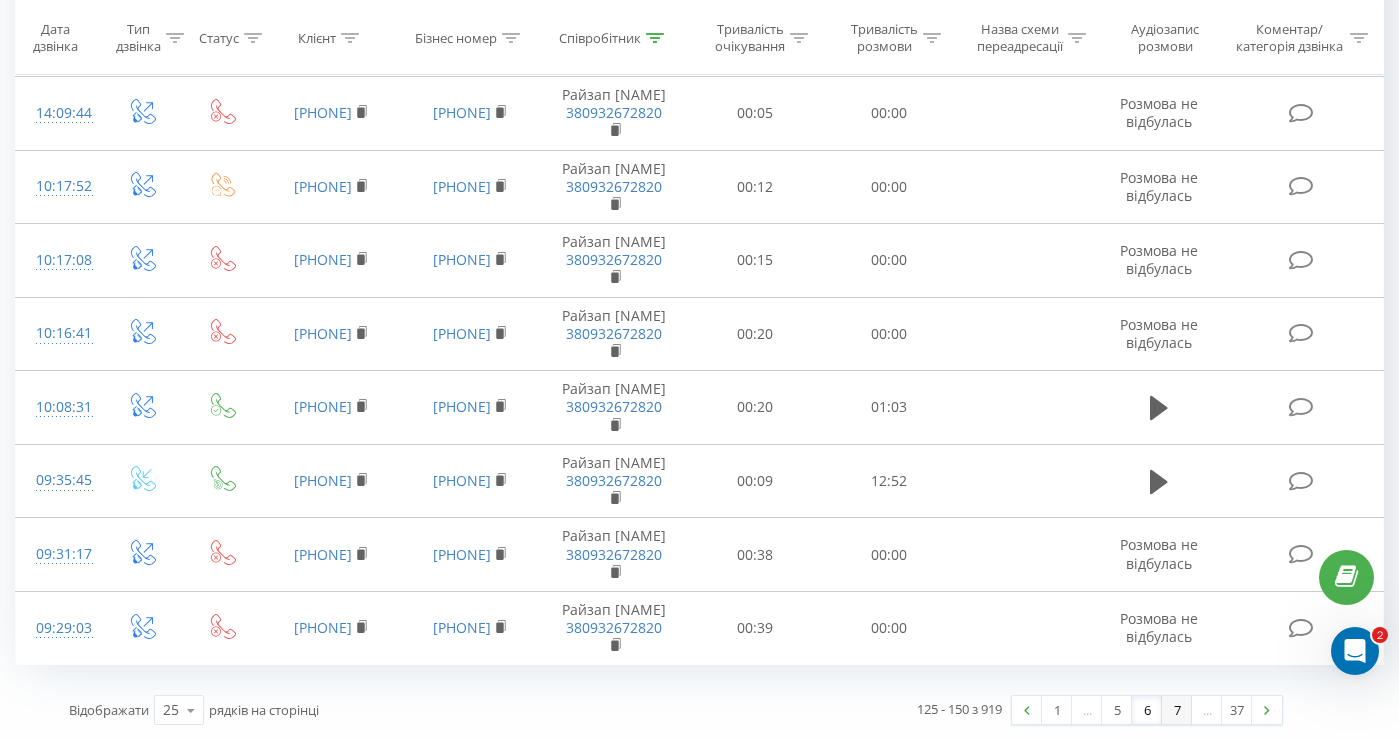 click on "7" at bounding box center [1177, 710] 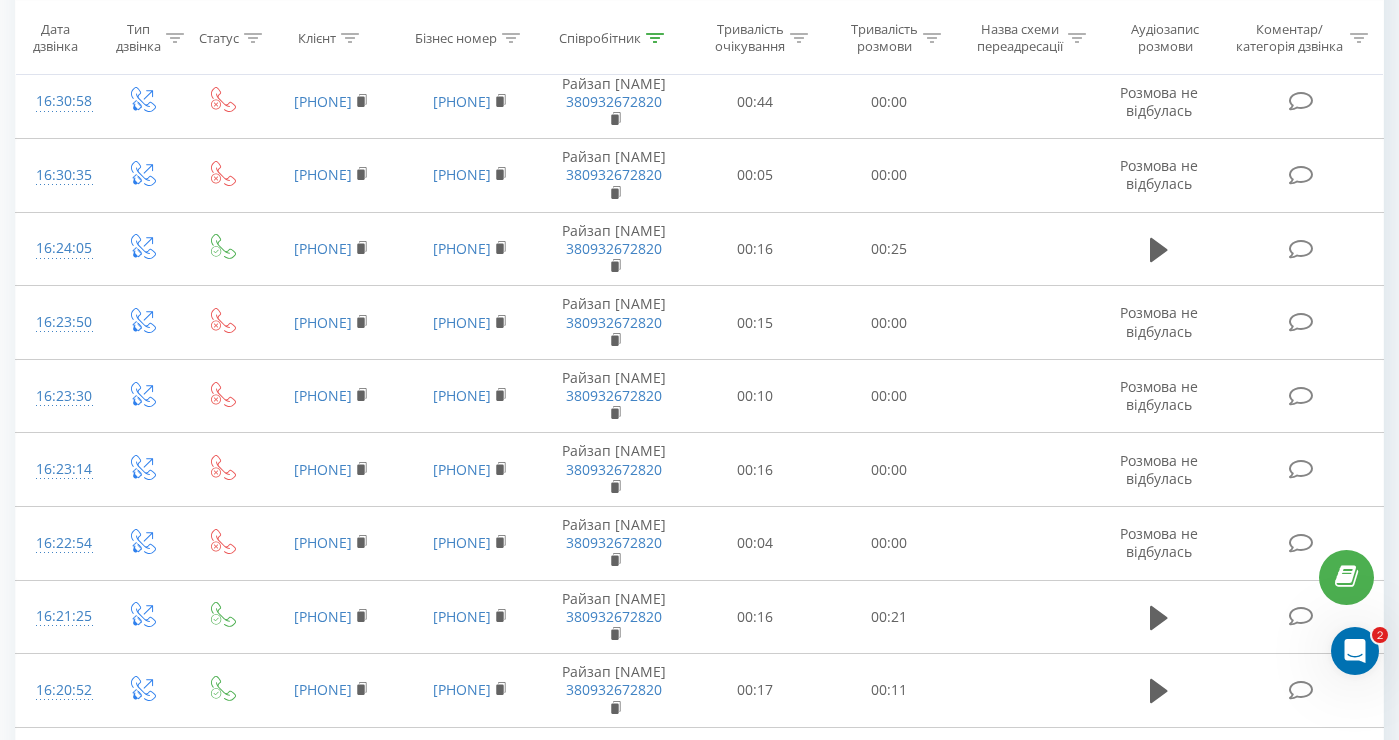 scroll, scrollTop: 1499, scrollLeft: 0, axis: vertical 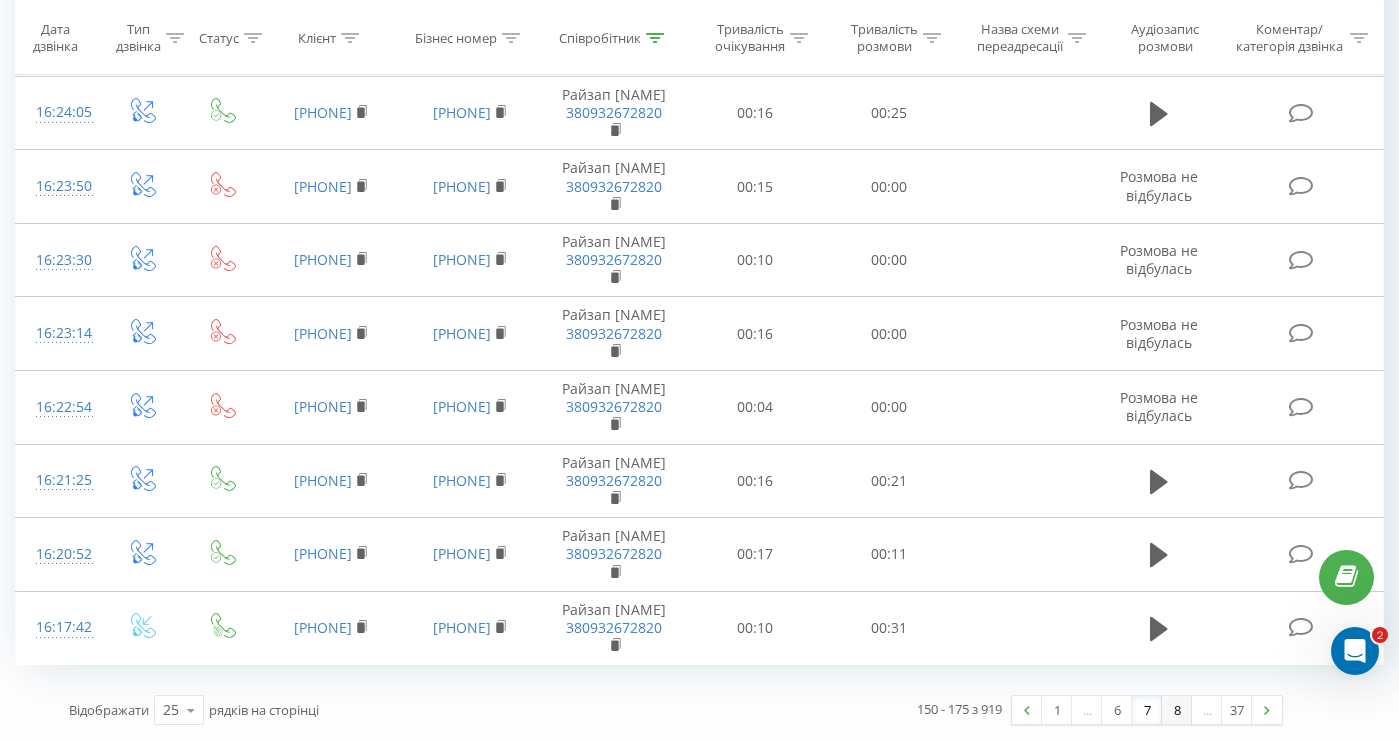 click on "8" at bounding box center (1177, 710) 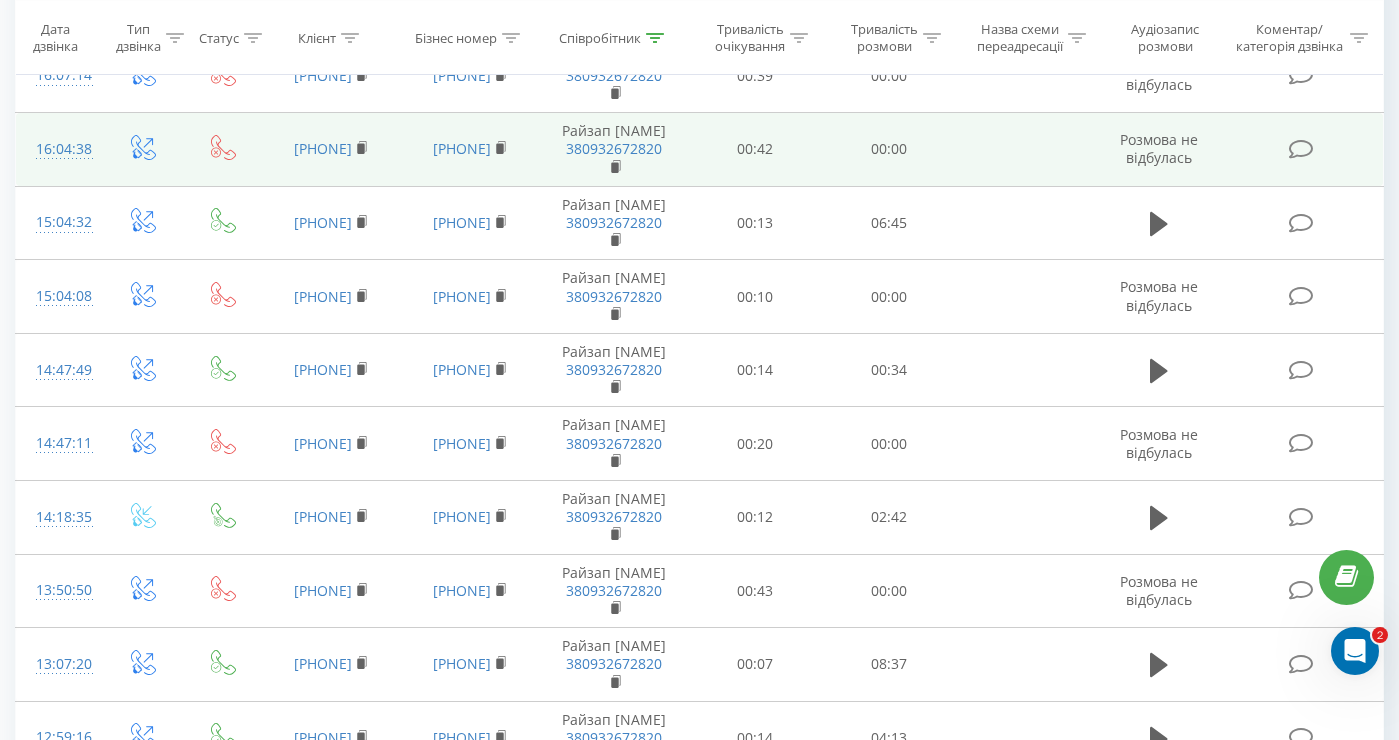 scroll, scrollTop: 541, scrollLeft: 0, axis: vertical 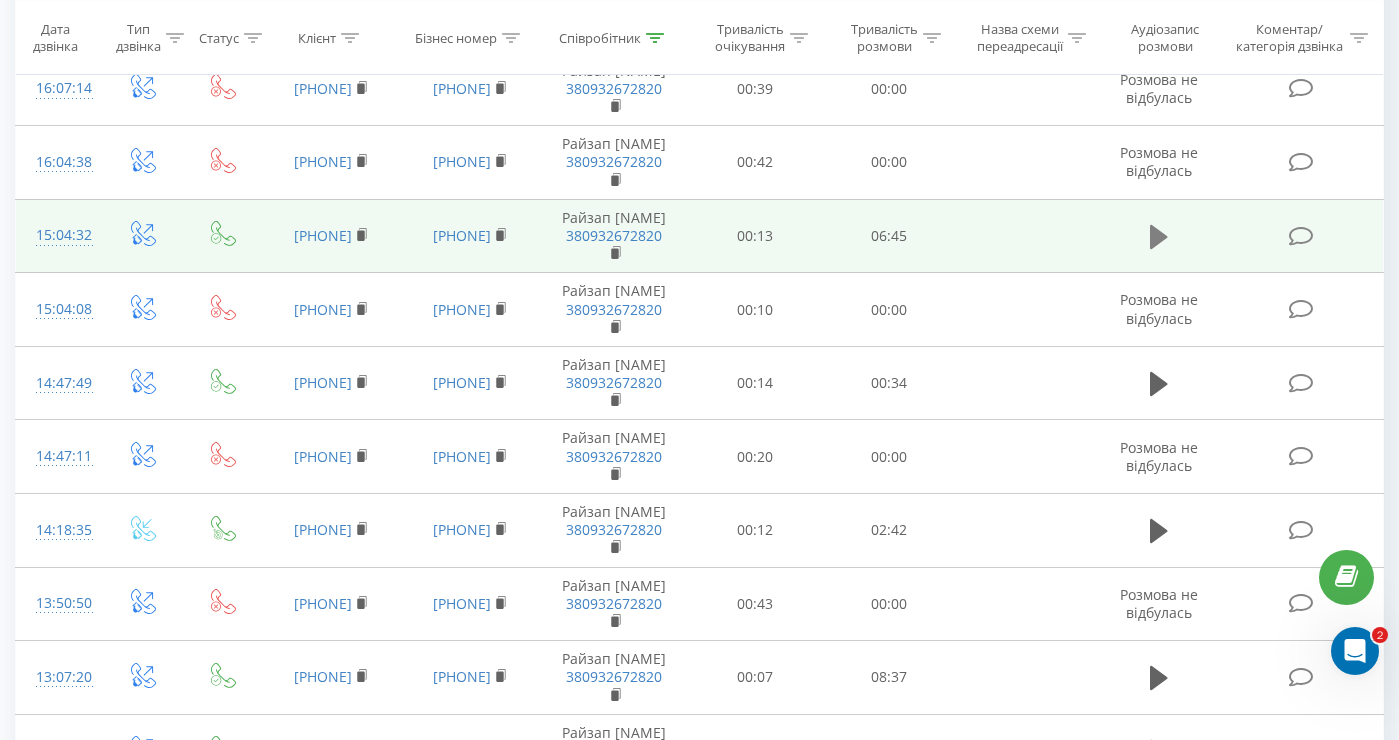 click 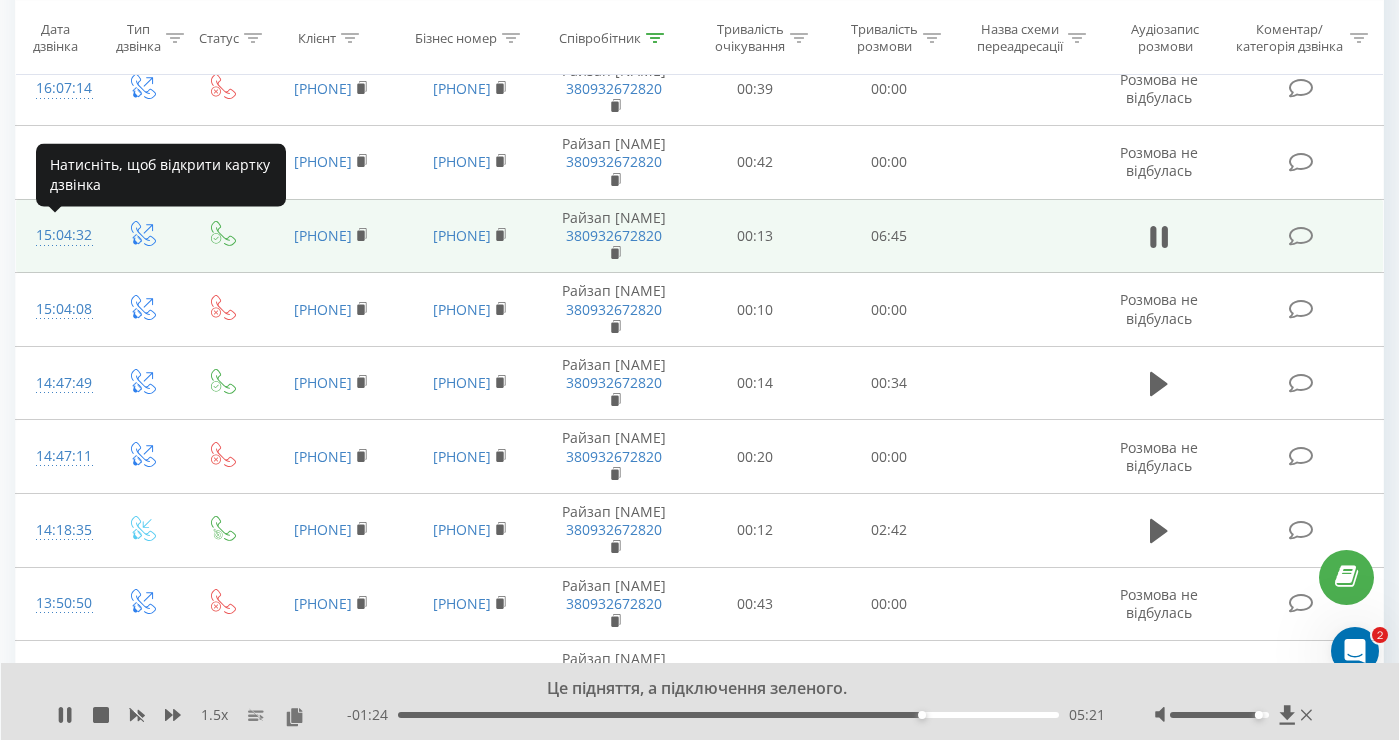 click on "15:04:32" at bounding box center [58, 235] 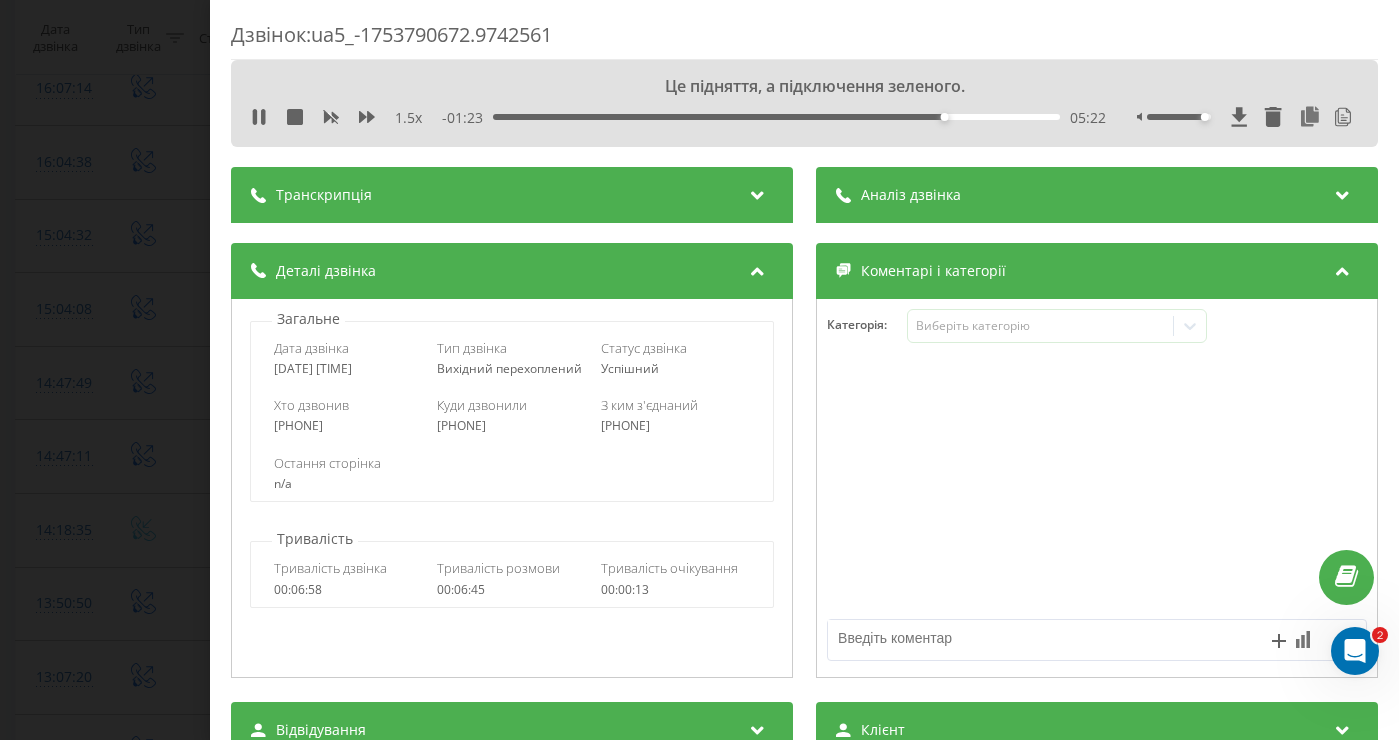 drag, startPoint x: 393, startPoint y: 370, endPoint x: 241, endPoint y: 370, distance: 152 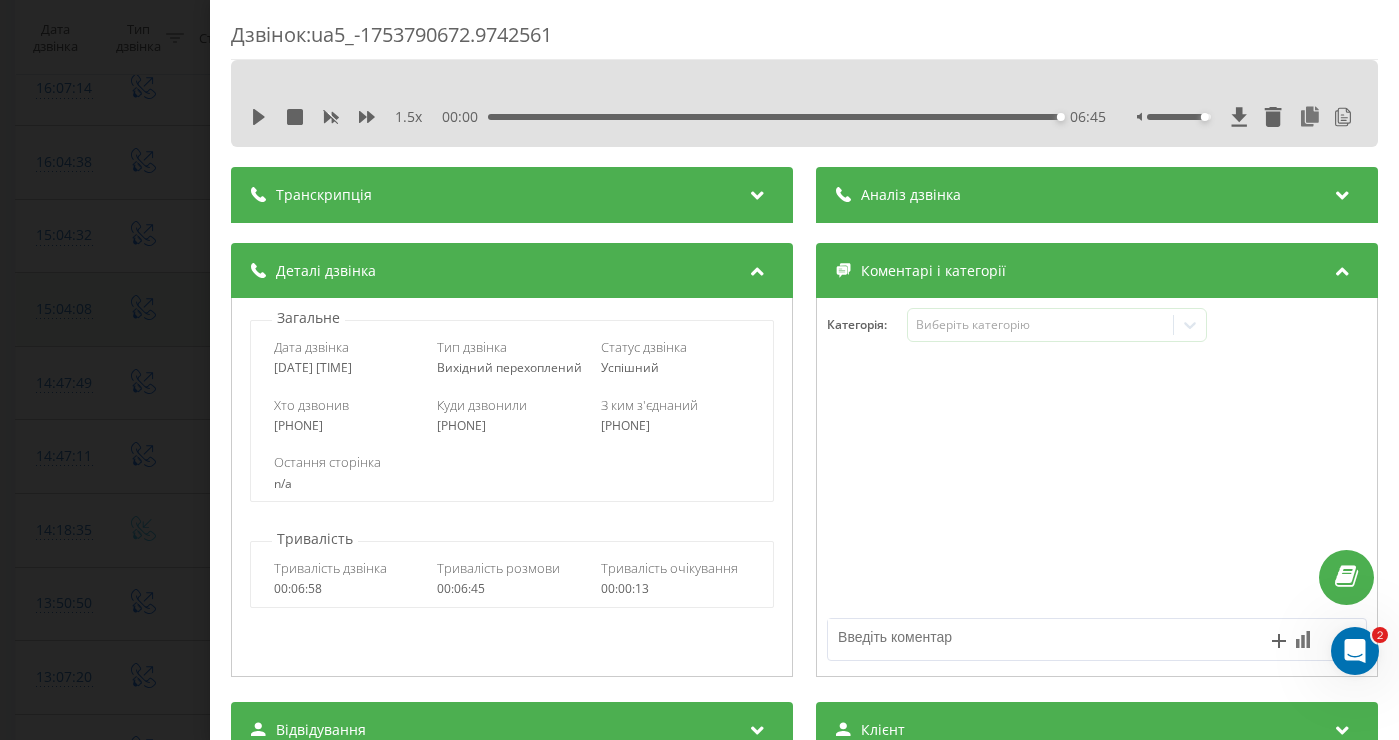 click on "Дзвінок :  ua5_-1753790672.9742561   1.5 x  00:00 06:45   06:45   Транскрипція 00:00 Так. 00:01 Алло, так, [NAME], доброго дня. 00:02 Добрий. 00:04 Каріна, вам телефонує компанія «Райзап» з сонячної електростанції. 00:08 Хотіло запитати, чи маєте зараз декілька хвилин до прорахунку? 00:11 Так, маємо. 00:12 Добре, [NAME], підкажіть, будь ласка, з якою метою бажаєте встановити сонячну електростанцію? 00:19 Для нас собственого пользування. 00:22 Добре, у вас приватний будинок? 00:25 Учасник, так. 00:27 Поки що це учасник. 00:29 Ага, все зрозуміло для власного. 00:31 00:34 Двінадцять. 00:36 12 кВт. 00:37 00:39 00:42 А будете проводити три?" at bounding box center [699, 370] 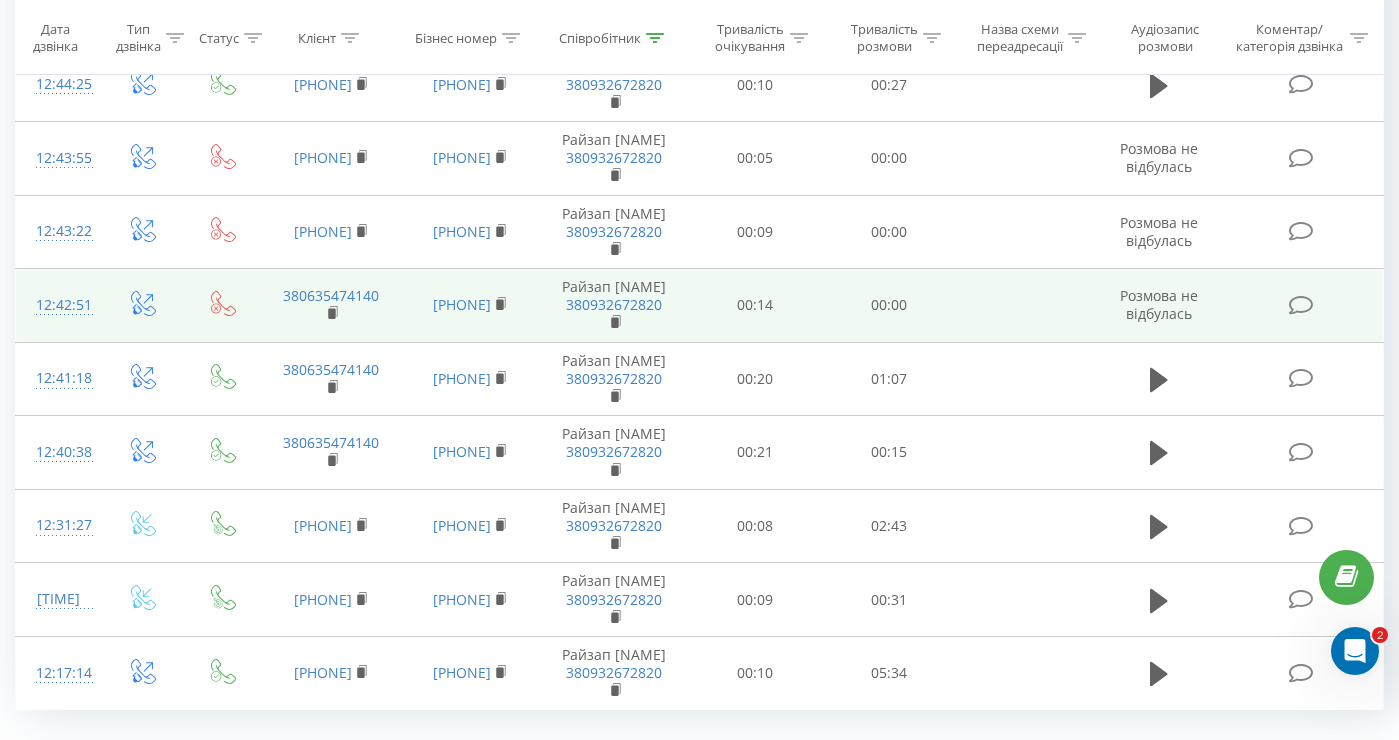 scroll, scrollTop: 1474, scrollLeft: 0, axis: vertical 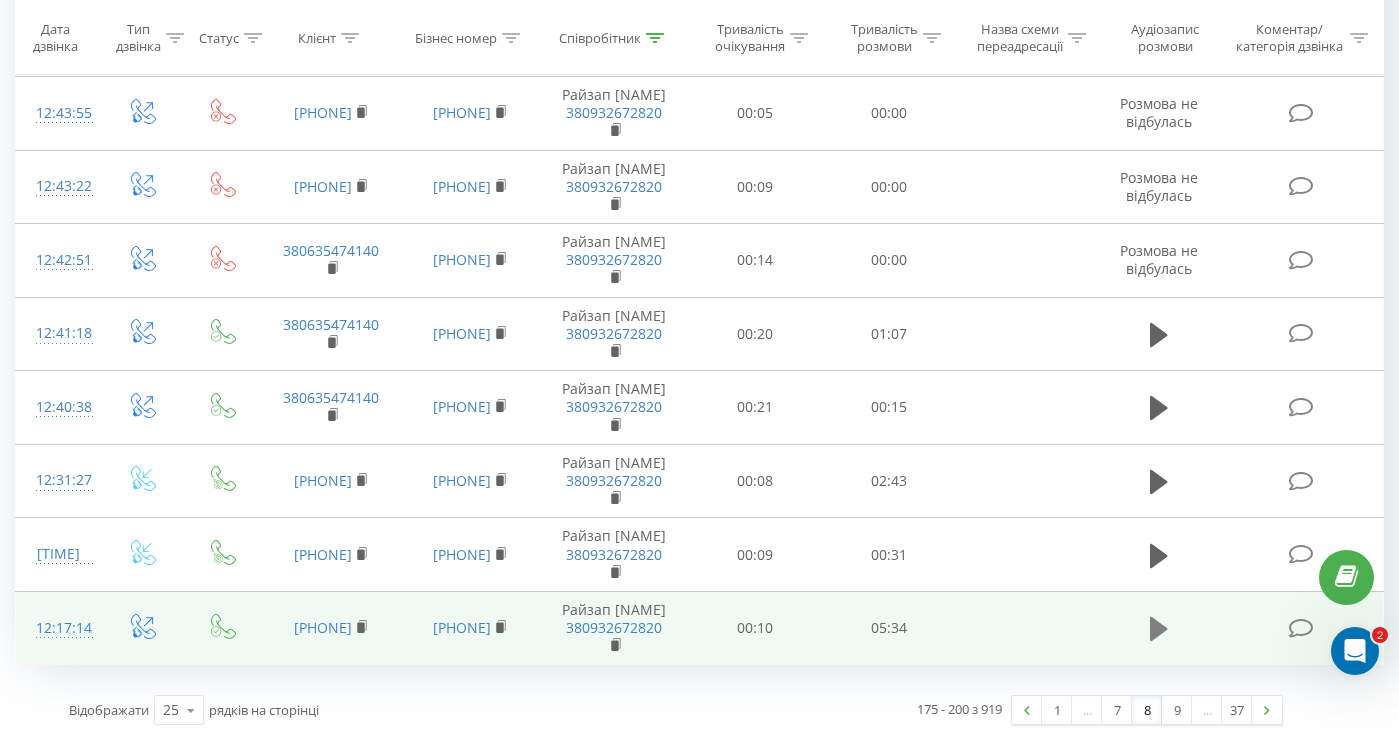 click 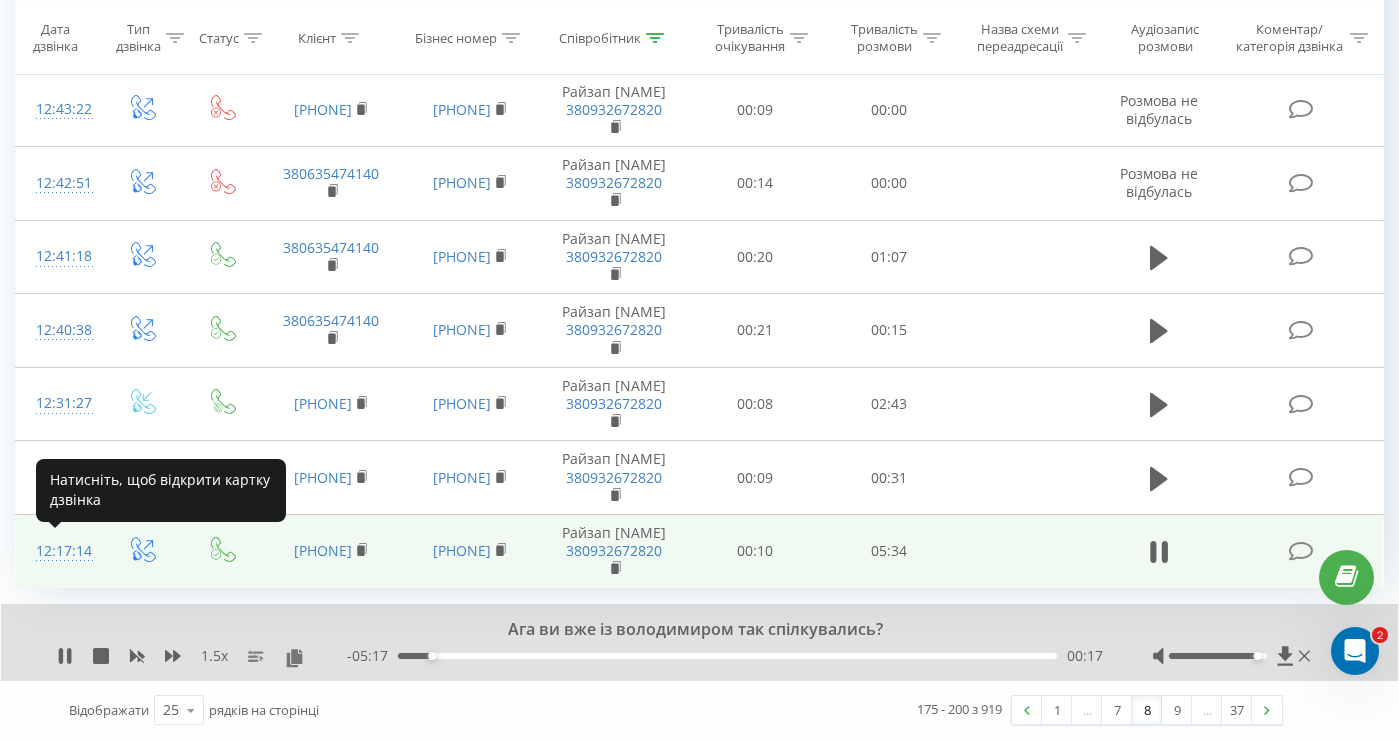 click on "12:17:14" at bounding box center (58, 551) 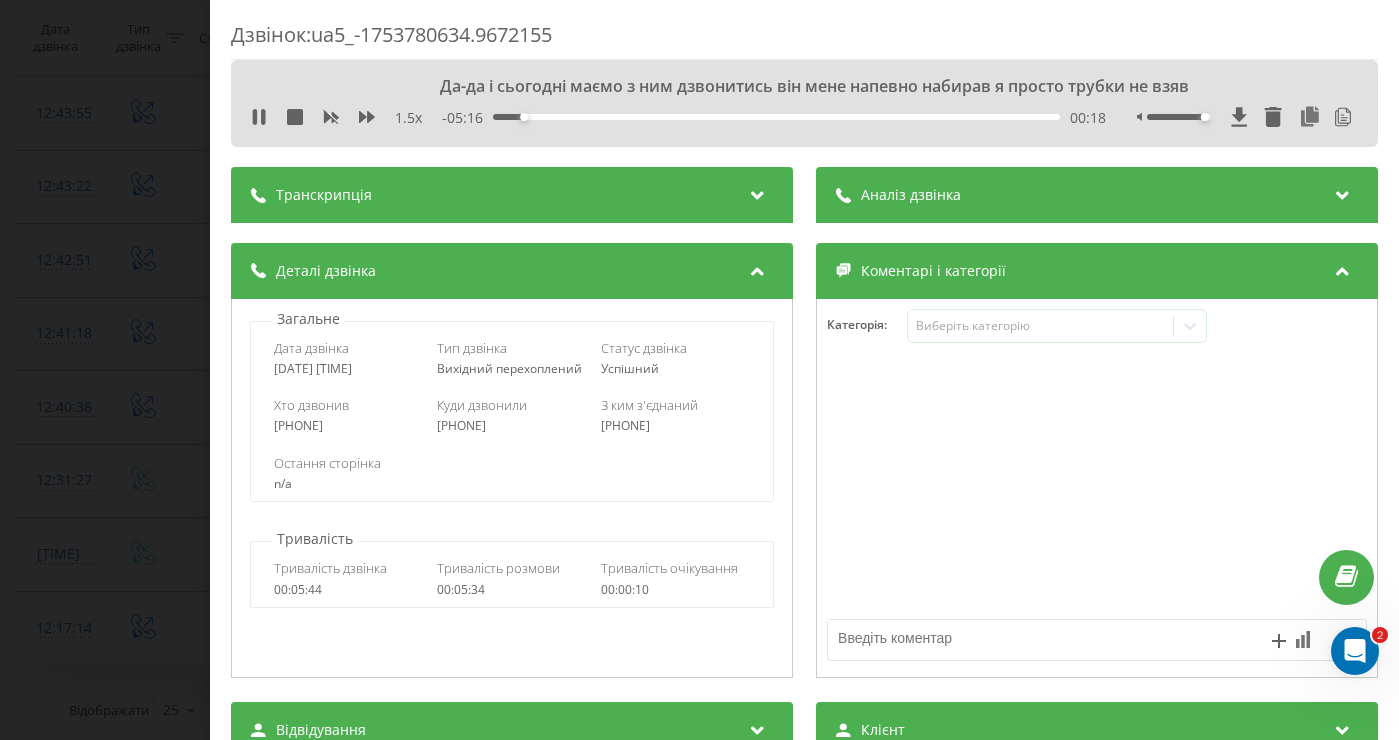 drag, startPoint x: 389, startPoint y: 366, endPoint x: 270, endPoint y: 367, distance: 119.0042 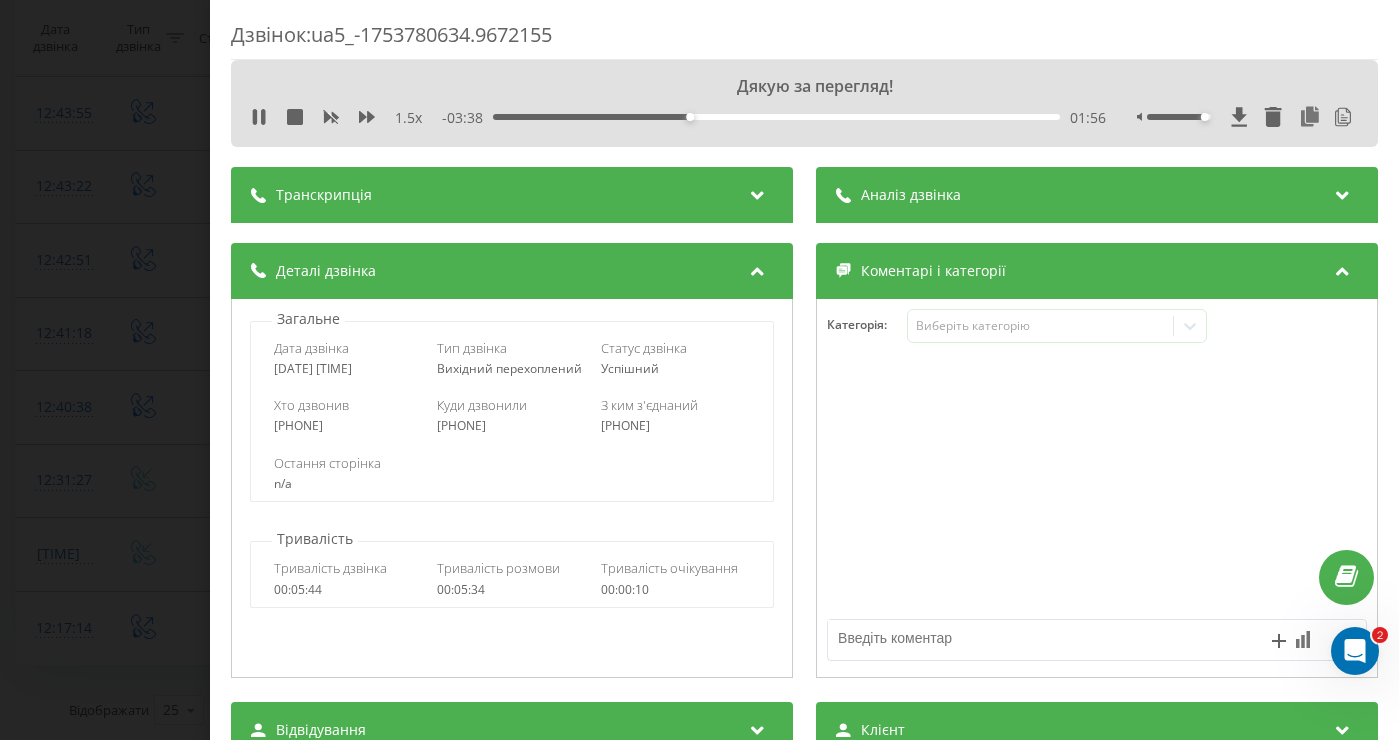 copy on "[DATE] [TIME]" 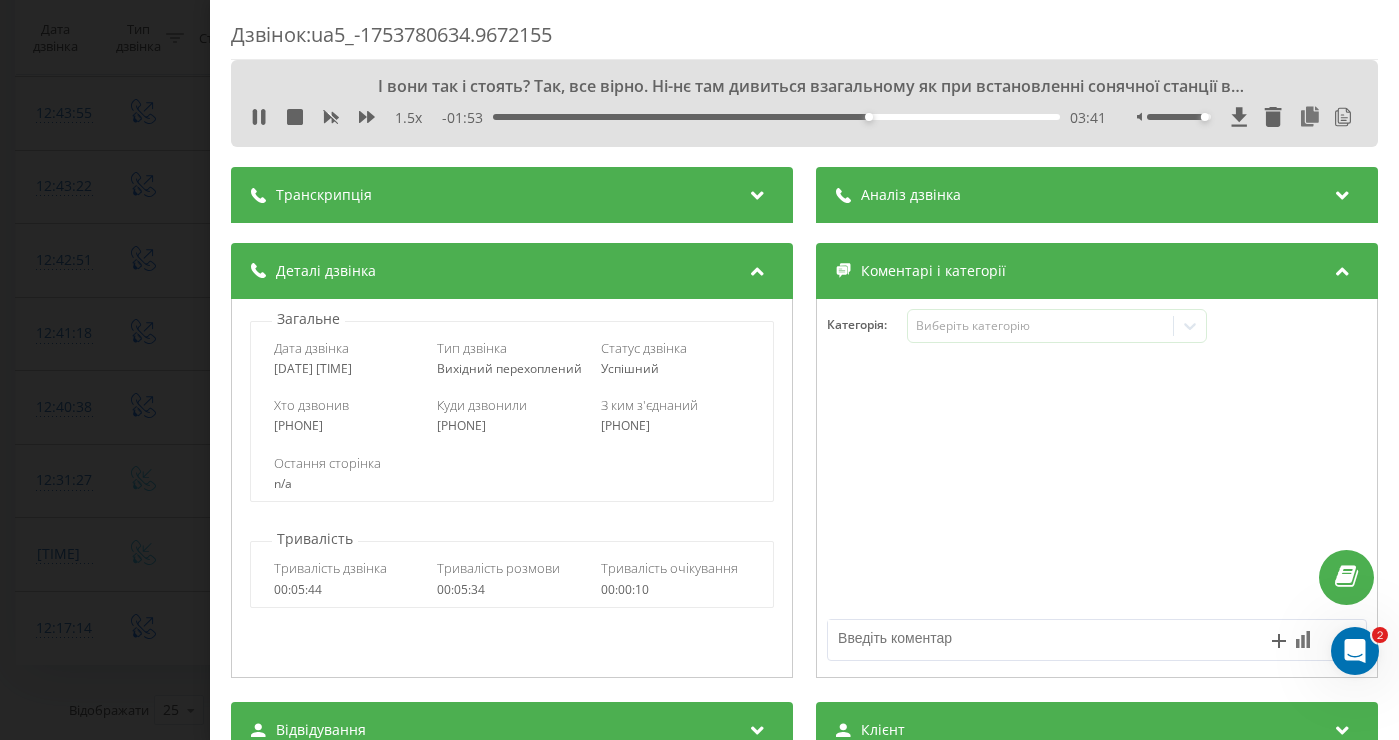 click on "Дзвінок :  ua5_-1753780634.9672155 І вони так і стоять? Так, все вірно. Ні-нє там дивиться взагальному як при встановленні сонячної станції вам буде інженер по ваших пріоритетах виставляти все тобто   1.5 x  - 01:53 03:41   03:41   Транскрипція 00:00 Алло. Так, доброго дня. 00:00 Доброго дня. Мене звати [NAME], компанія Райзап - сонячня електростанція Ви залишили заявку на прорахунок 00:09 Скажіть будь ласка там з вашим колегою говорив чи ми із вами можемо переговорити? 00:14 Ага ви вже із [NAME] так спілкувались? 00:17 00:18 00:24 00:28 Так. Звичайно 00:33 00:38 Так-так все для приватного будинку 00:42 00:46" at bounding box center (699, 370) 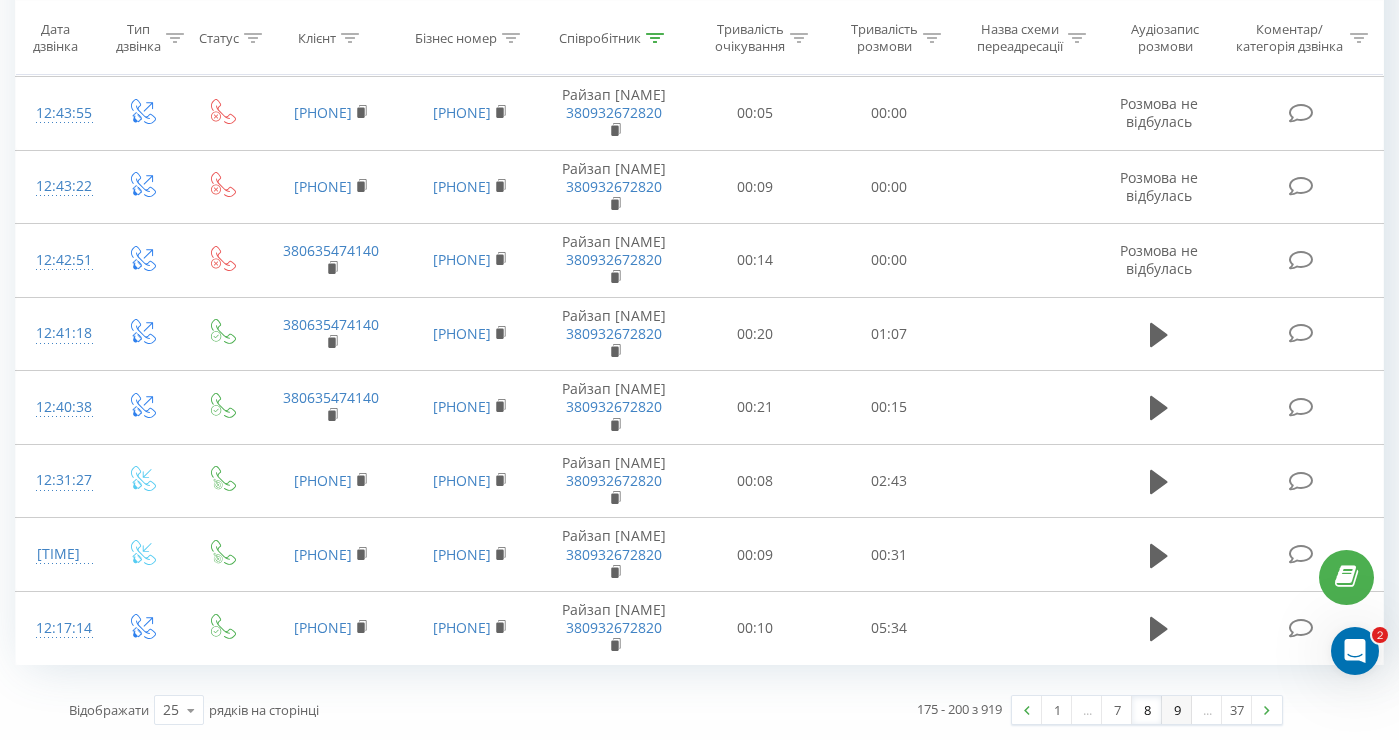 click on "9" at bounding box center [1177, 710] 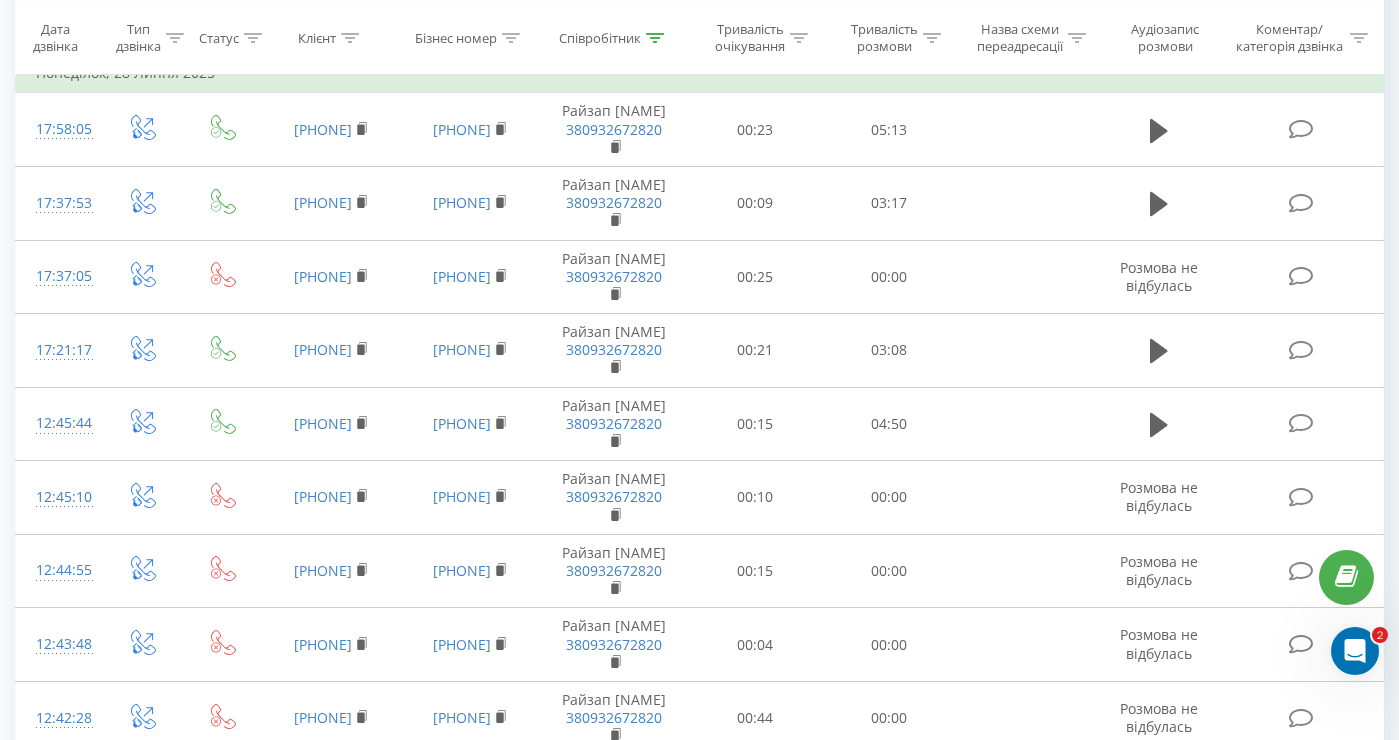 scroll, scrollTop: 1499, scrollLeft: 0, axis: vertical 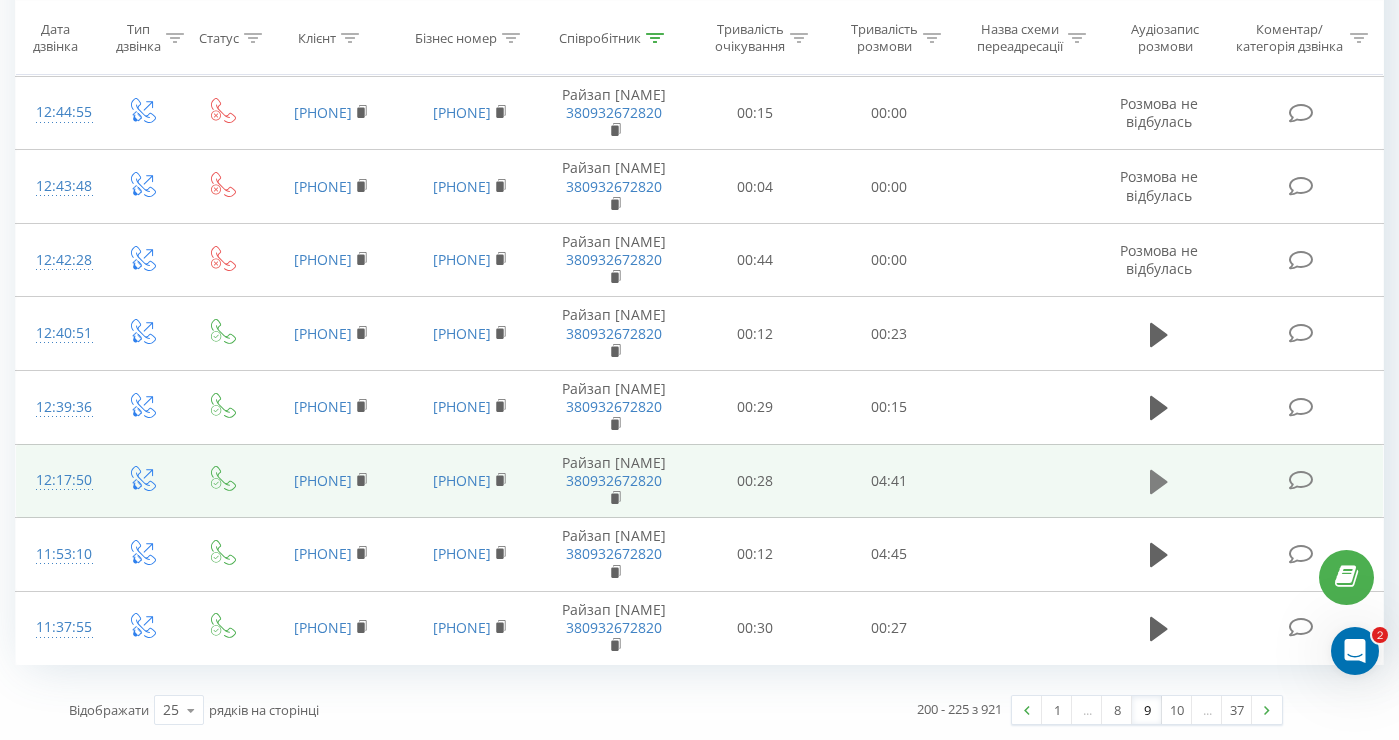 click 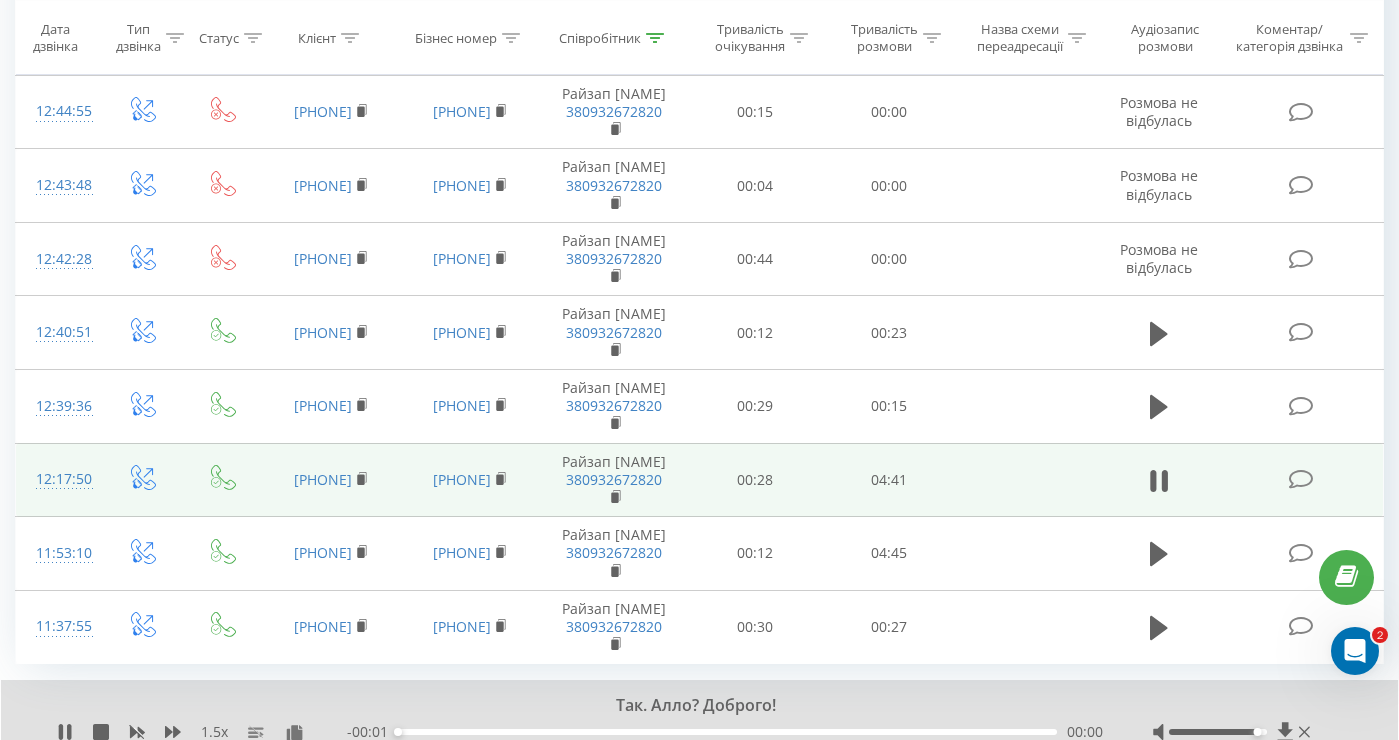 scroll, scrollTop: 1576, scrollLeft: 0, axis: vertical 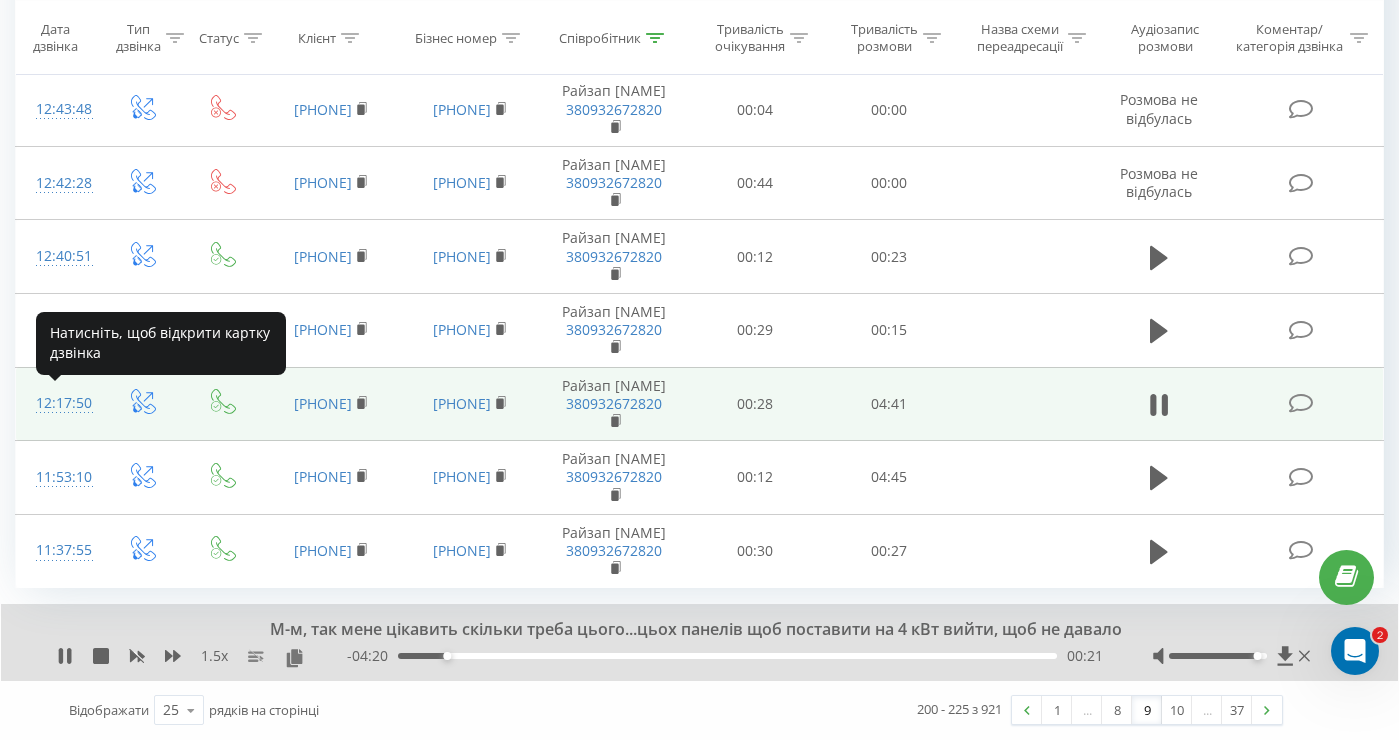 click on "12:17:50" at bounding box center (58, 403) 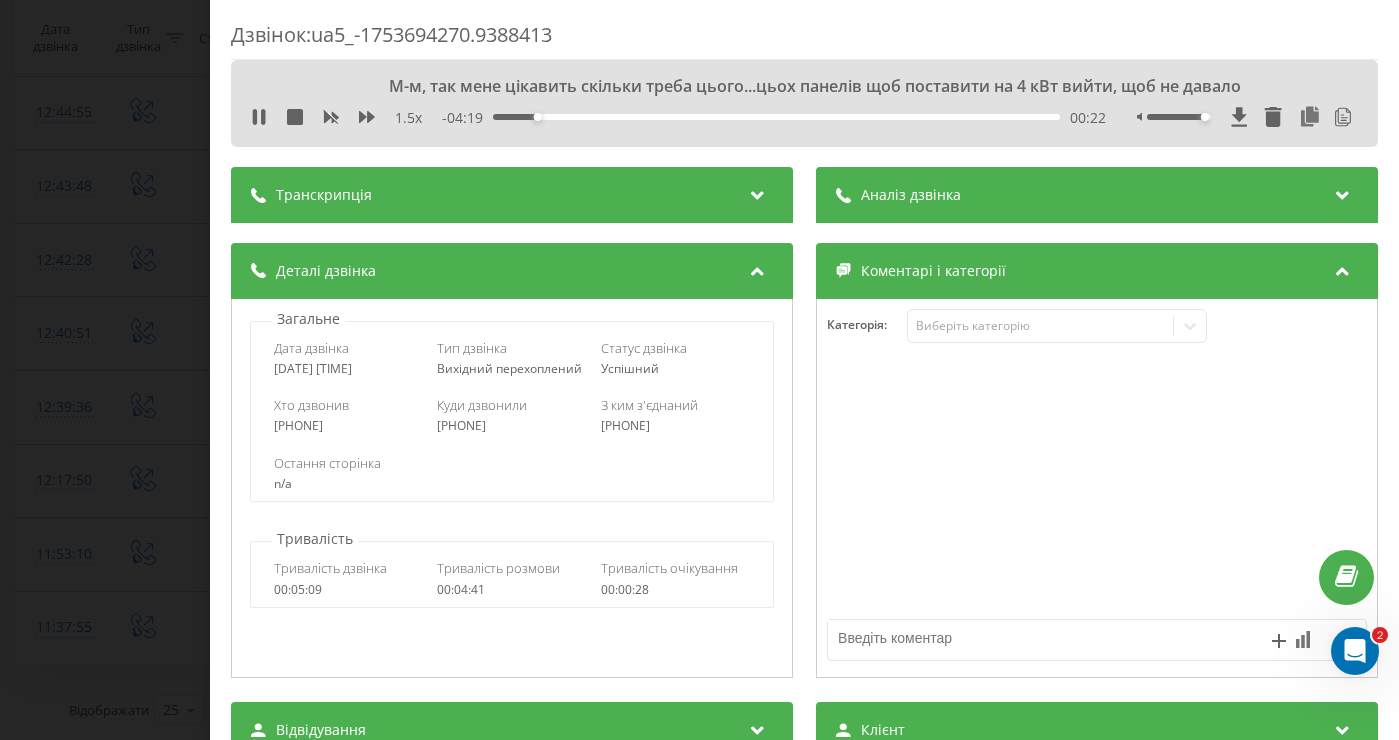 drag, startPoint x: 394, startPoint y: 370, endPoint x: 274, endPoint y: 371, distance: 120.004166 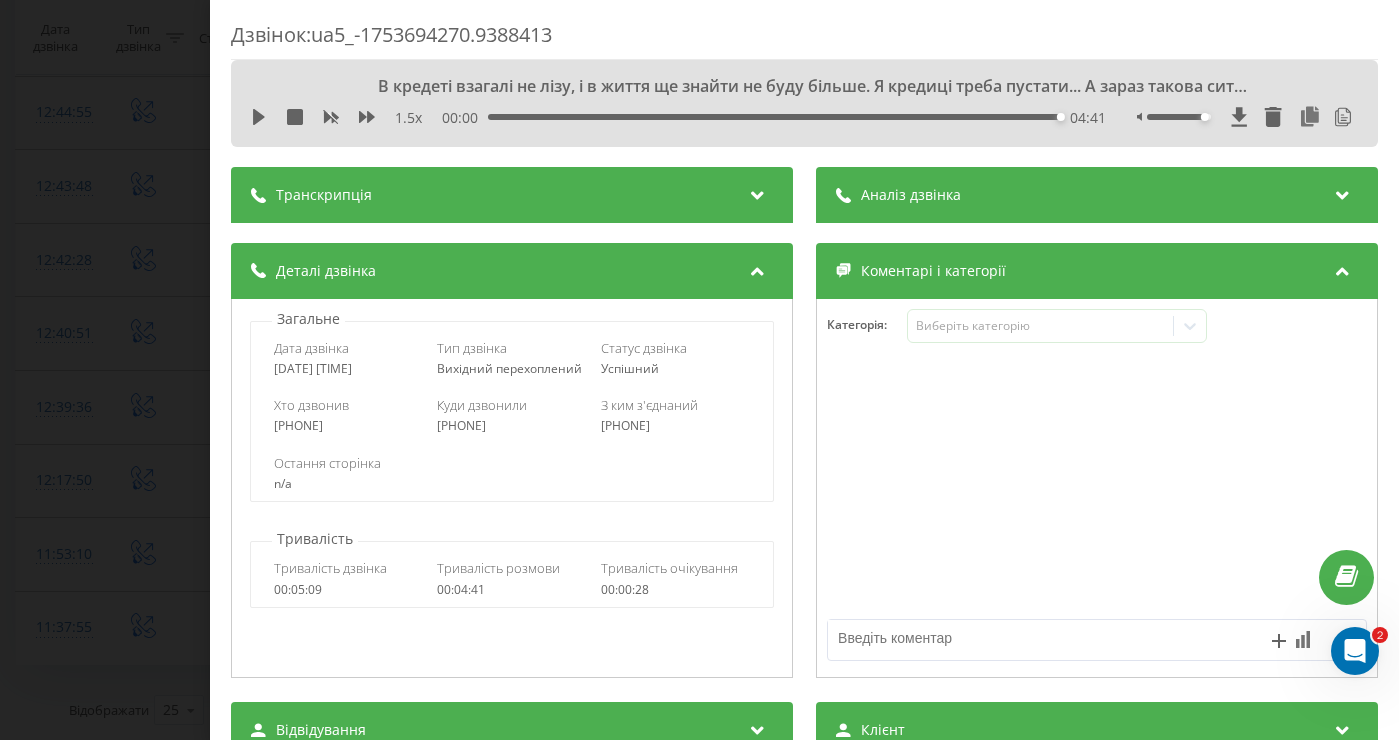 click on "Дзвінок :  ua5_-1753694270.9388413 В кредеті взагалі не лізу, і в життя ще знайти не буду більше. Я кредиці треба пустати... А зараз такова ситуаць?   1.5 x  00:00 04:41   04:41   Транскрипція 00:00 Так. Алло? Доброго! 00:00 Алло, [NAME], доброго дня. Мене звати [NAME] компанія Райзап сонячні електростанції ви залишили заявку на прорахунок це вірно? 00:13 М-м, так мене цікавить скільки треба цього...цьох панелів щоб поставити на 4 кВт вийти, щоб не давало 00:13 Дивучи з якої потужності, у вас вже стоїть інвертор? Нічого немає. Панели просто є різною 00:30 Нічого нема. 00:35 00:44 00:47 00:48 01:00 01:12 01:16 01:18 01:30 01:30 :" at bounding box center [804, 370] 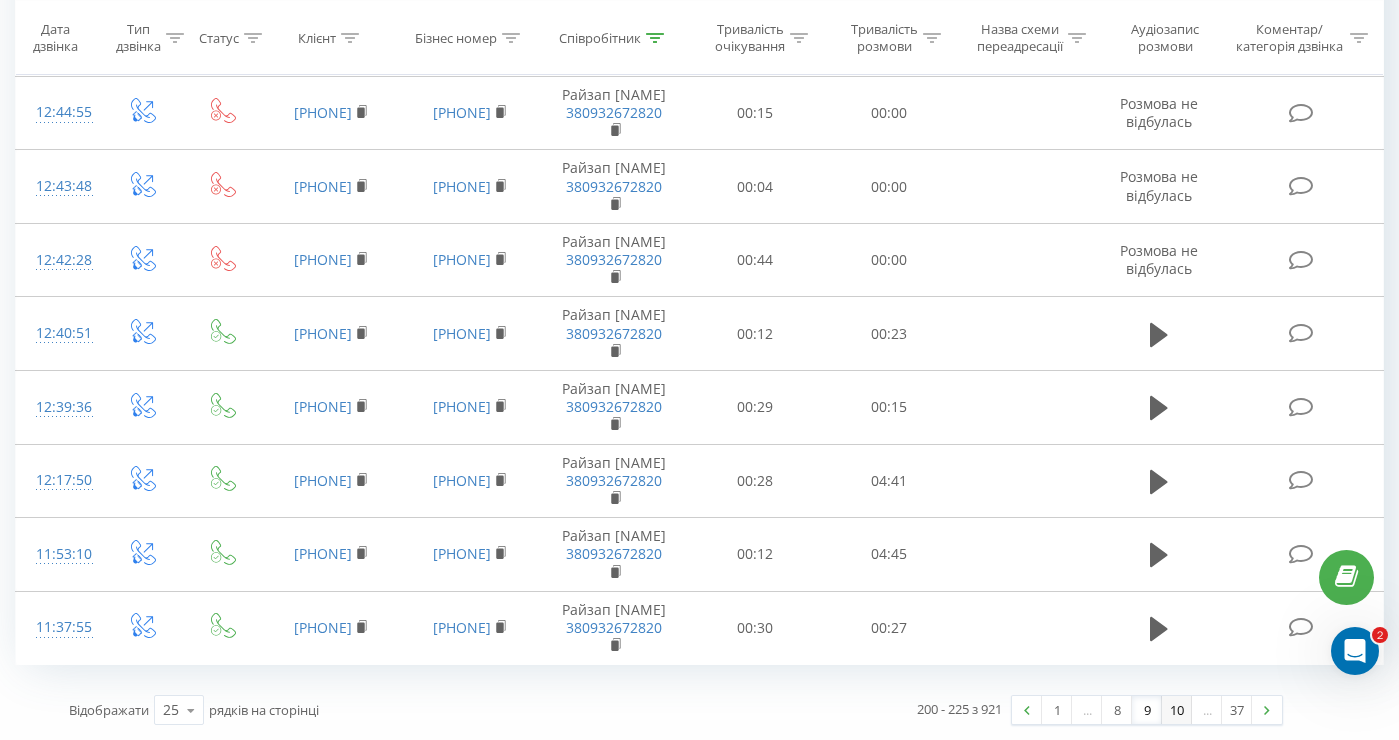 click on "10" at bounding box center (1177, 710) 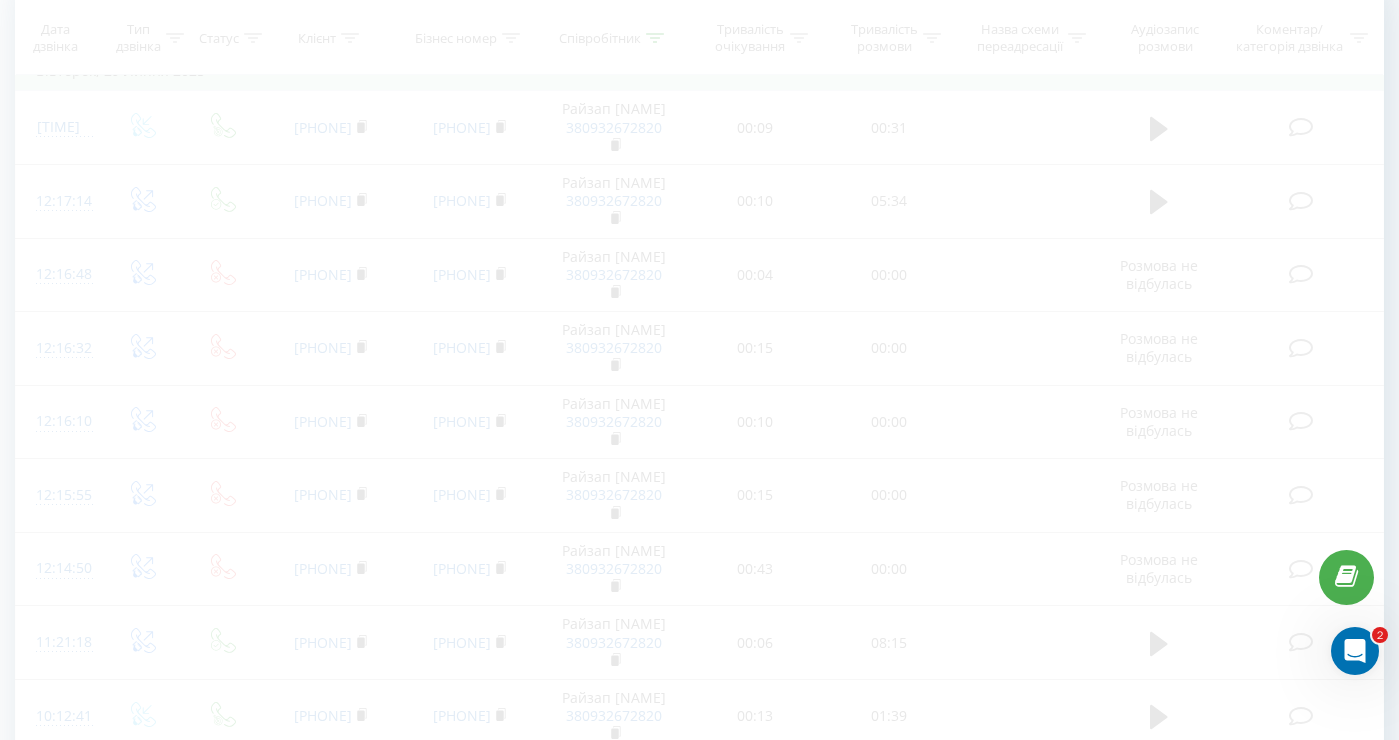 scroll, scrollTop: 132, scrollLeft: 0, axis: vertical 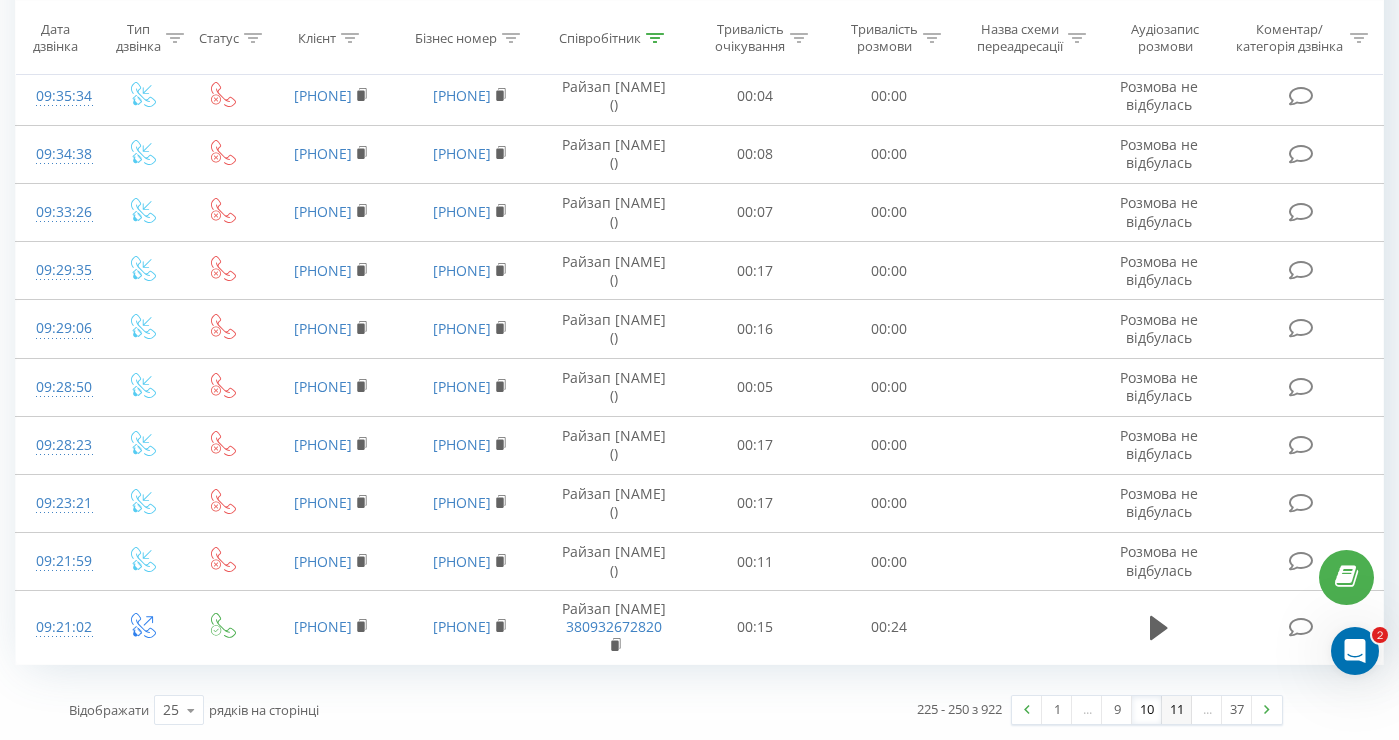 click on "11" at bounding box center (1177, 710) 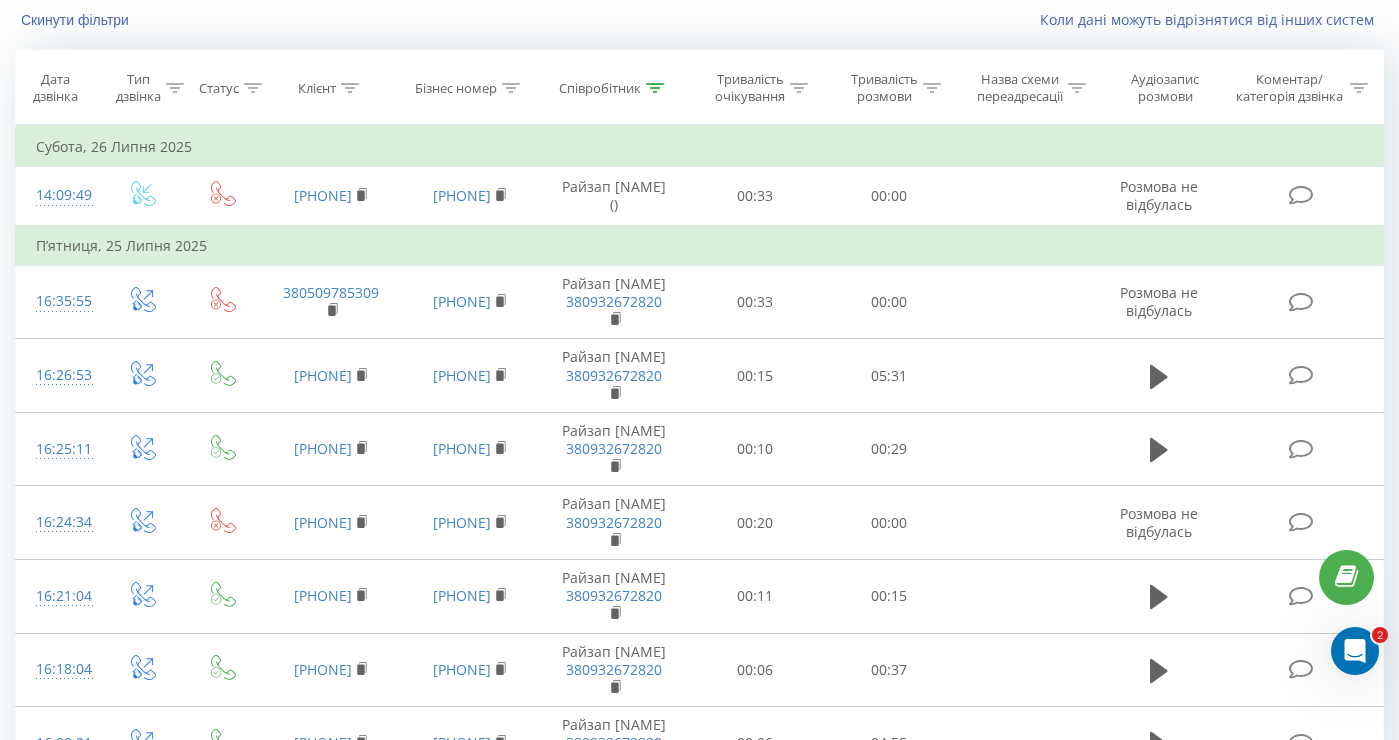 scroll, scrollTop: 167, scrollLeft: 0, axis: vertical 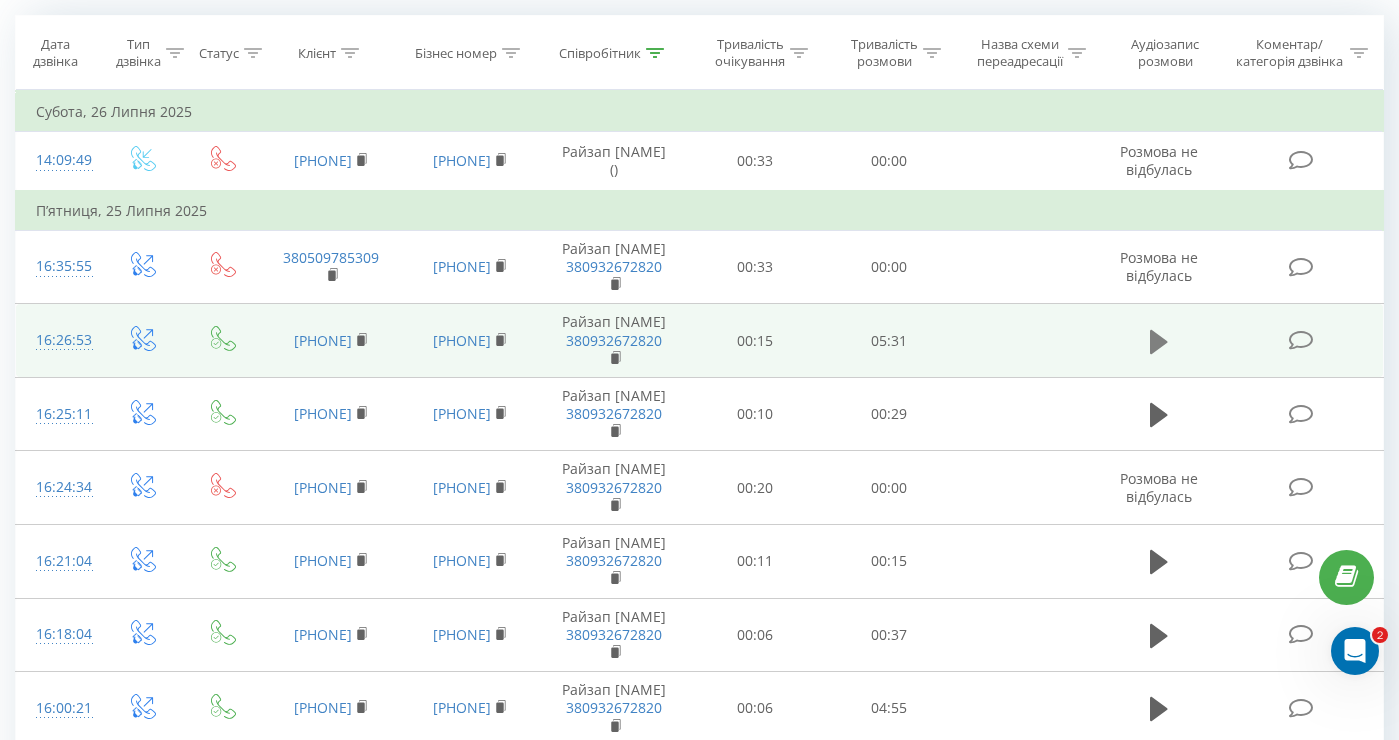 click 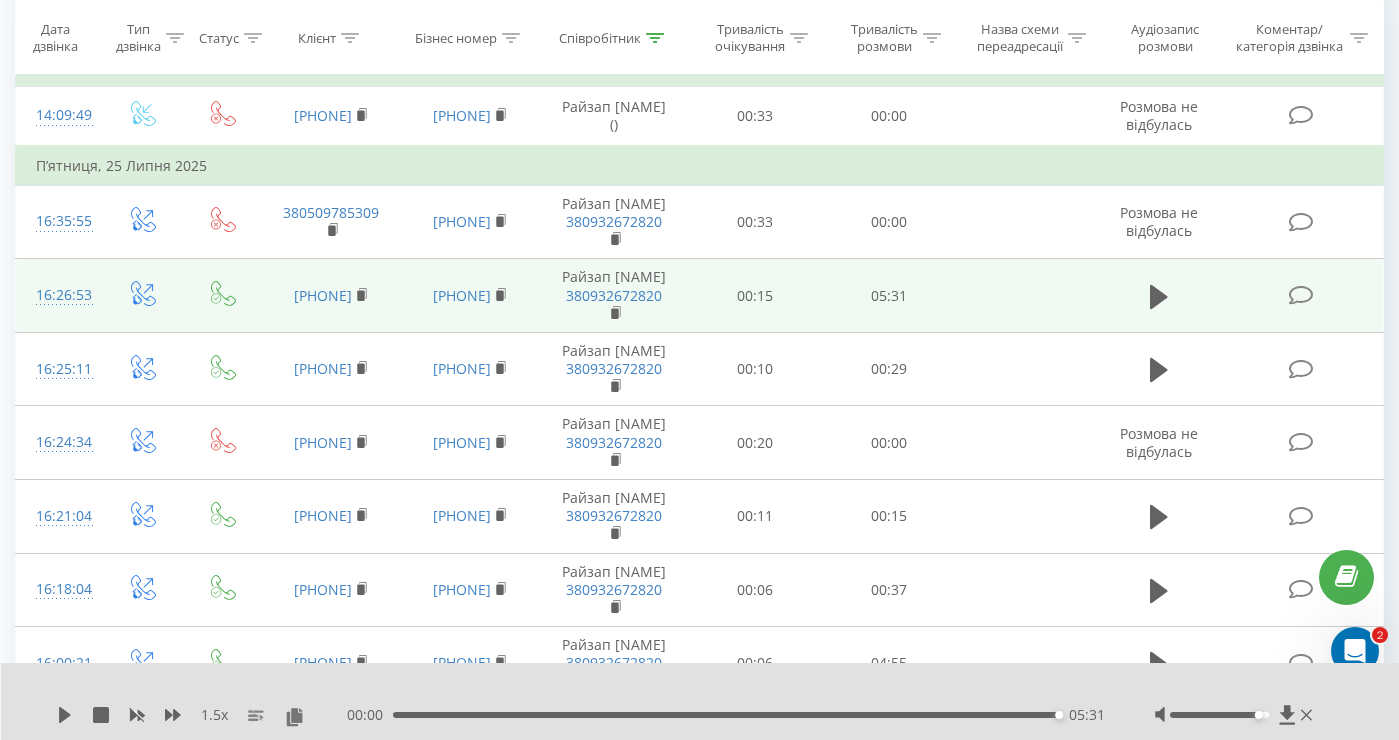scroll, scrollTop: 156, scrollLeft: 0, axis: vertical 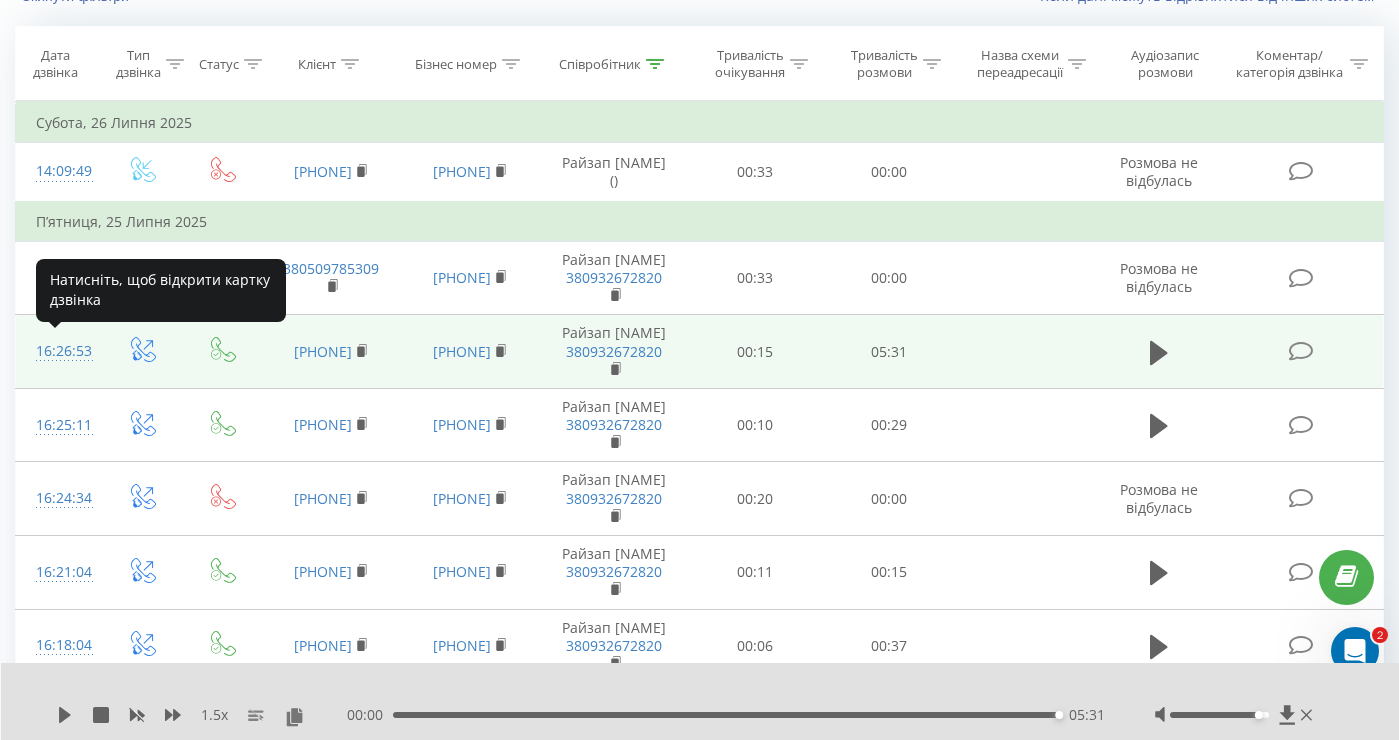 click on "16:26:53" at bounding box center (58, 351) 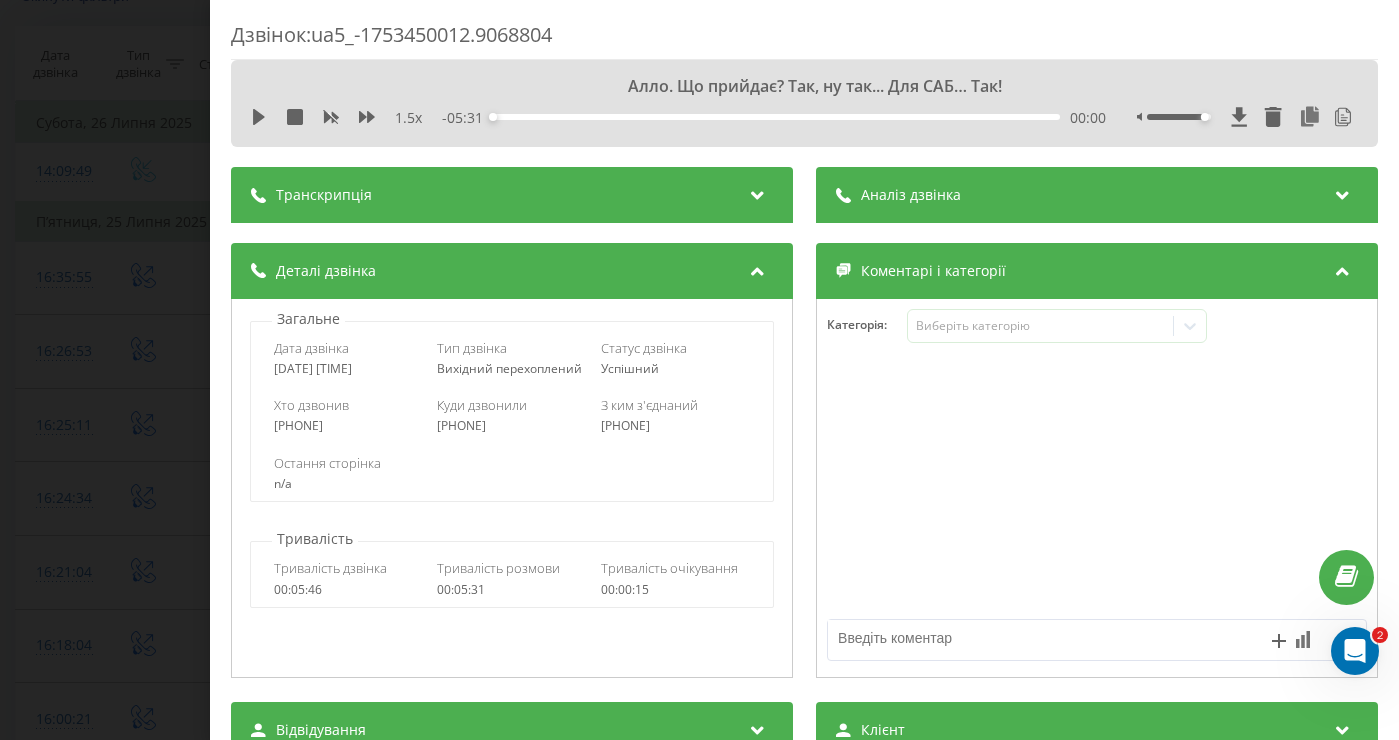 drag, startPoint x: 394, startPoint y: 369, endPoint x: 218, endPoint y: 369, distance: 176 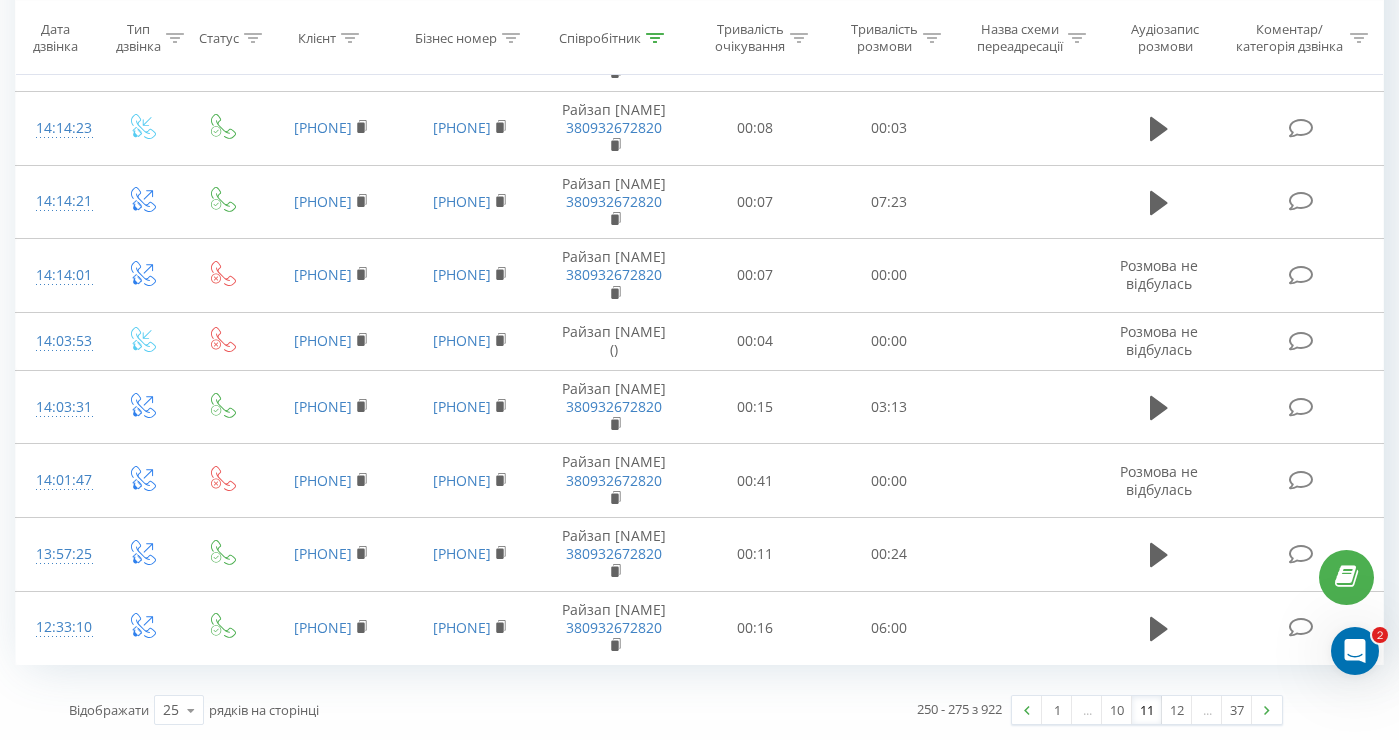 scroll, scrollTop: 1452, scrollLeft: 0, axis: vertical 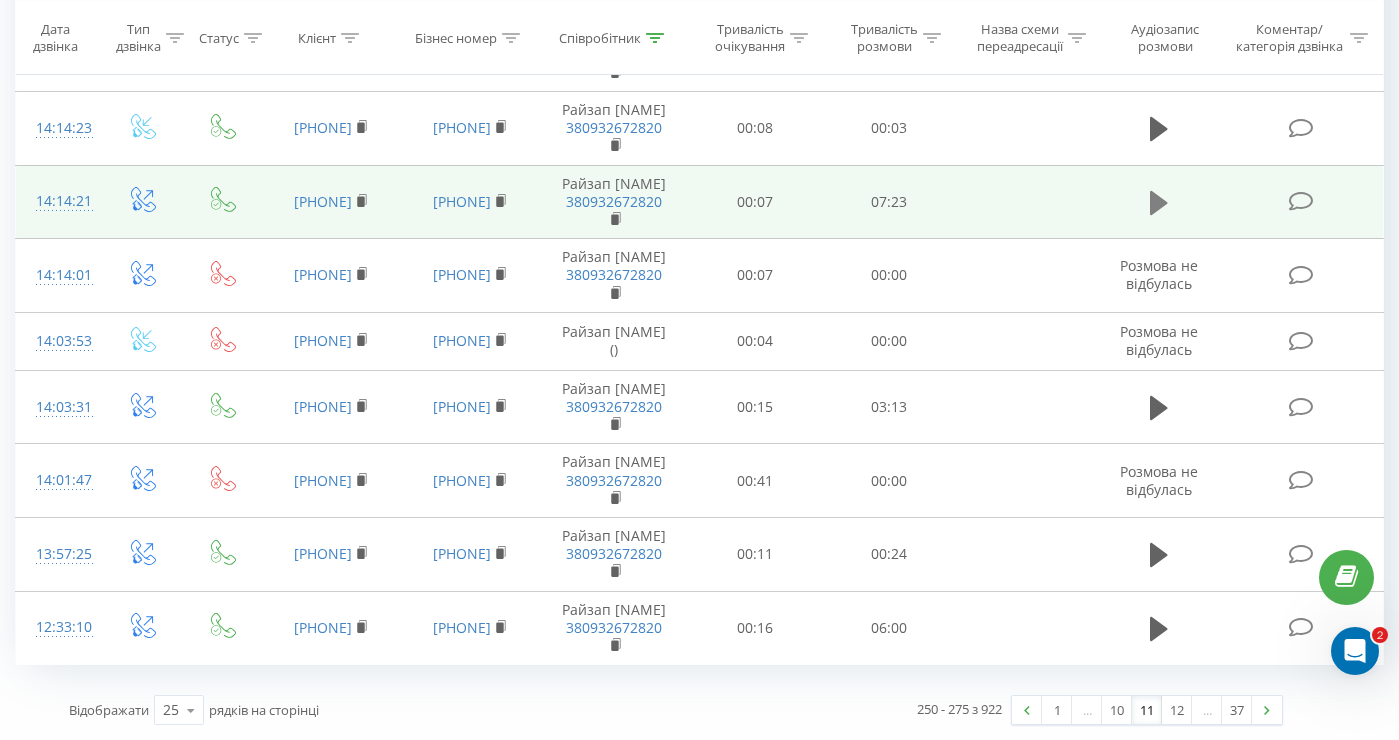 click at bounding box center (1159, 203) 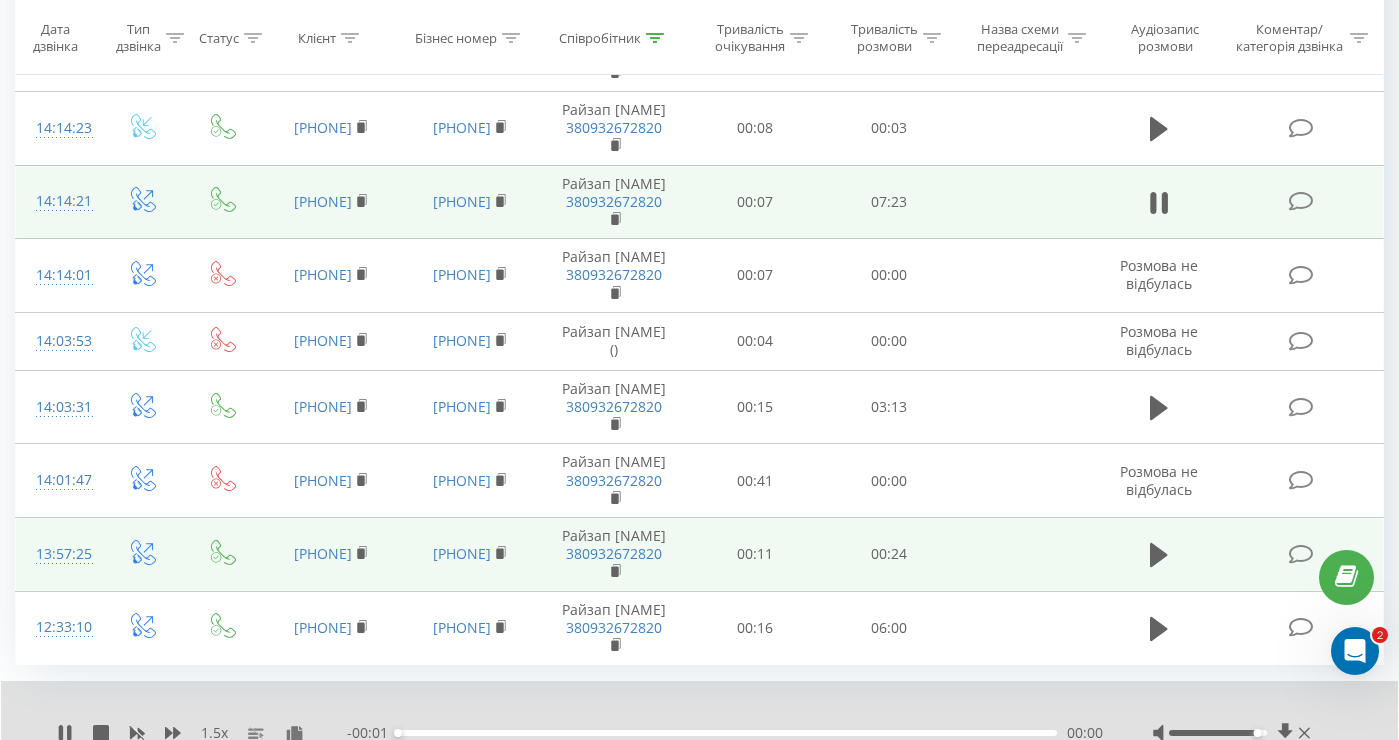 scroll, scrollTop: 1529, scrollLeft: 0, axis: vertical 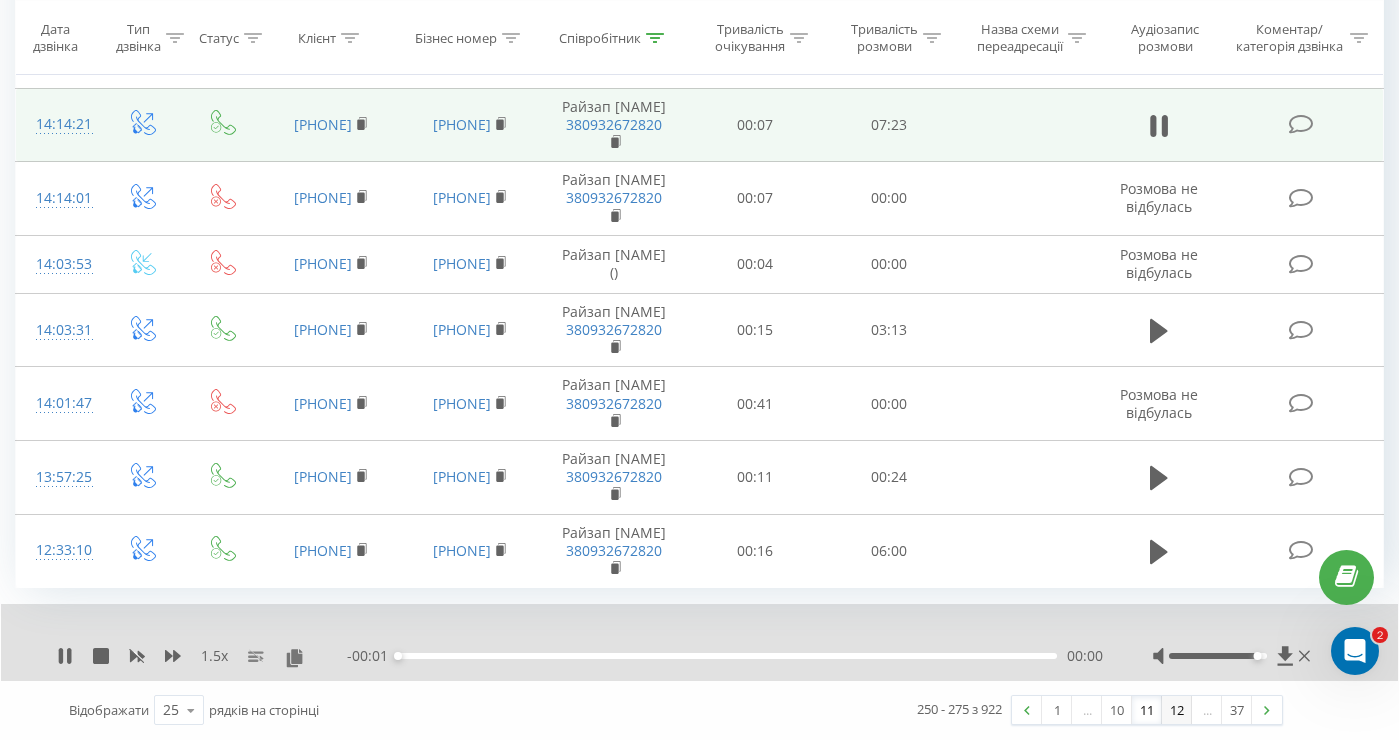 click on "12" at bounding box center (1177, 710) 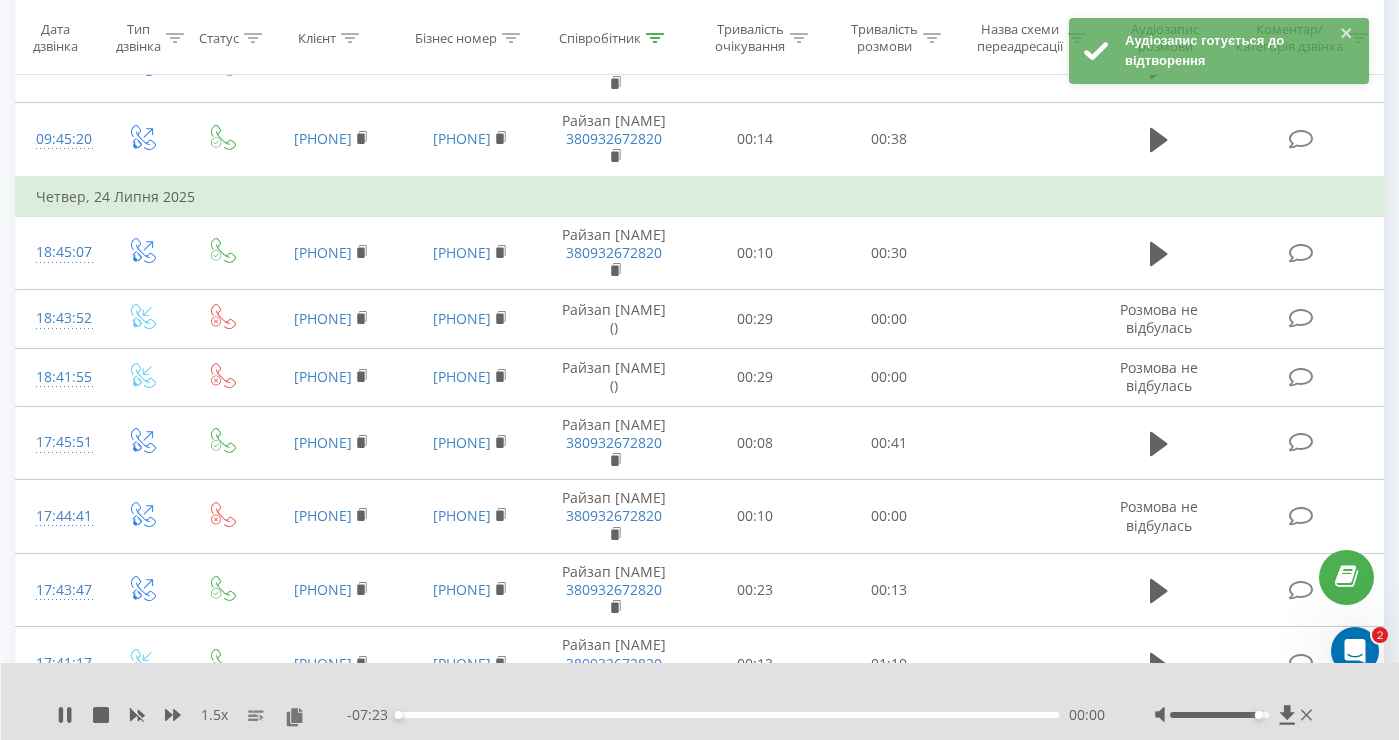 scroll, scrollTop: 1560, scrollLeft: 0, axis: vertical 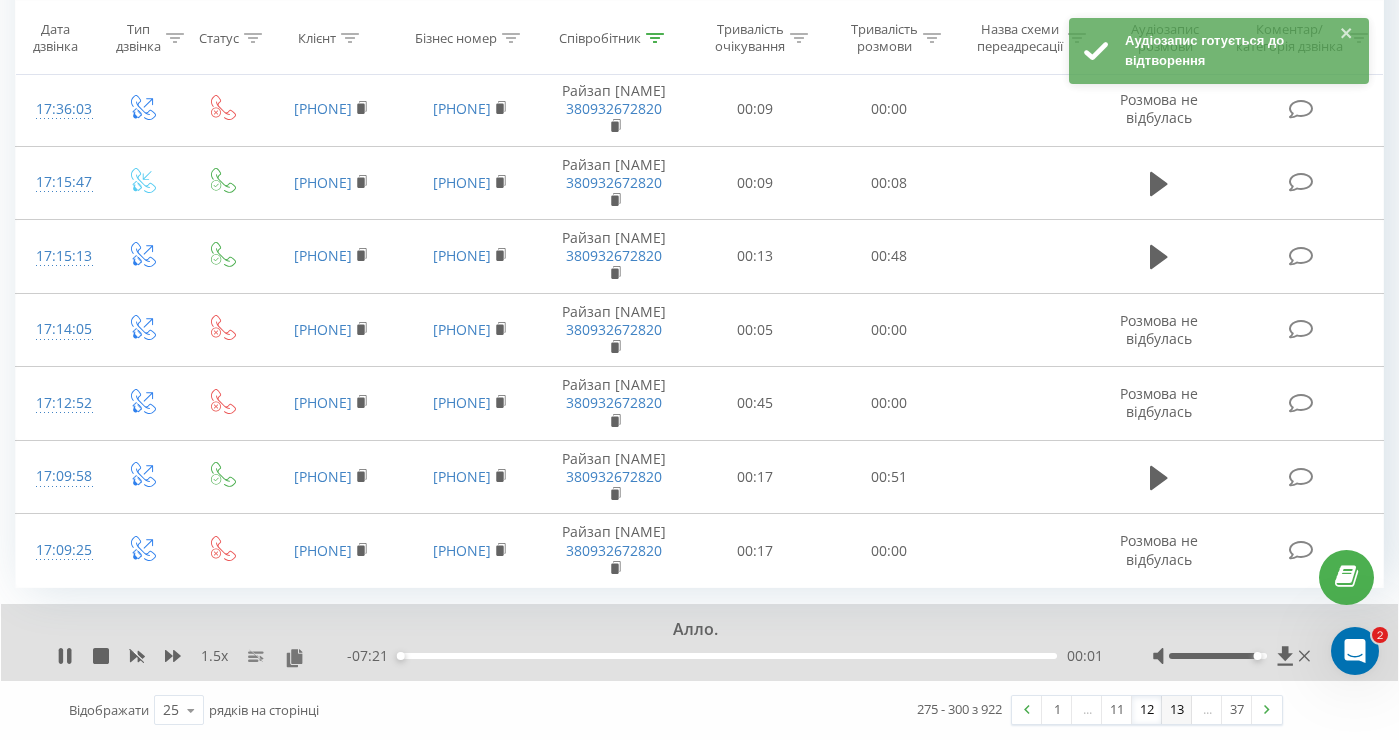 click on "13" at bounding box center [1177, 710] 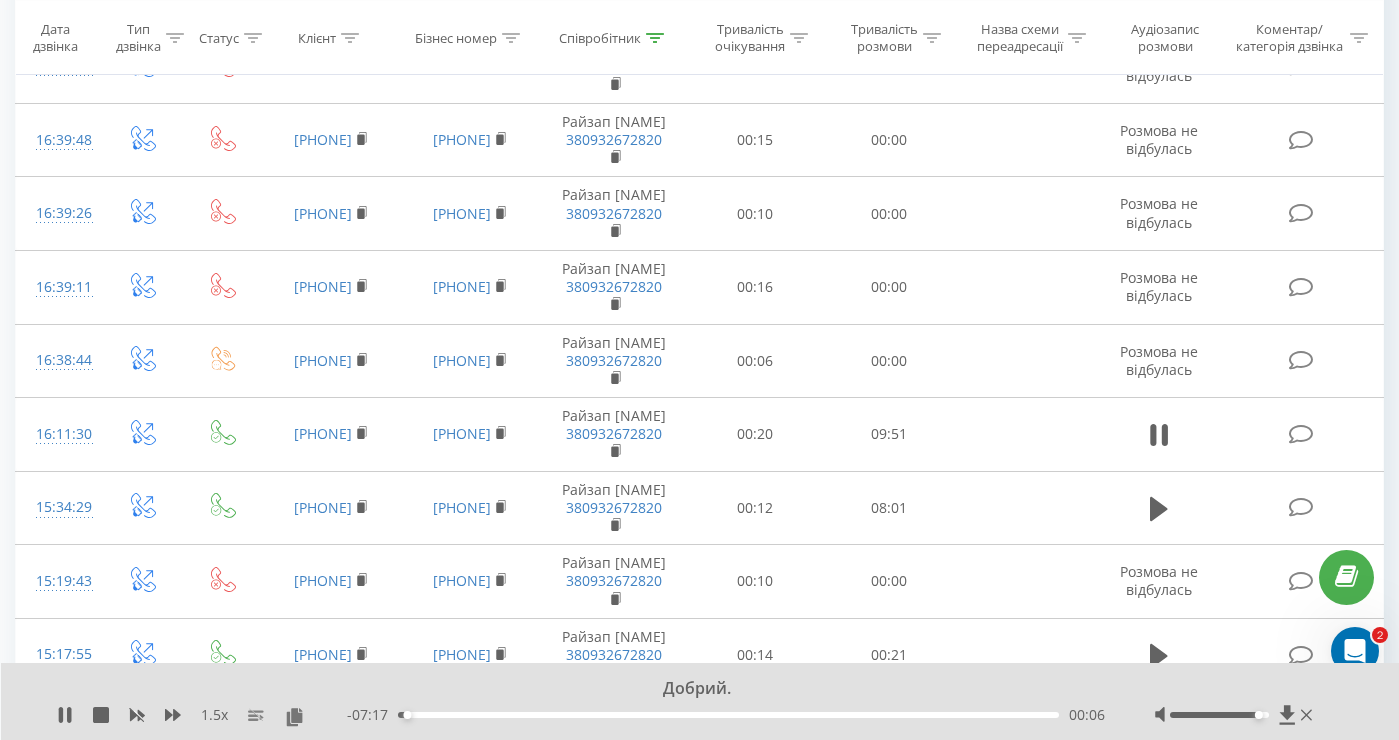 scroll, scrollTop: 1328, scrollLeft: 0, axis: vertical 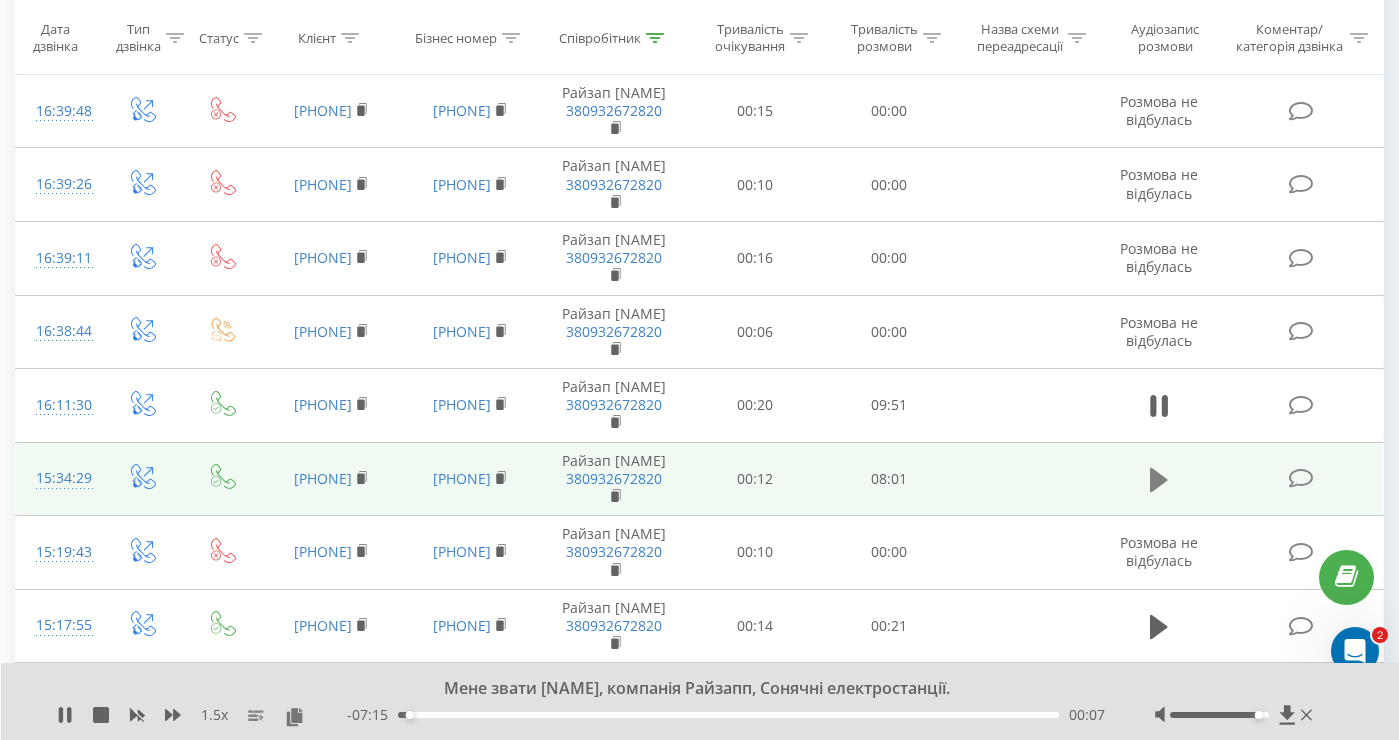 click 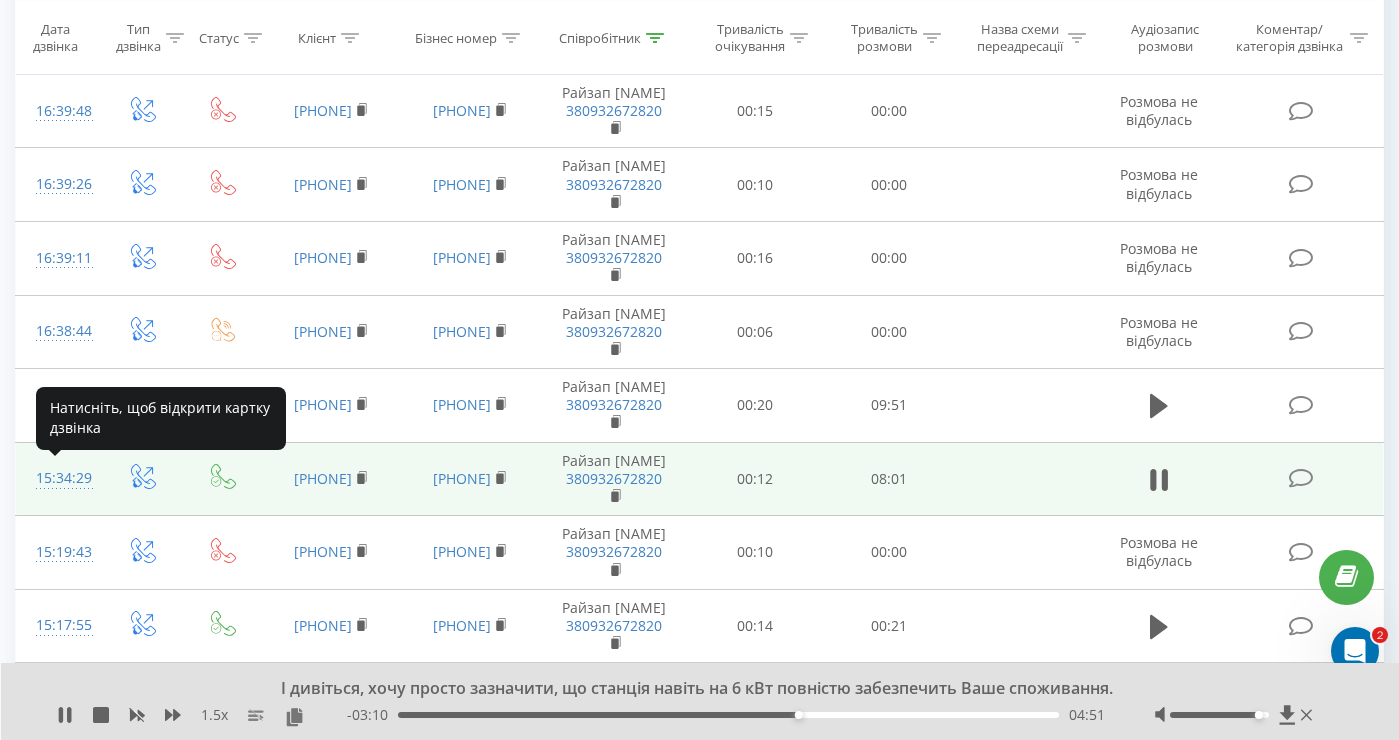 click on "15:34:29" at bounding box center [58, 478] 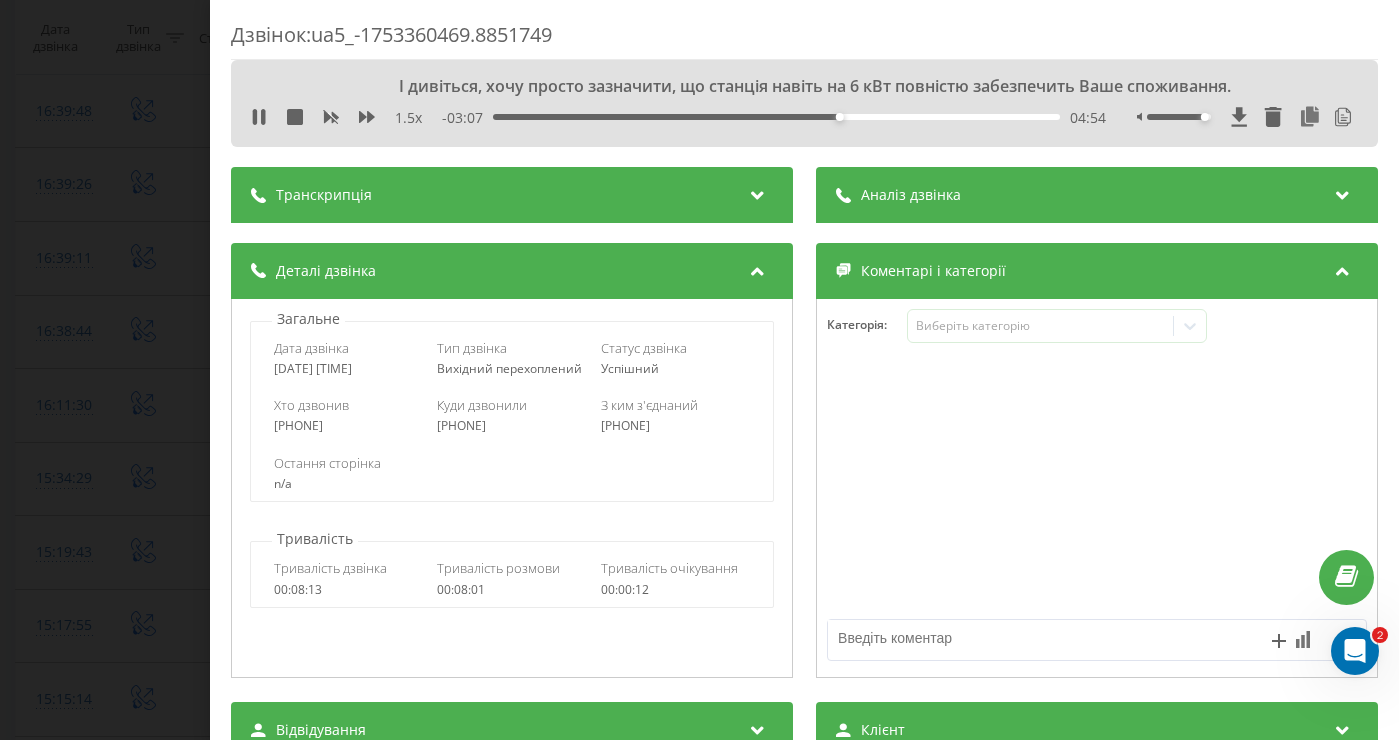 drag, startPoint x: 395, startPoint y: 366, endPoint x: 275, endPoint y: 369, distance: 120.03749 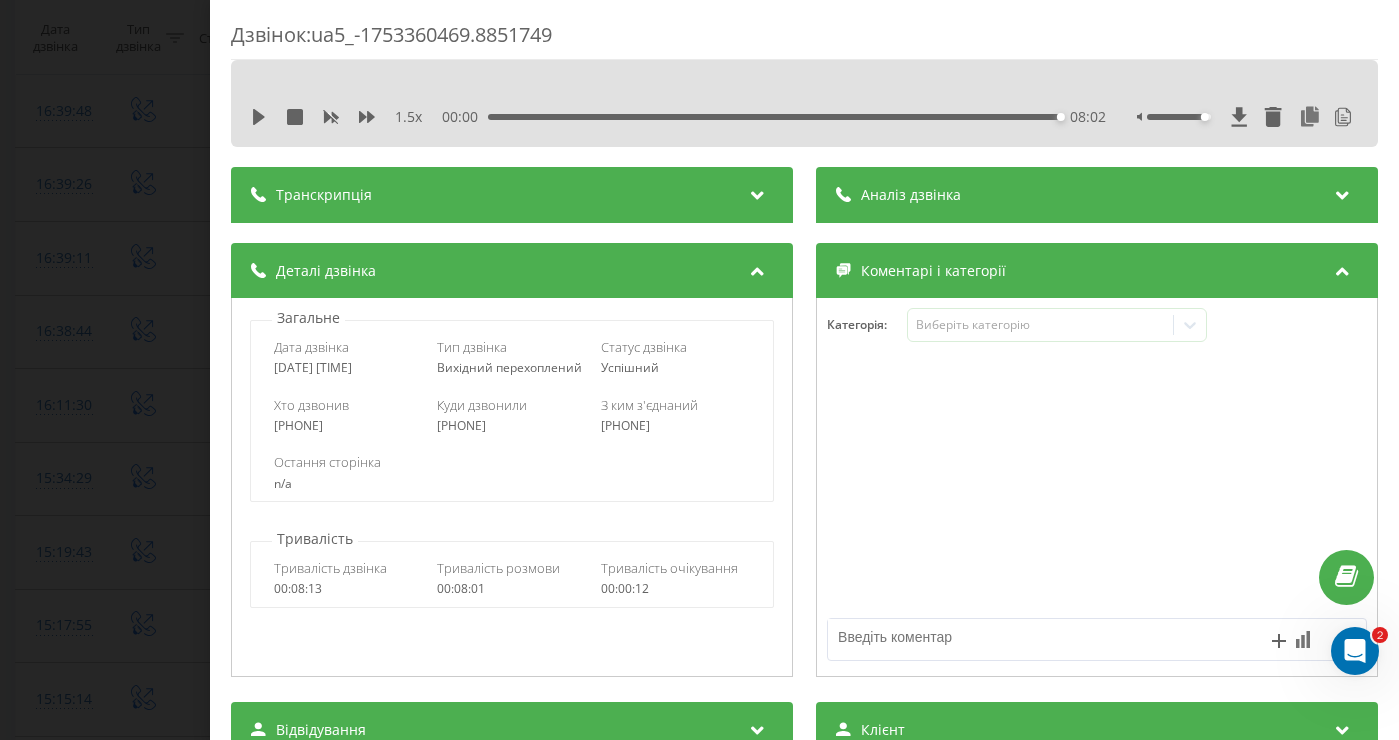 click on "Дзвінок :  ua5_-1753360469.8851749   1.5 x  00:00 08:02   08:02   Транскрипція 00:01 Ну, добрий день. 00:02 Алло, так, [NAME], доброго дня. 00:04 Мали з вами дзвонити цей четверг. 00:05 Так. 00:08 Маєте, так, декілька хвилин? 00:12 Добре, підкажіть, [NAME], будь ласка, з якою метою бажаєте встановити сонячну електростанцію? 00:14 Я хотіла собі вдома поставити. 00:18 Для власних потреб має бути, так? 00:21 Так. 00:23 Добре. 00:23 Якщо можна, щоб її зробили на криші. 00:27 Ну, то як ставлять на криші. 00:28 Так, добре, що є, наприклад, місце, або навіть бажання, тому що кріплення вою два рази дешевше, ніж на землі. 00:36 00:37 00:42 n/a" at bounding box center [699, 370] 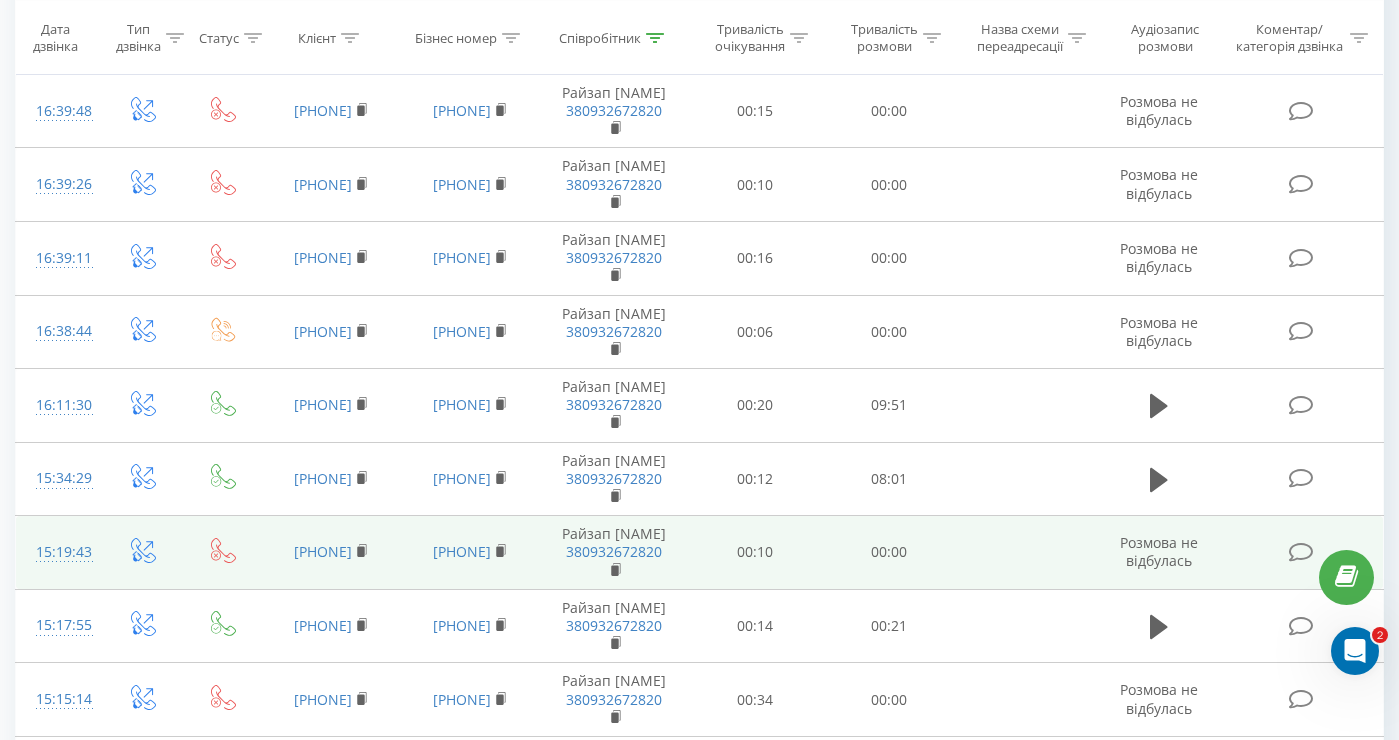 scroll, scrollTop: 1474, scrollLeft: 0, axis: vertical 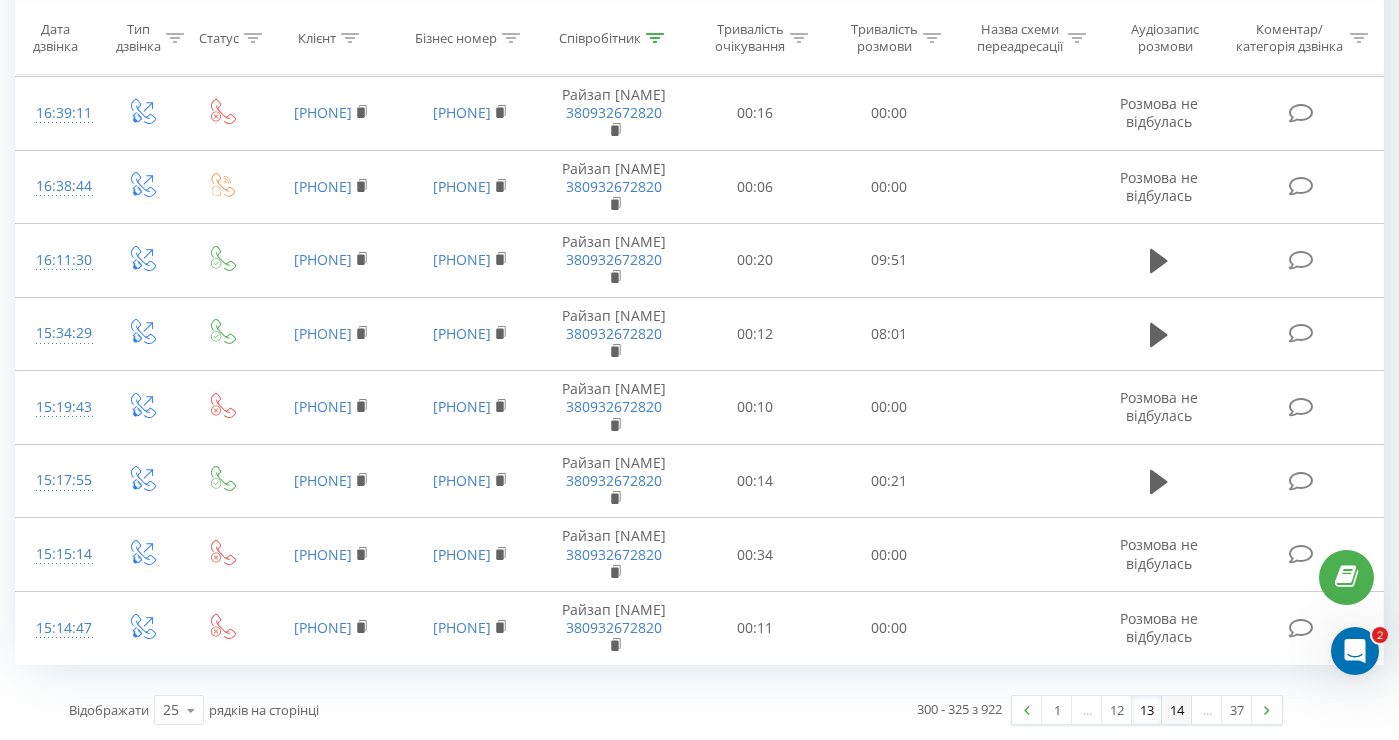 click on "14" at bounding box center (1177, 710) 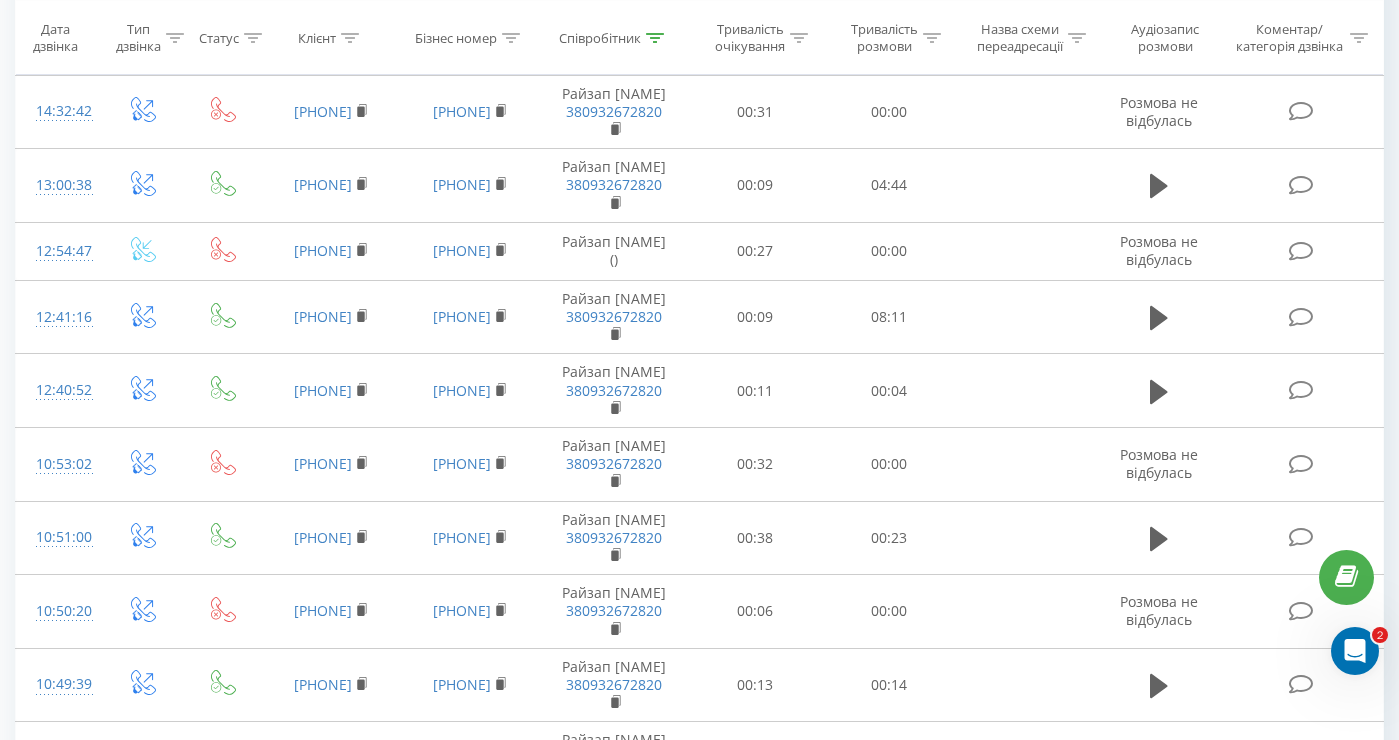 scroll, scrollTop: 1452, scrollLeft: 0, axis: vertical 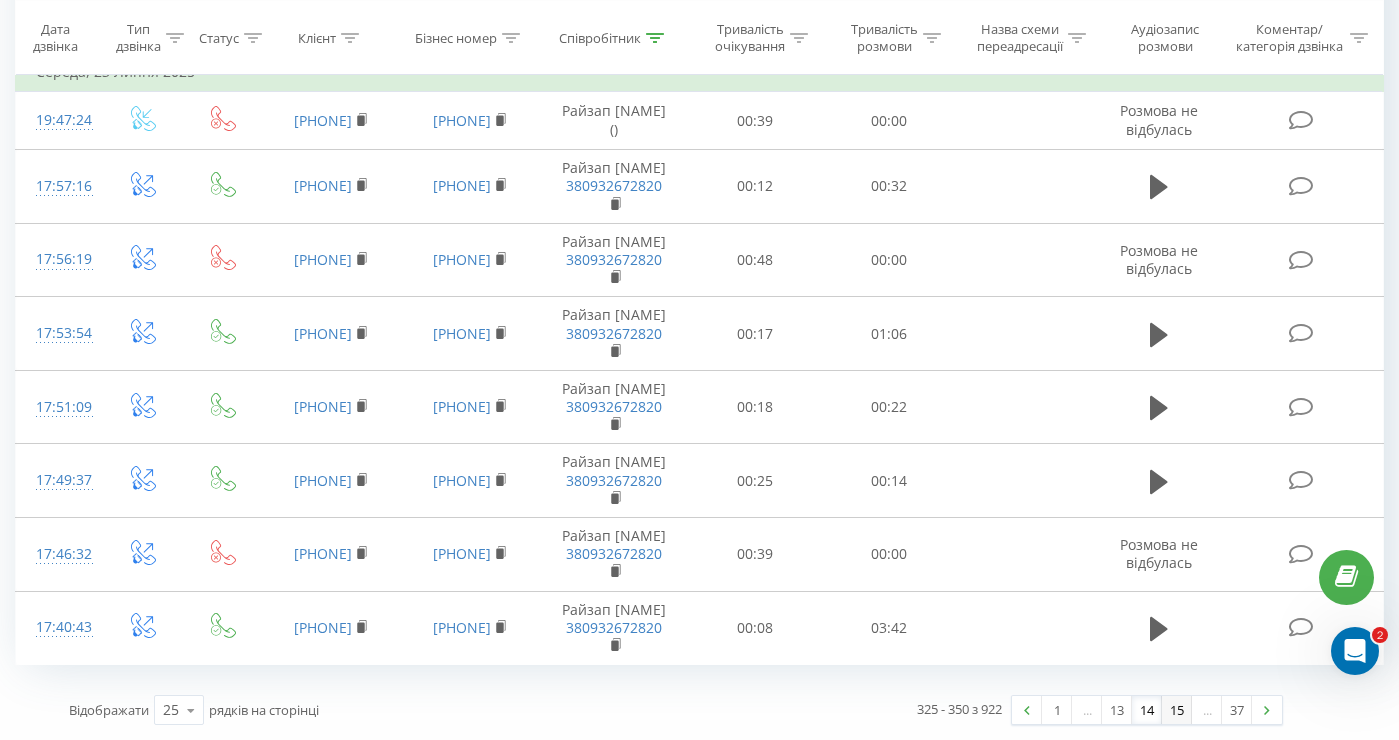 click on "15" at bounding box center [1177, 710] 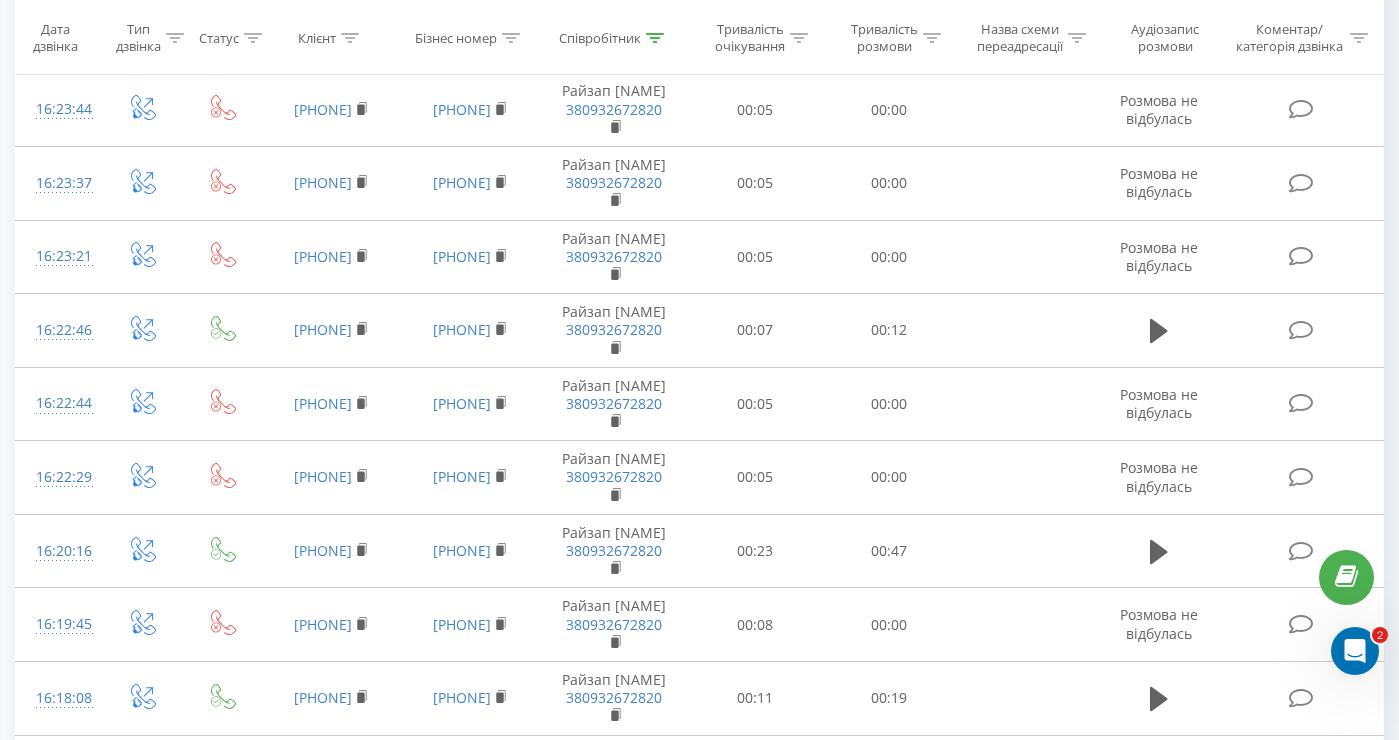 scroll, scrollTop: 1458, scrollLeft: 0, axis: vertical 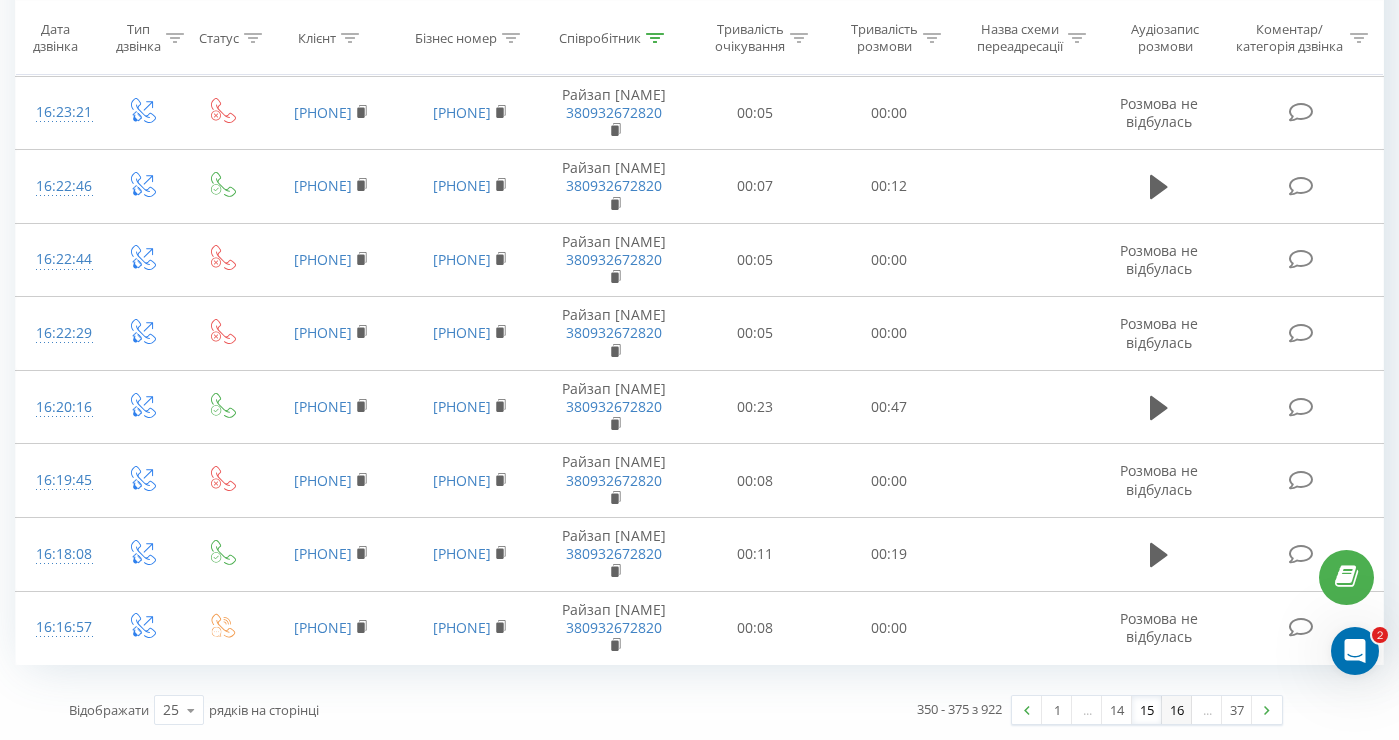 click on "16" at bounding box center [1177, 710] 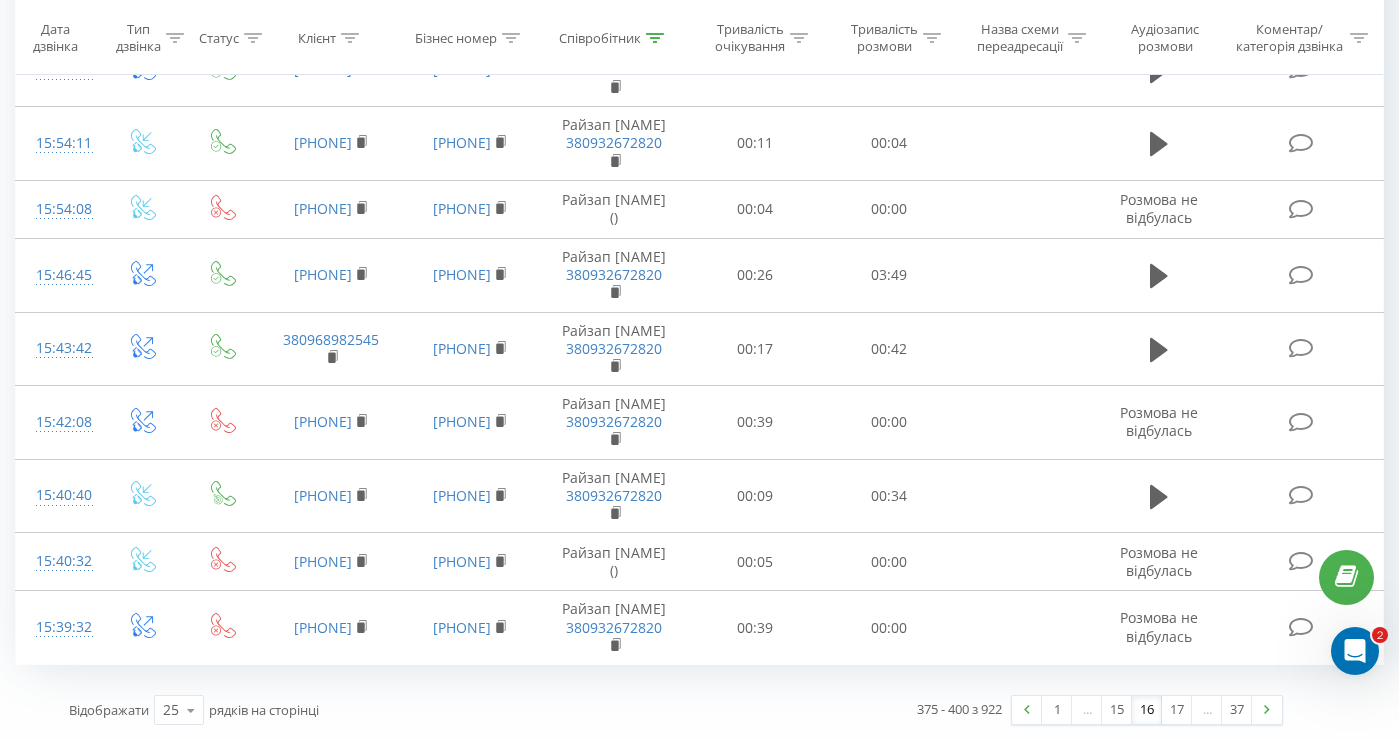 scroll, scrollTop: 1328, scrollLeft: 0, axis: vertical 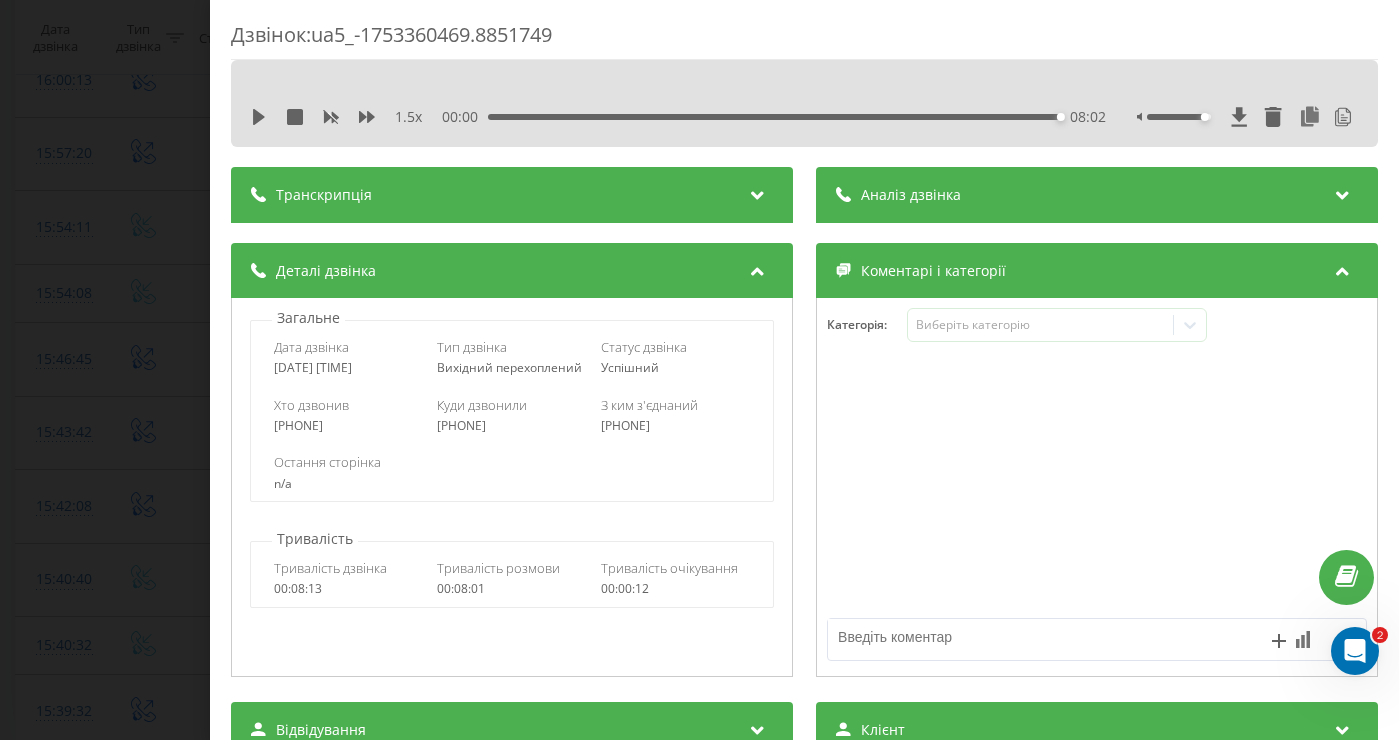 click on "Дзвінок :  ua5_-1753360469.8851749   1.5 x  00:00 08:02   08:02   Транскрипція Для AI-аналізу майбутніх дзвінків  налаштуйте та активуйте профіль на сторінці . Якщо профіль вже є і дзвінок відповідає його умовам, оновіть сторінку через 10 хвилин - AI аналізує поточний дзвінок. Аналіз дзвінка Назва профілю Маркетинг RiseUp Тема діалогу Консультація щодо встановлення сонячної електростанції для приватного будинку Аналіз настрою Настрій клієнта Зацікавлена Настрій менеджера Професійна Деталі Custom 1 Відмова: Так. Причина: Висока вартість. Custom 2 Custom 3 Деталі дзвінка Загальне Дата дзвінка :" at bounding box center [699, 370] 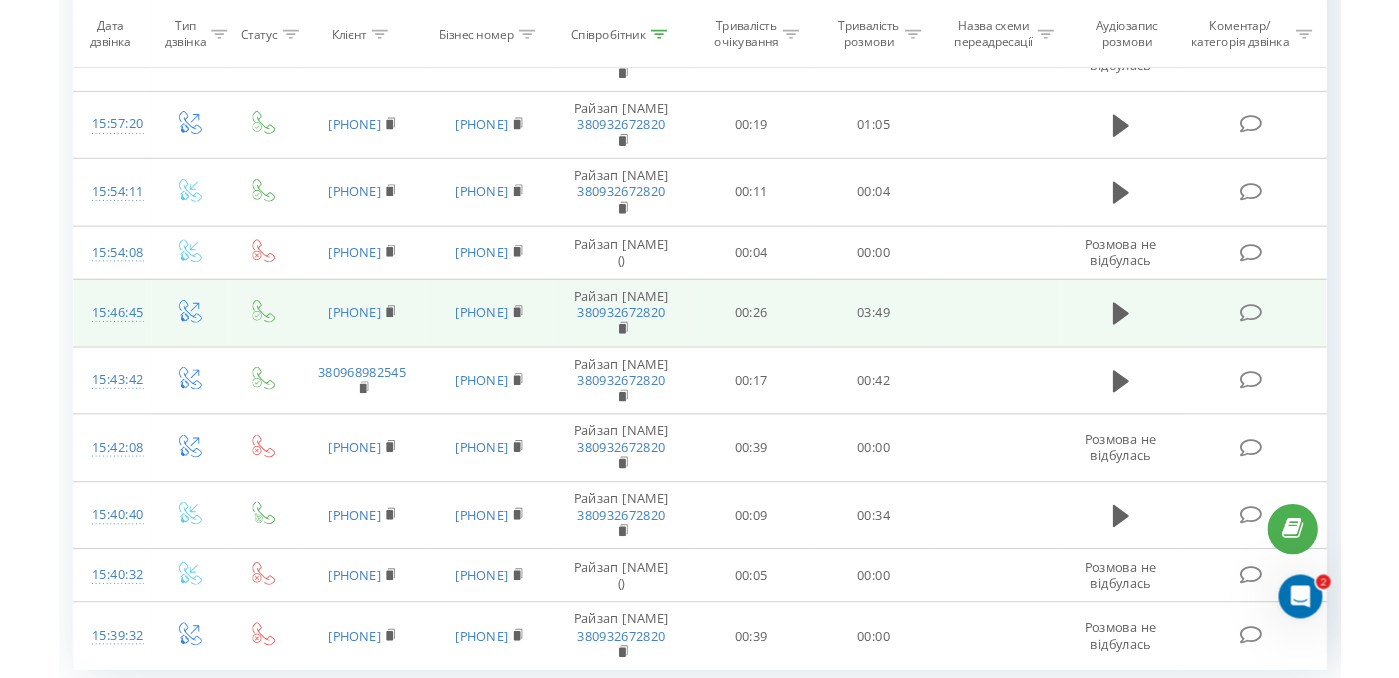 scroll, scrollTop: 1347, scrollLeft: 0, axis: vertical 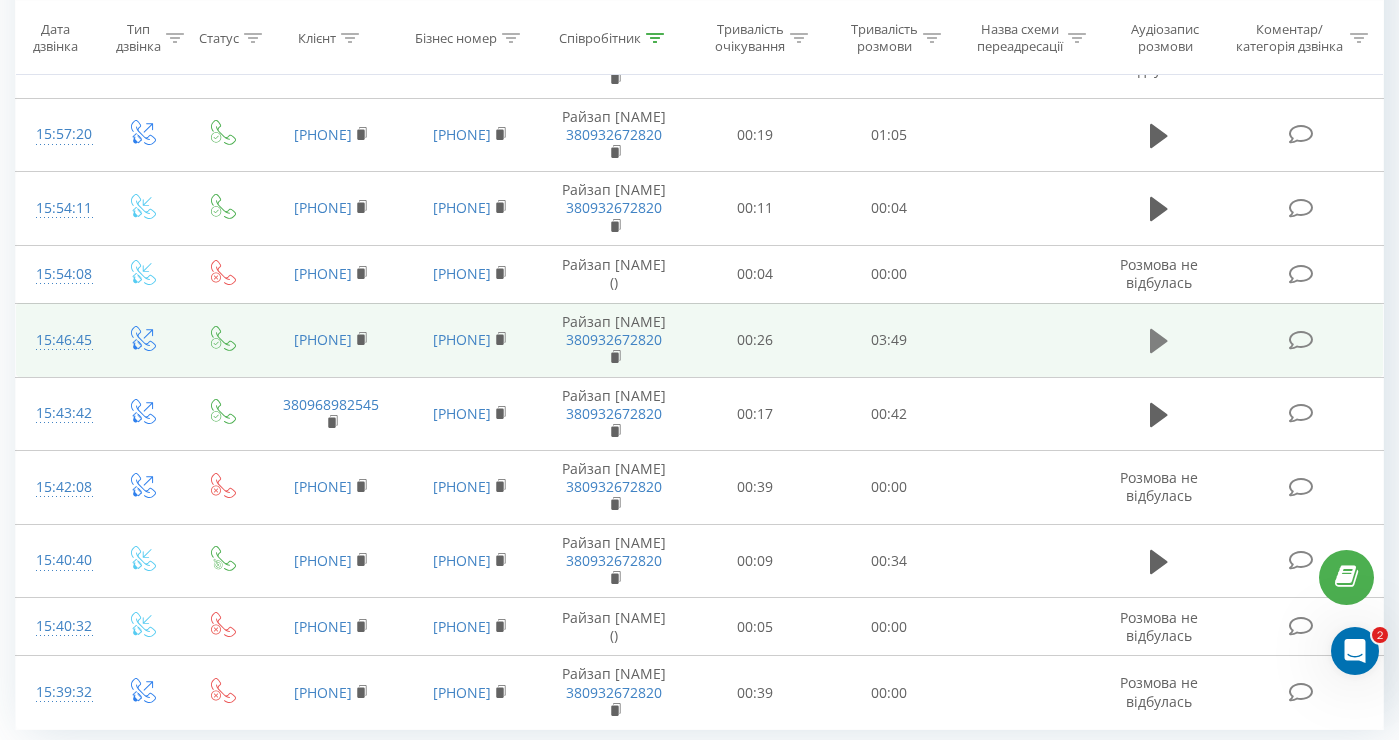 click 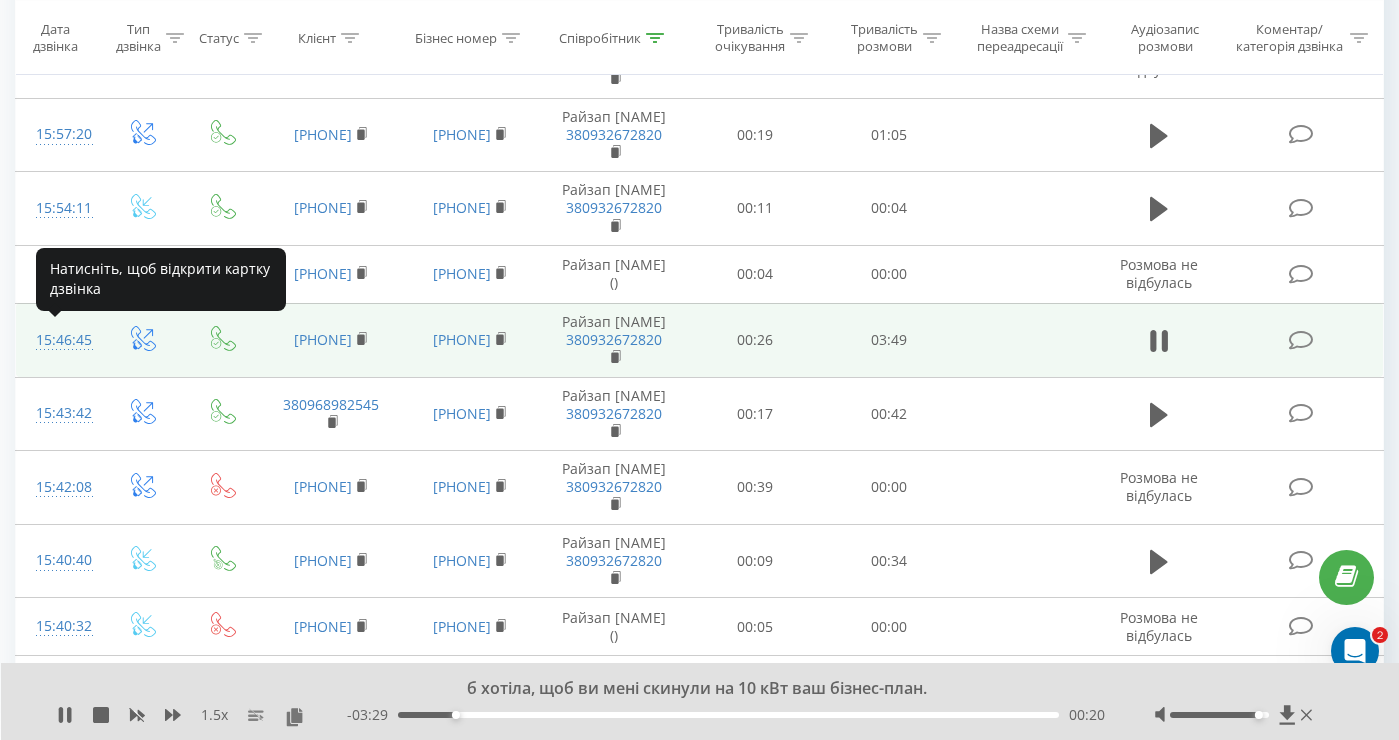 click on "15:46:45" at bounding box center [58, 340] 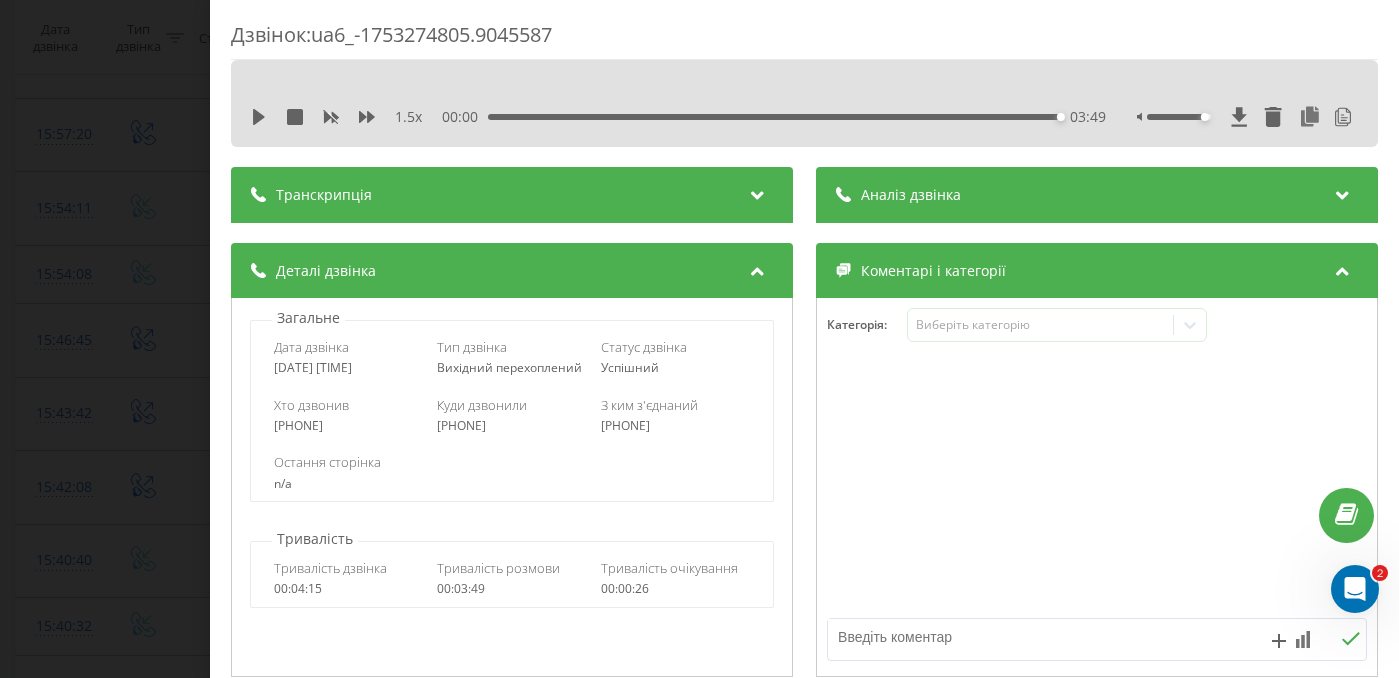 click on "Дзвінок :  ua6_-1753274805.9045587   1.5 x  00:00 03:49   03:49   Транскрипція 00:01 Я 00:01 Алло, [NAME], доброго дня. 00:04 Каріна вам телефонує. 00:05 Компанія «Рейзав» Сонячні електростанції. 00:08 б хотіла, щоб ви мені скинули на 10 кВт ваш бізнес-план. 00:08 Так, хотіла запитати, як ваші справи взагалі, екстеновлені? 00:17 У вас одна фаза, наскільки я пам'ятаю, правильно? 00:21 Так. 00:23 Так, добре. 00:25 Кріплення на даху? 00:26 Ні, не на Дахова, на території. 00:27 На землі? 00:29 Якщо можна, хотілося б, щоб матеріал включити в цю стоїмость, а сварочні роботи на закріплення для сонячних батарей, то зробимо самі. 00:29 00:34" at bounding box center (699, 339) 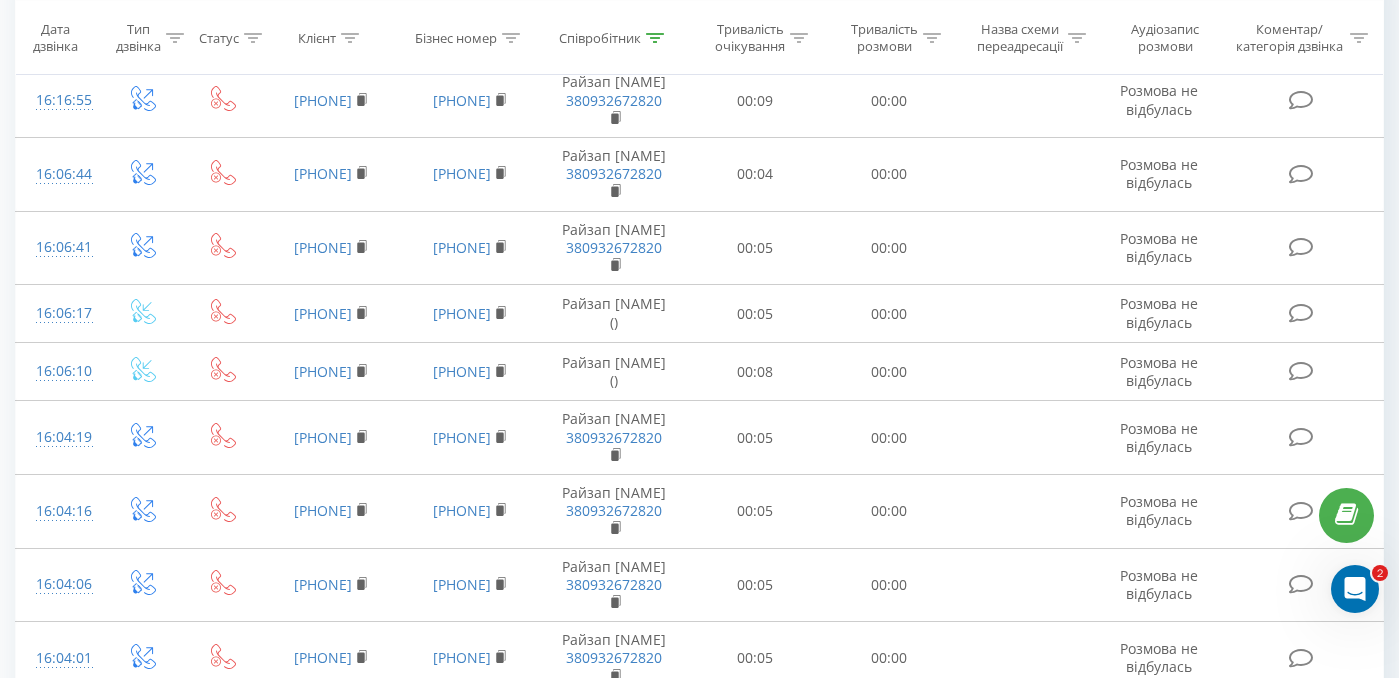 scroll, scrollTop: 0, scrollLeft: 0, axis: both 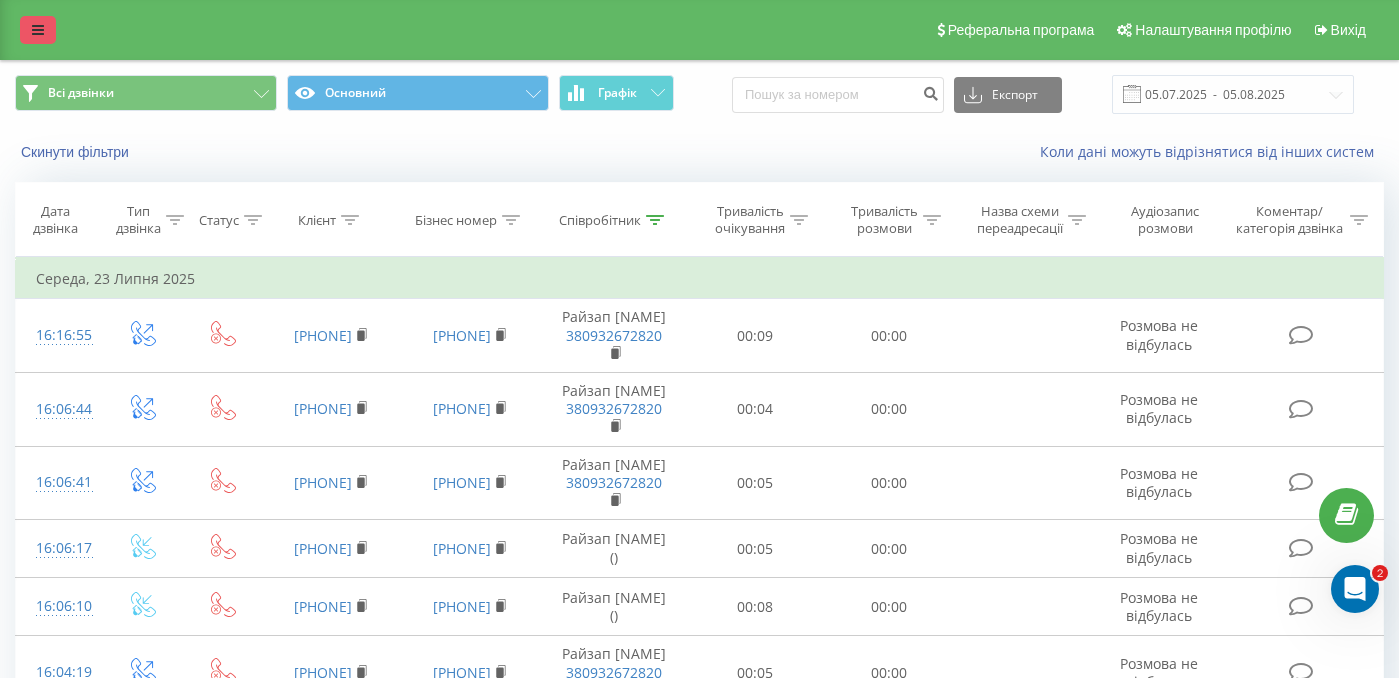 click at bounding box center [38, 30] 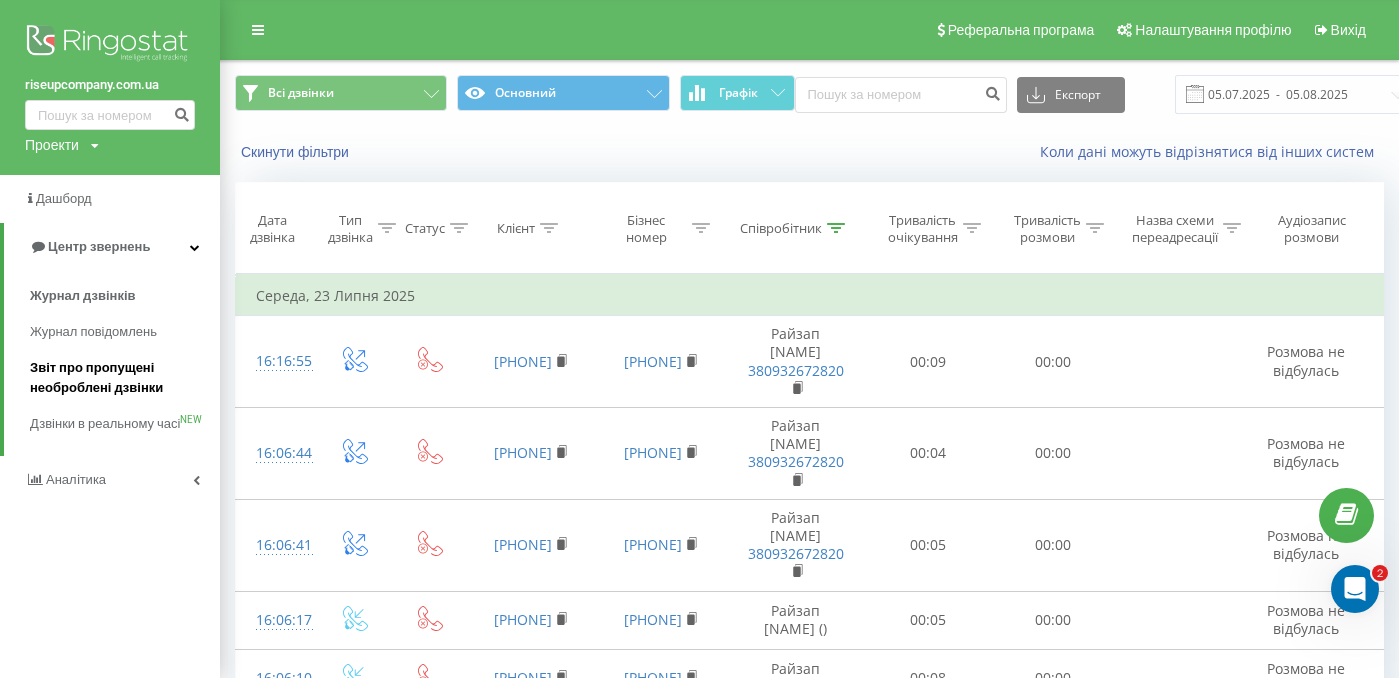 click on "Звіт про пропущені необроблені дзвінки" at bounding box center (120, 378) 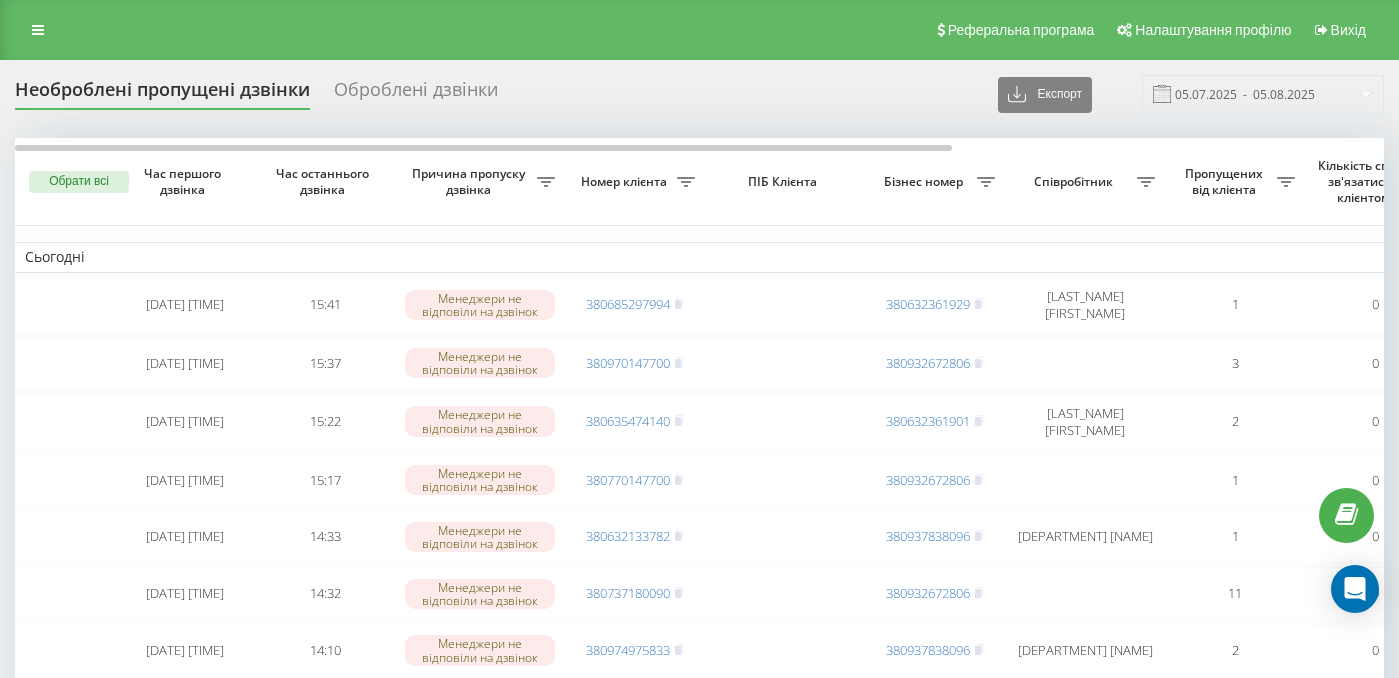 scroll, scrollTop: 0, scrollLeft: 0, axis: both 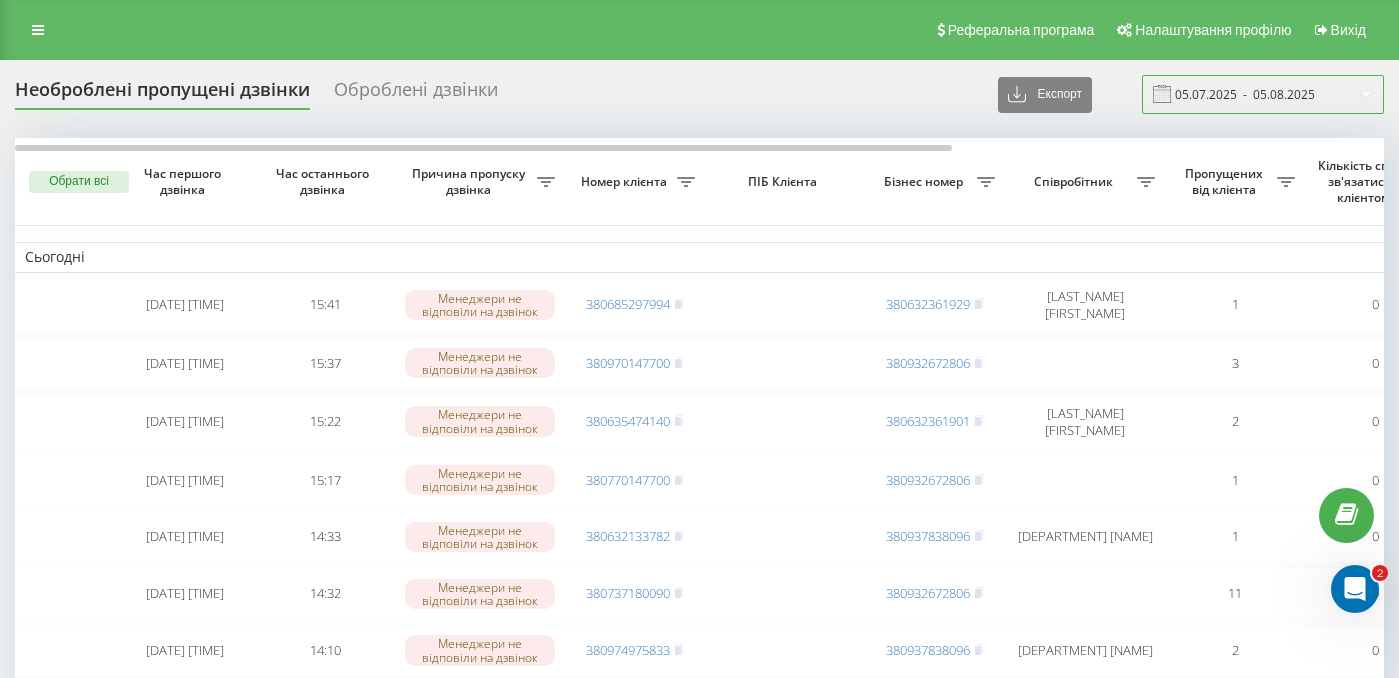 click on "05.07.2025  -  05.08.2025" at bounding box center (1263, 94) 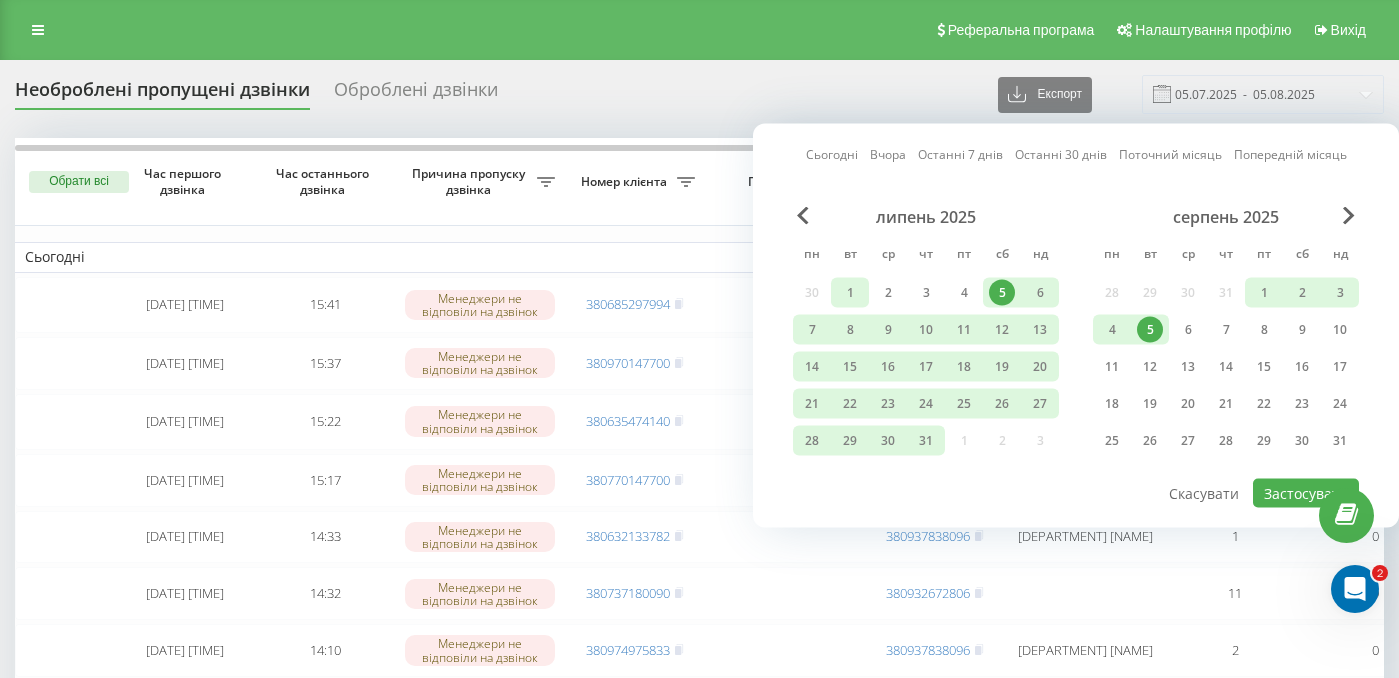 click on "1" at bounding box center (850, 293) 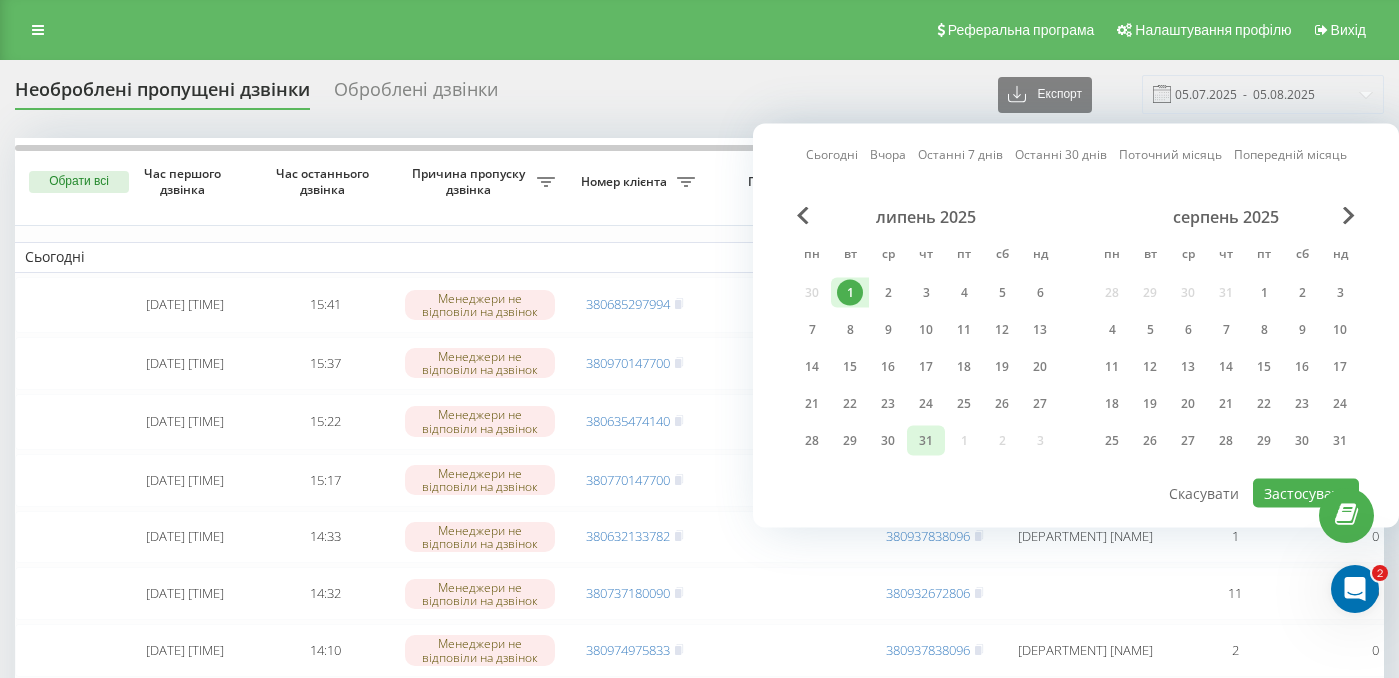 click on "31" at bounding box center [926, 441] 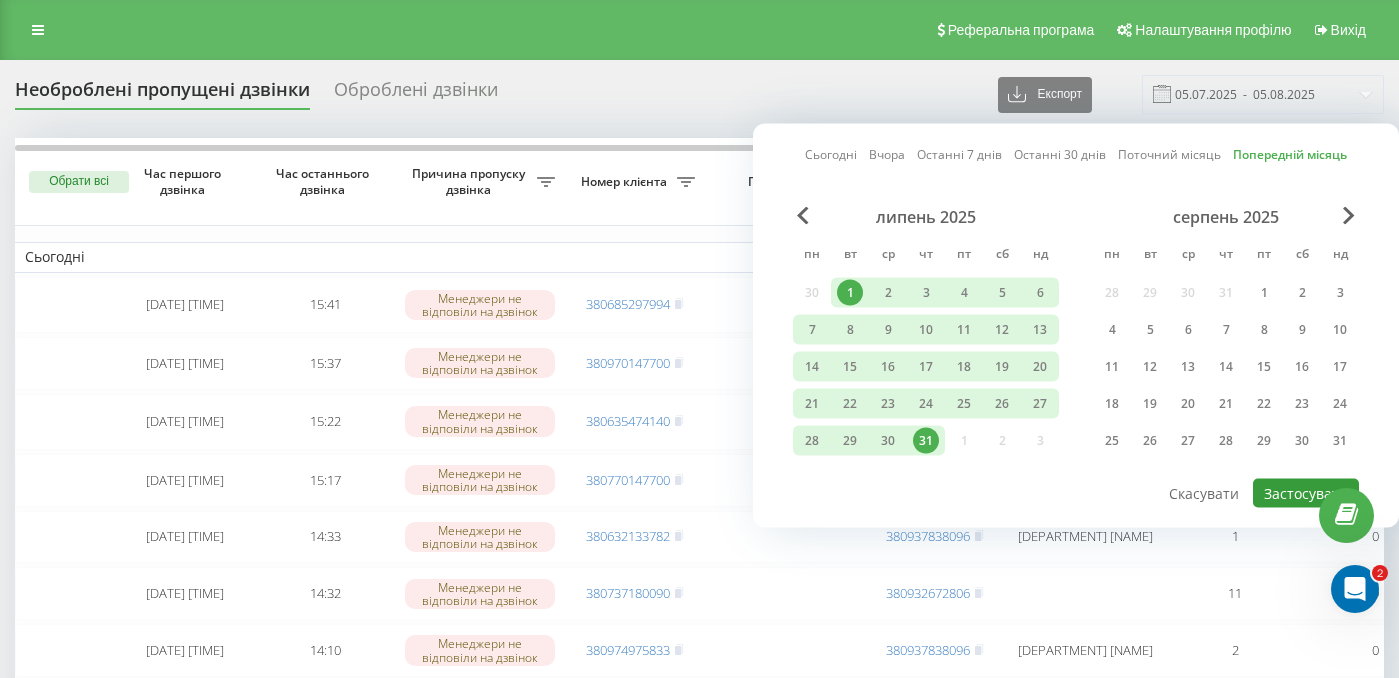 click on "Застосувати" at bounding box center [1306, 493] 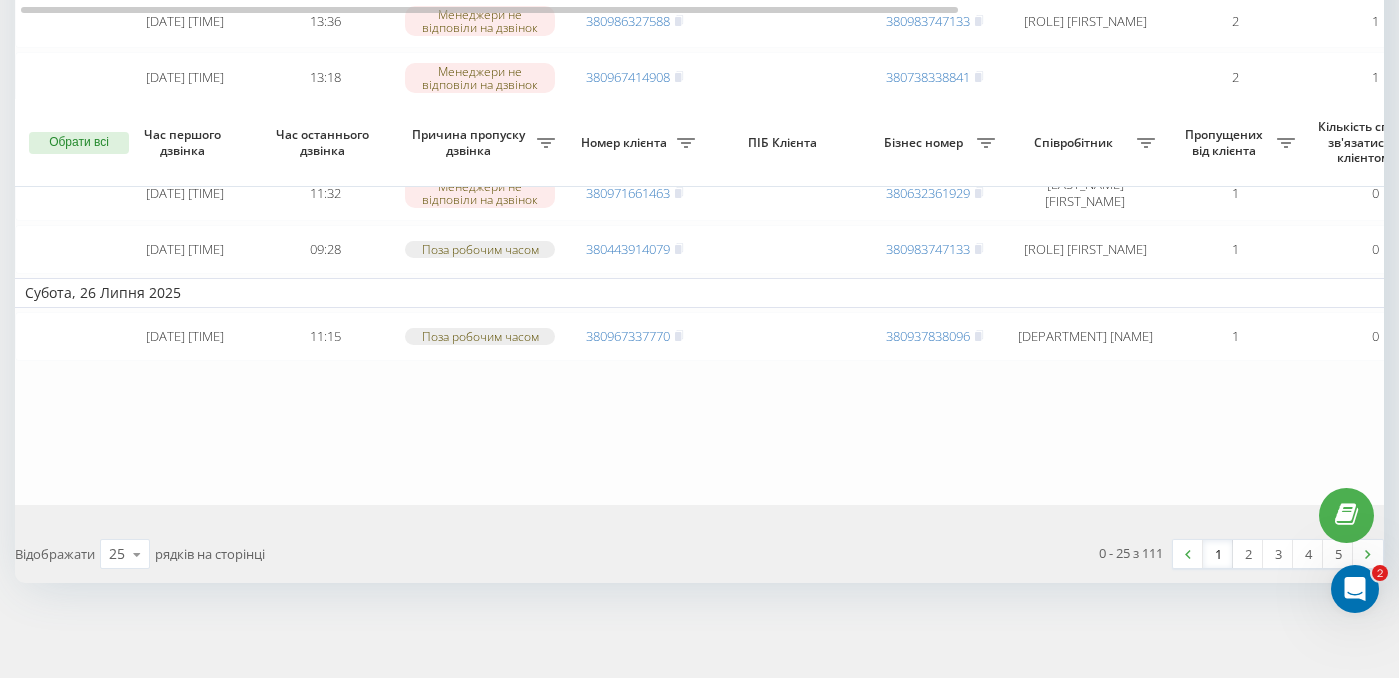 scroll, scrollTop: 1229, scrollLeft: 0, axis: vertical 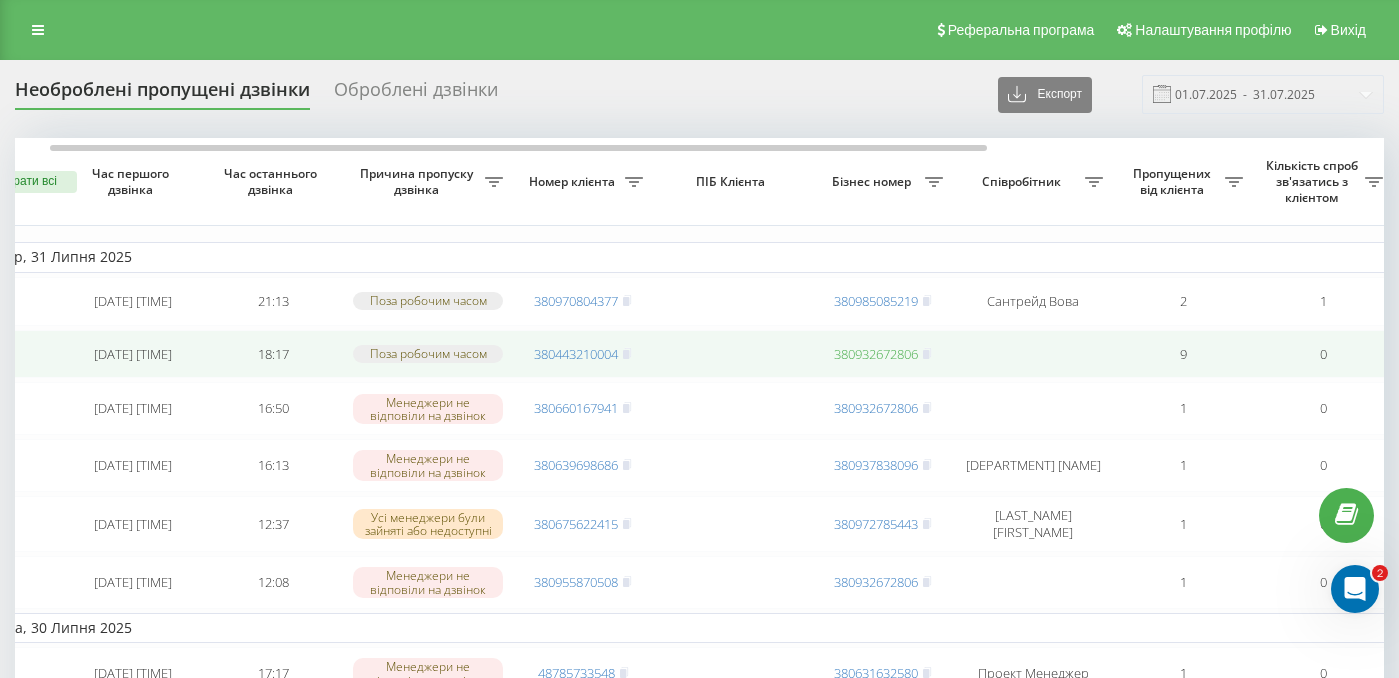 type on "05.07.2025  -  05.08.2025" 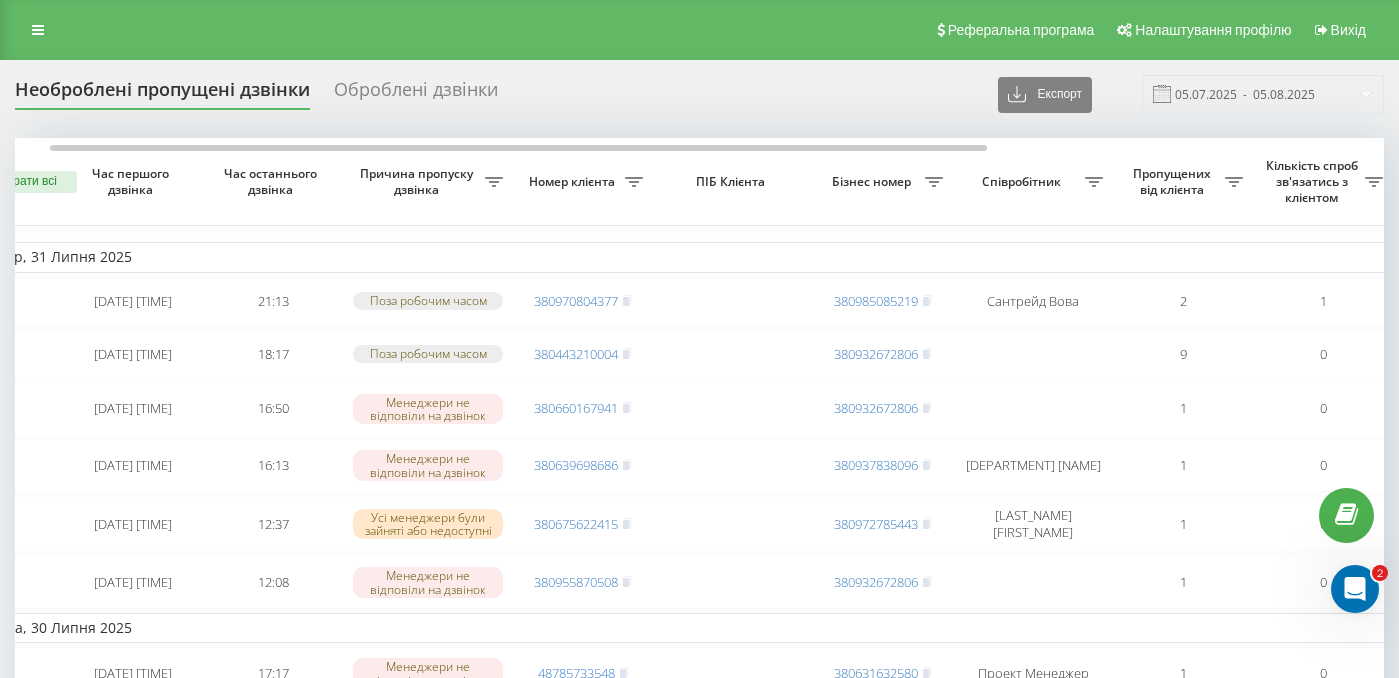 click on "Співробітник" at bounding box center [1033, 182] 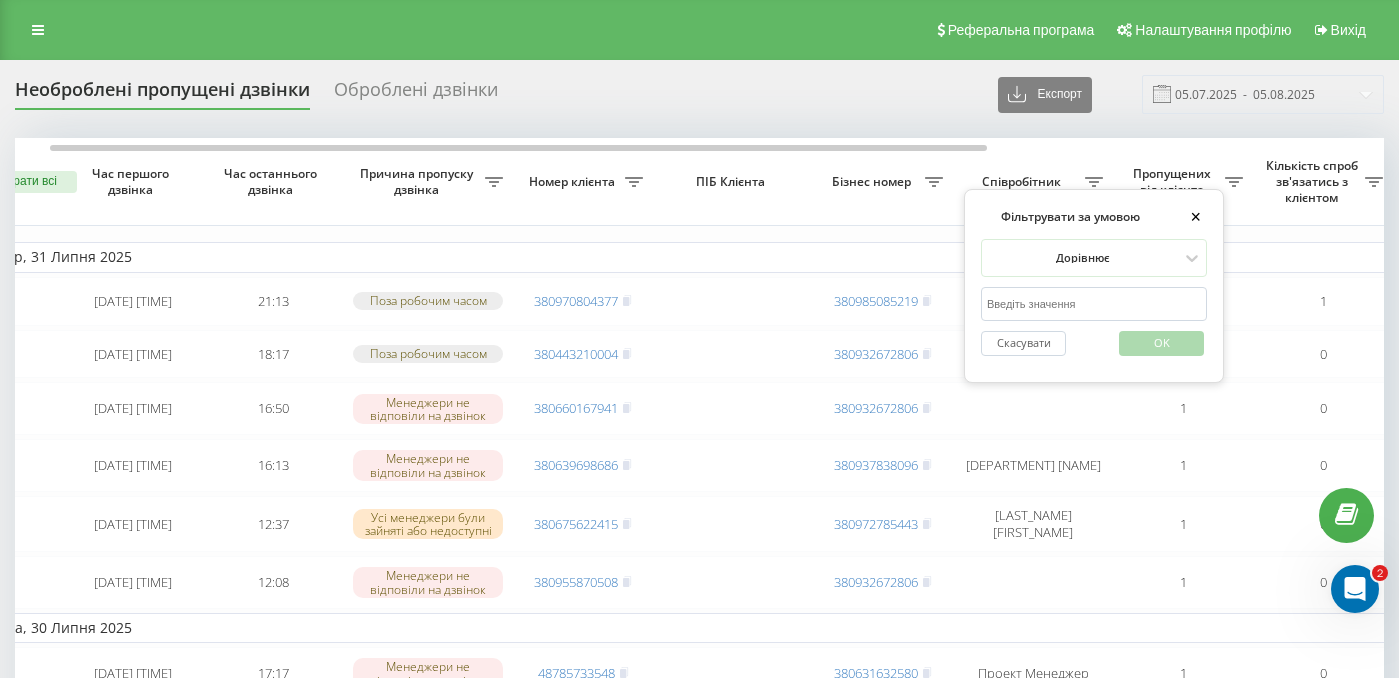 type on "о" 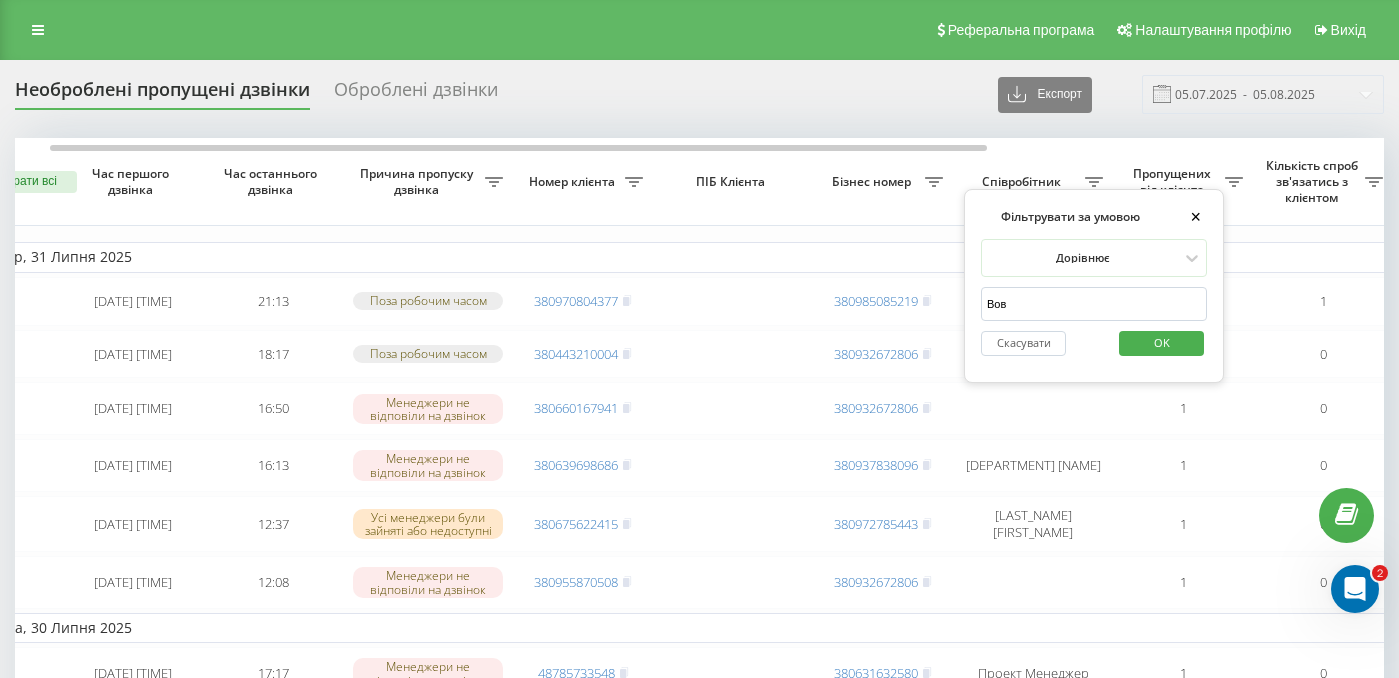type on "Вова" 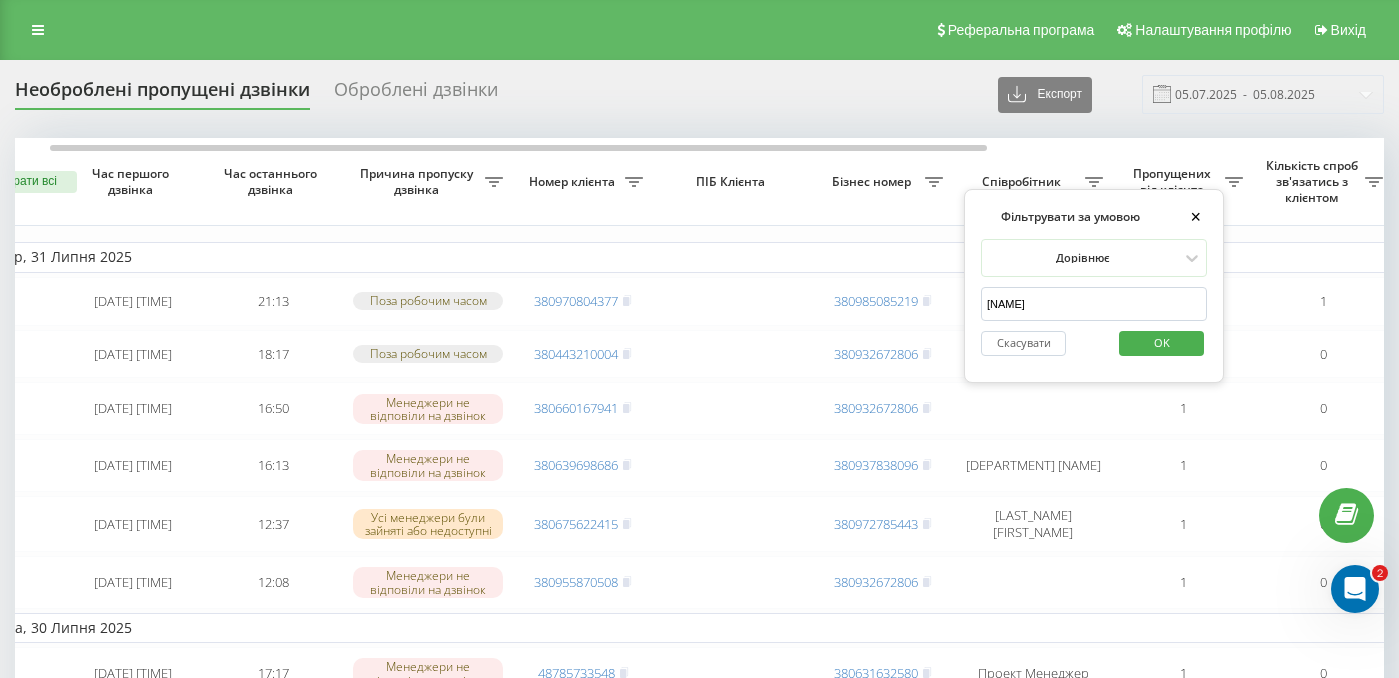 click on "OK" at bounding box center [1161, 343] 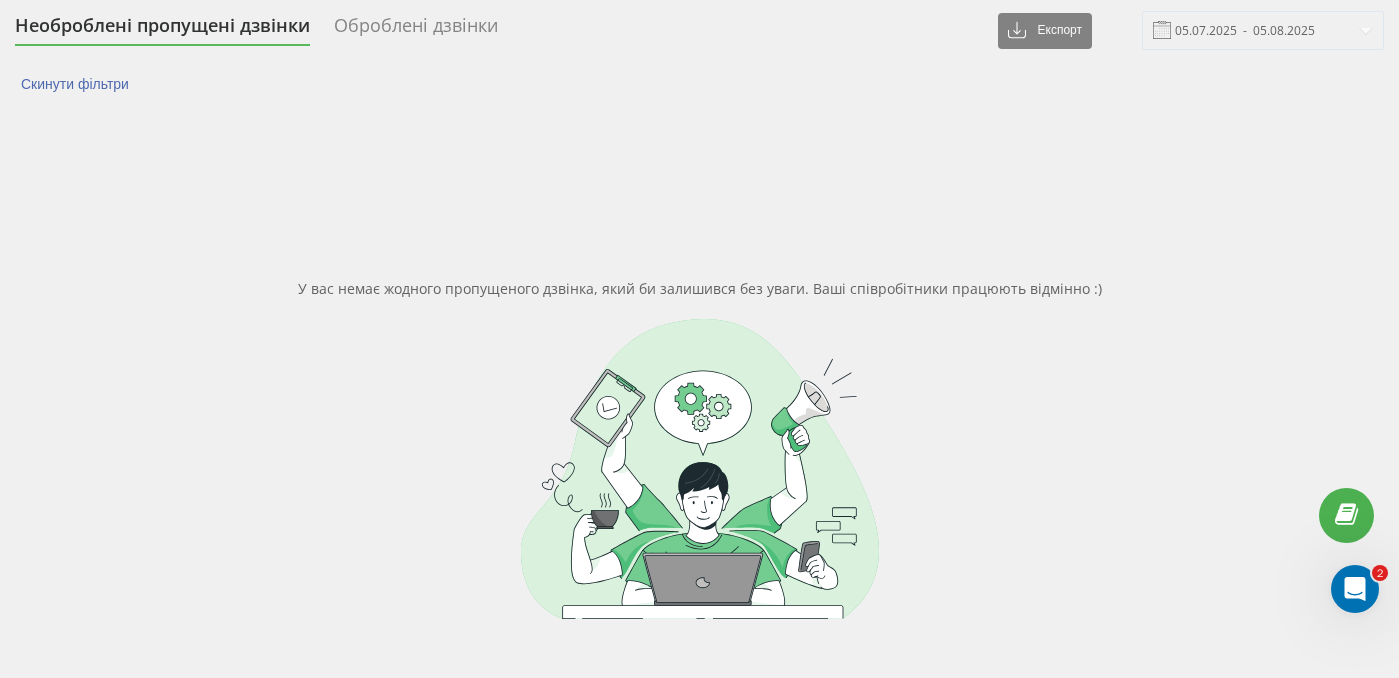 scroll, scrollTop: 0, scrollLeft: 0, axis: both 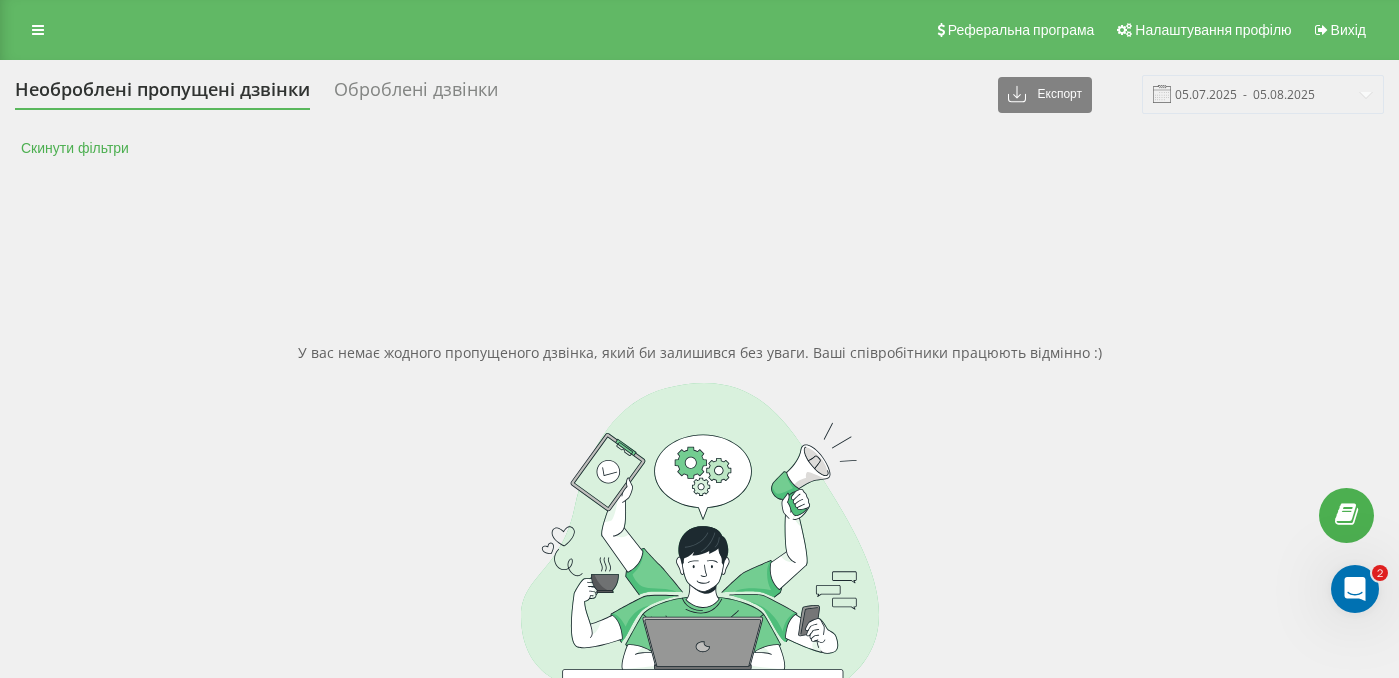 click on "Скинути фільтри" at bounding box center [77, 148] 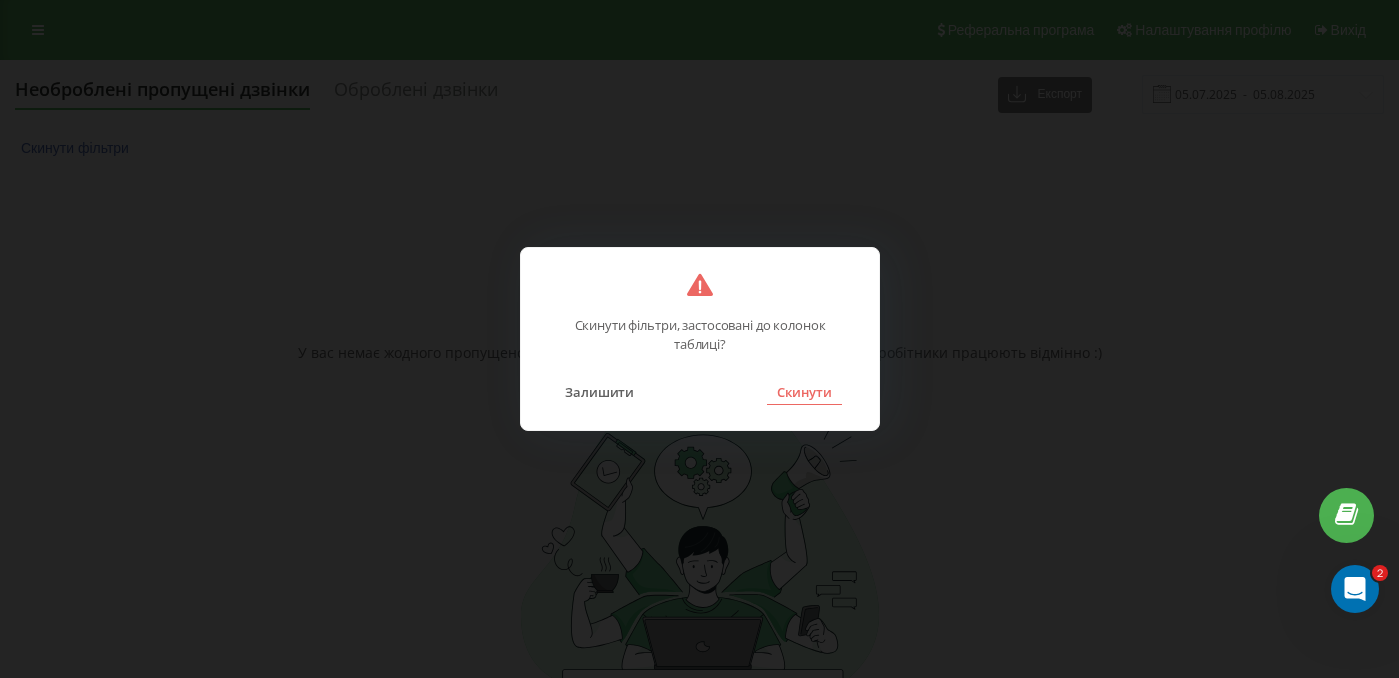 click on "Скинути" at bounding box center [804, 392] 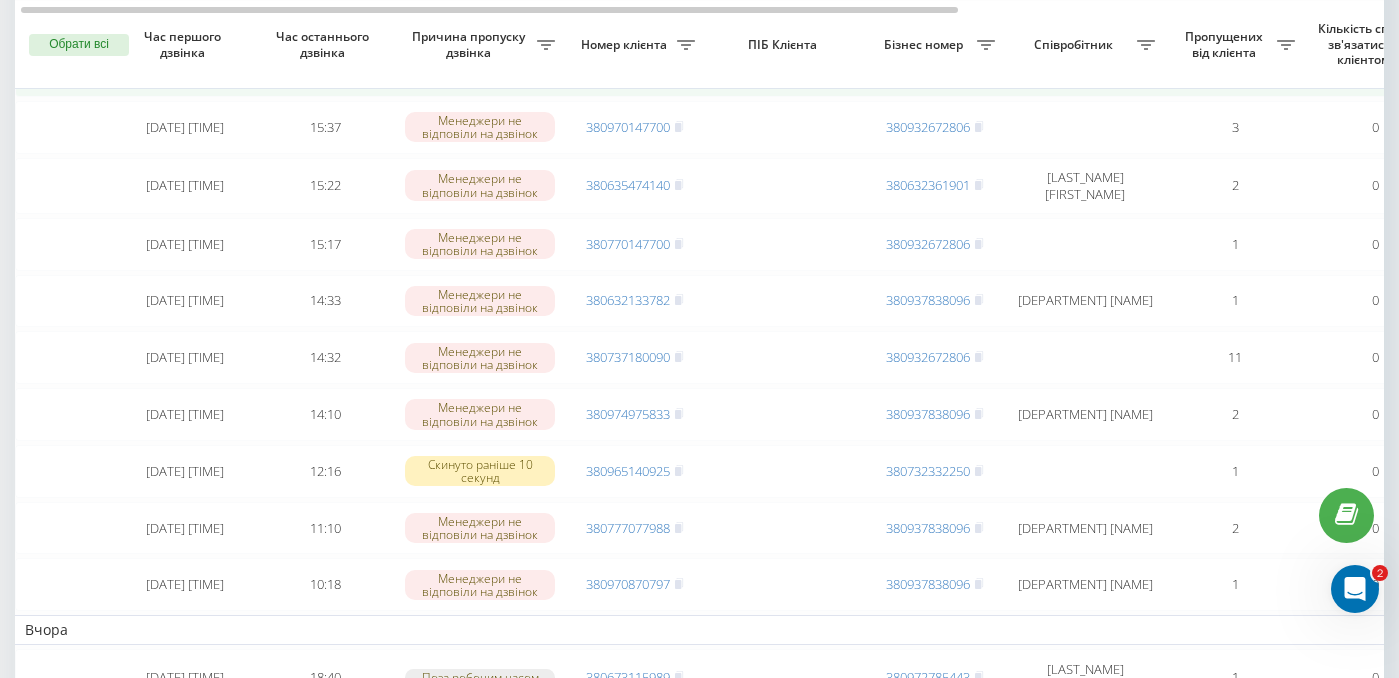 scroll, scrollTop: 164, scrollLeft: 0, axis: vertical 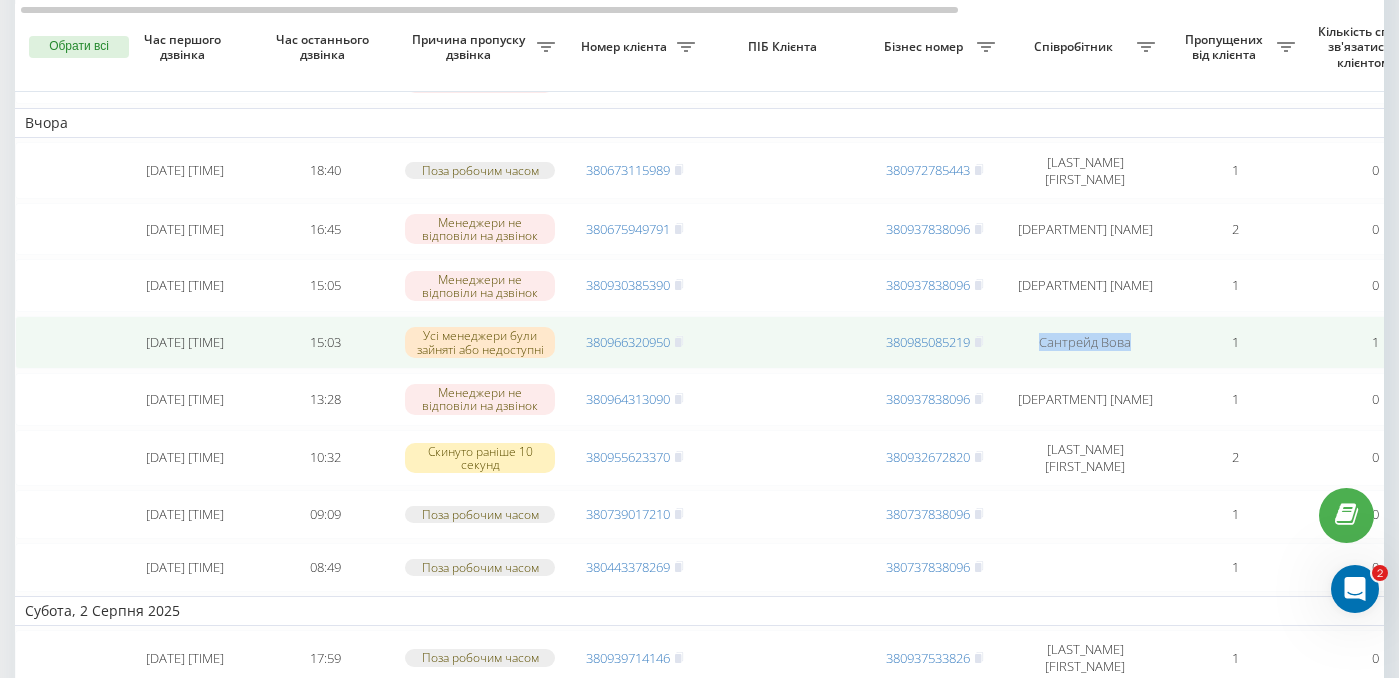 drag, startPoint x: 1130, startPoint y: 382, endPoint x: 1032, endPoint y: 377, distance: 98.12747 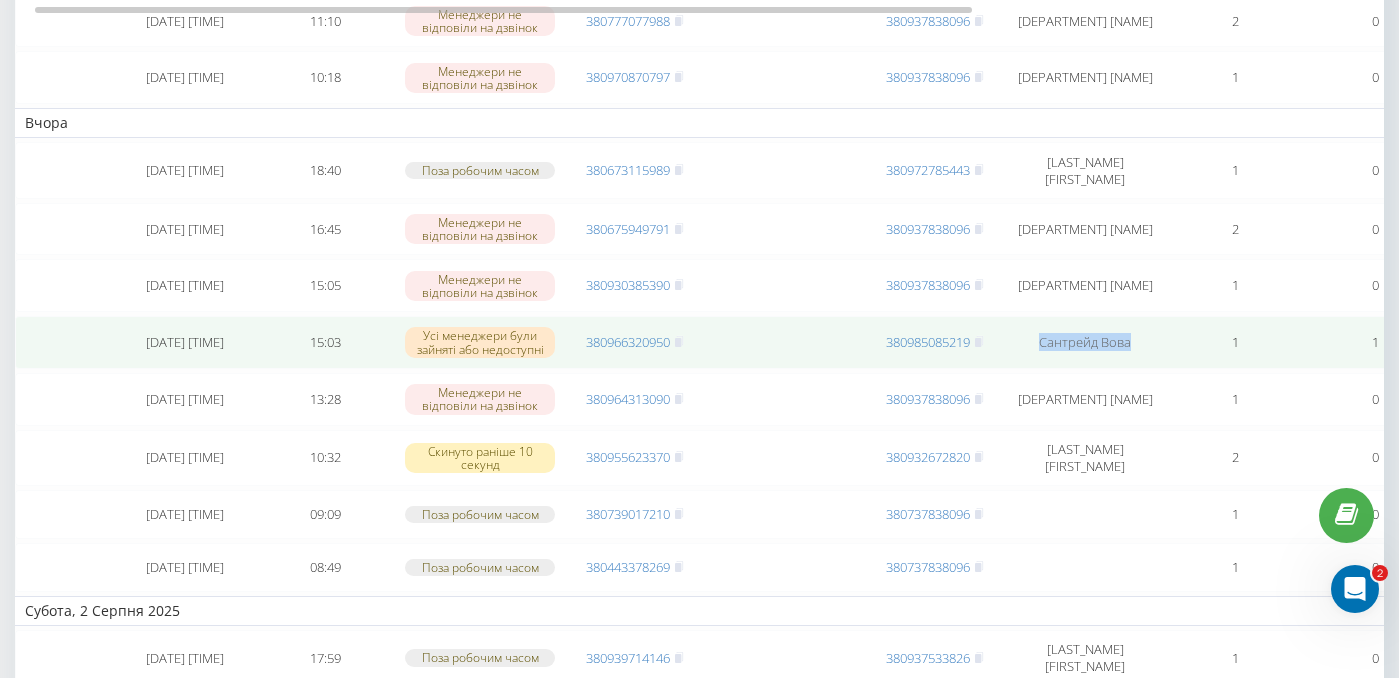 scroll, scrollTop: 0, scrollLeft: 21, axis: horizontal 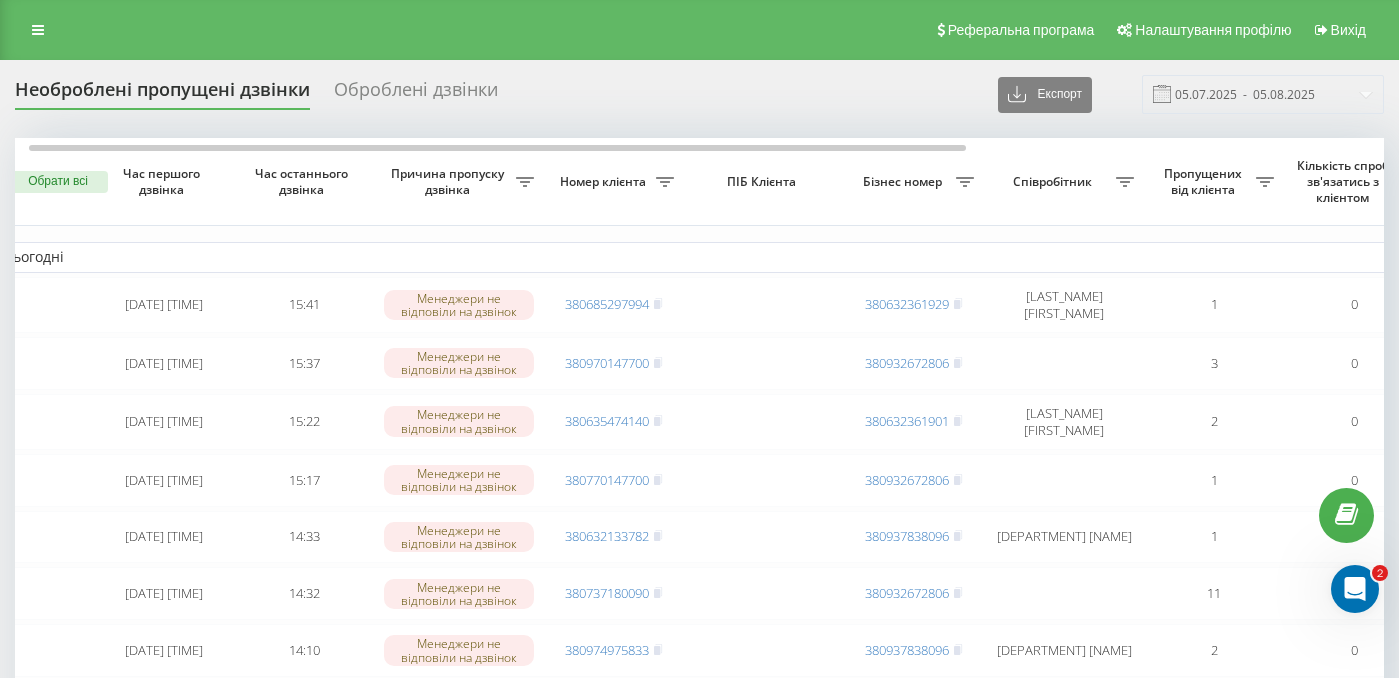 click 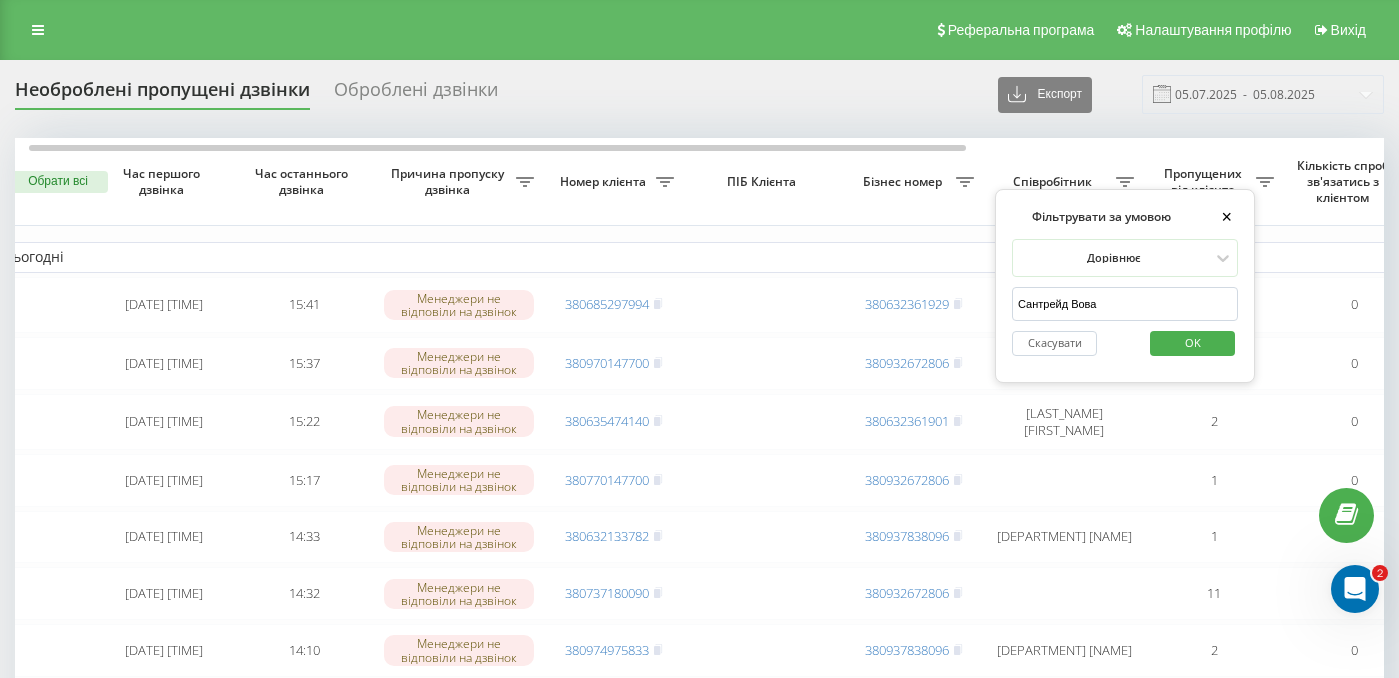 type on "Сантрейд Вова" 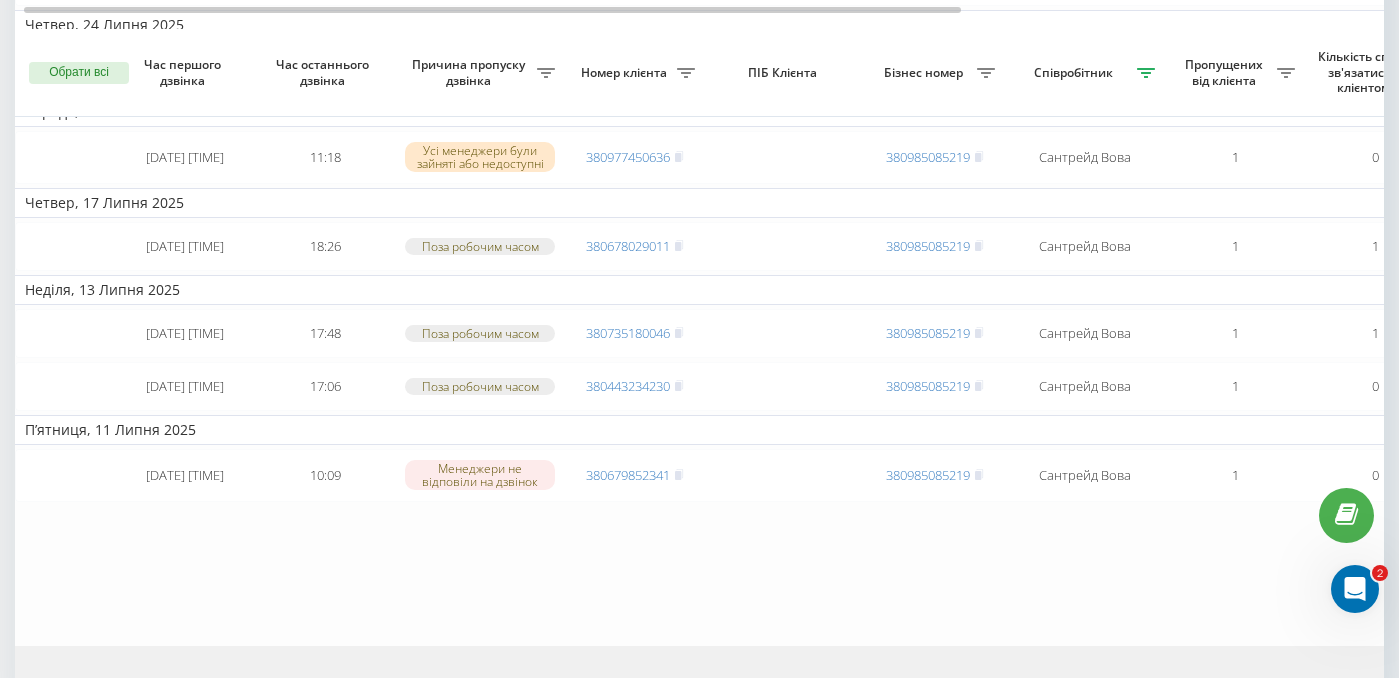 scroll, scrollTop: 601, scrollLeft: 0, axis: vertical 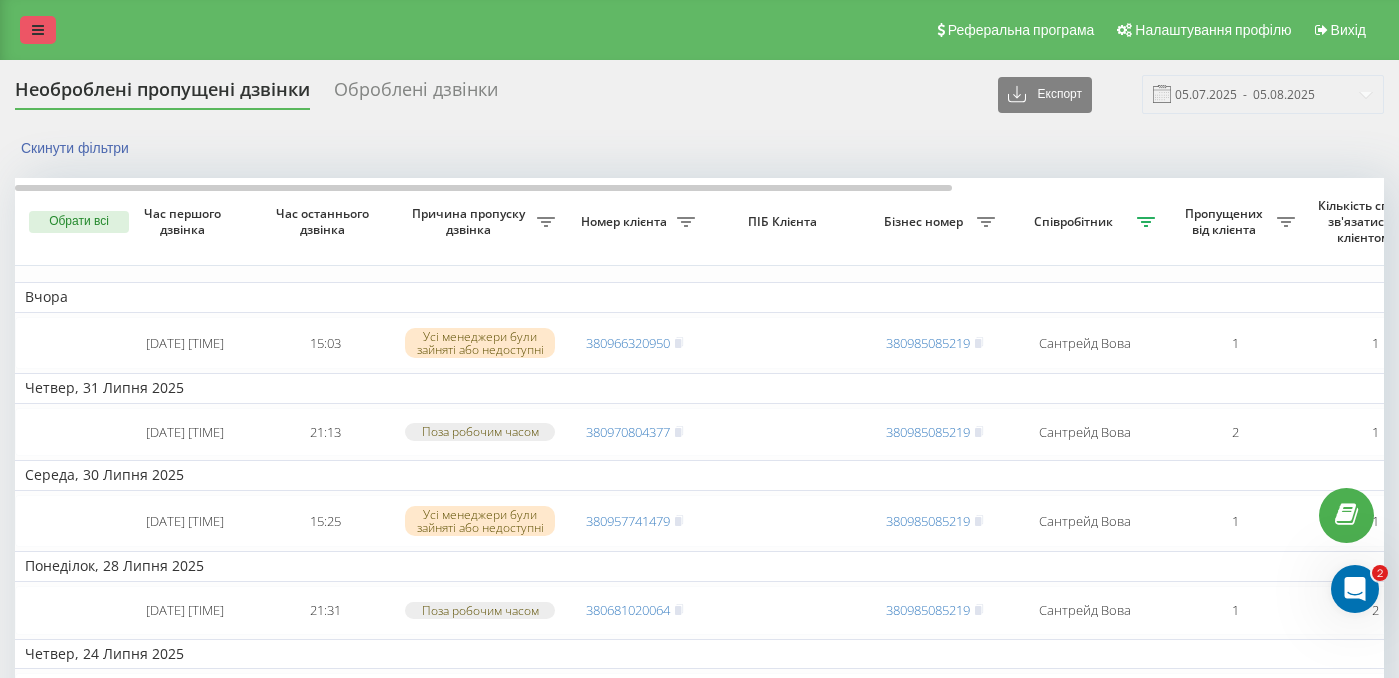 click at bounding box center [38, 30] 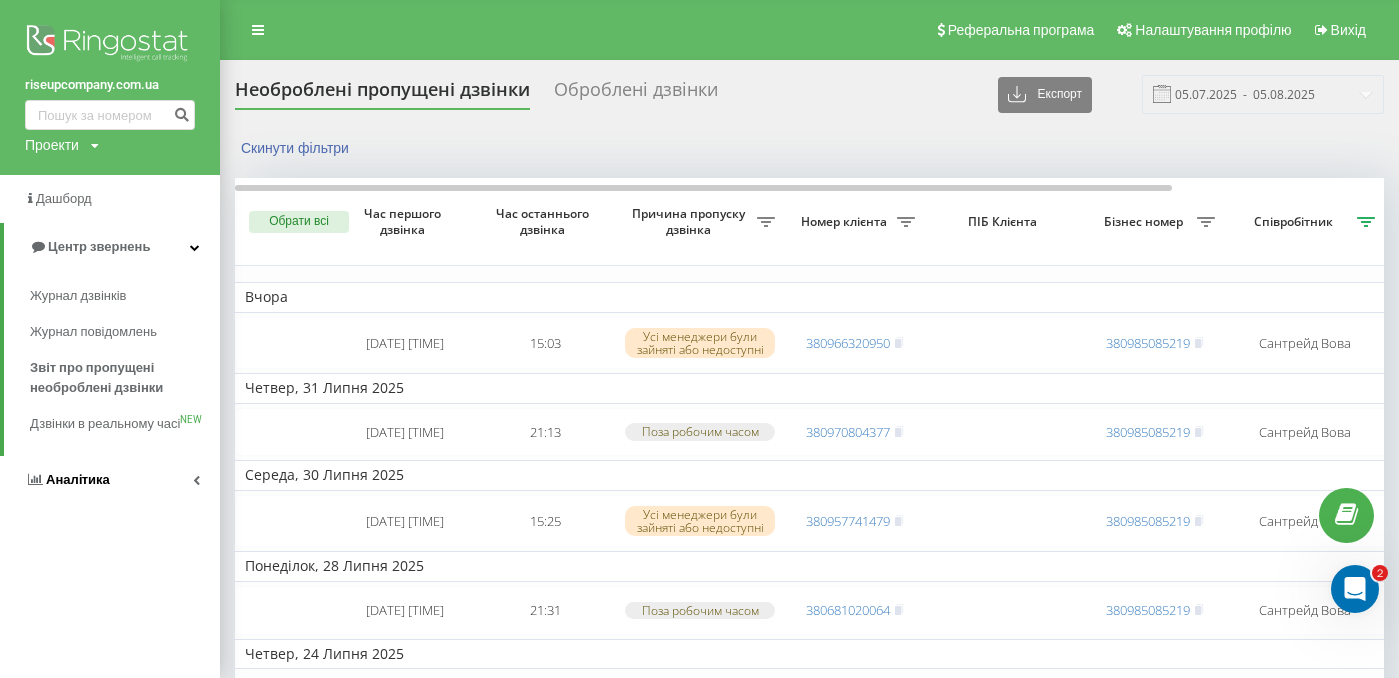 click on "Аналiтика" at bounding box center [110, 480] 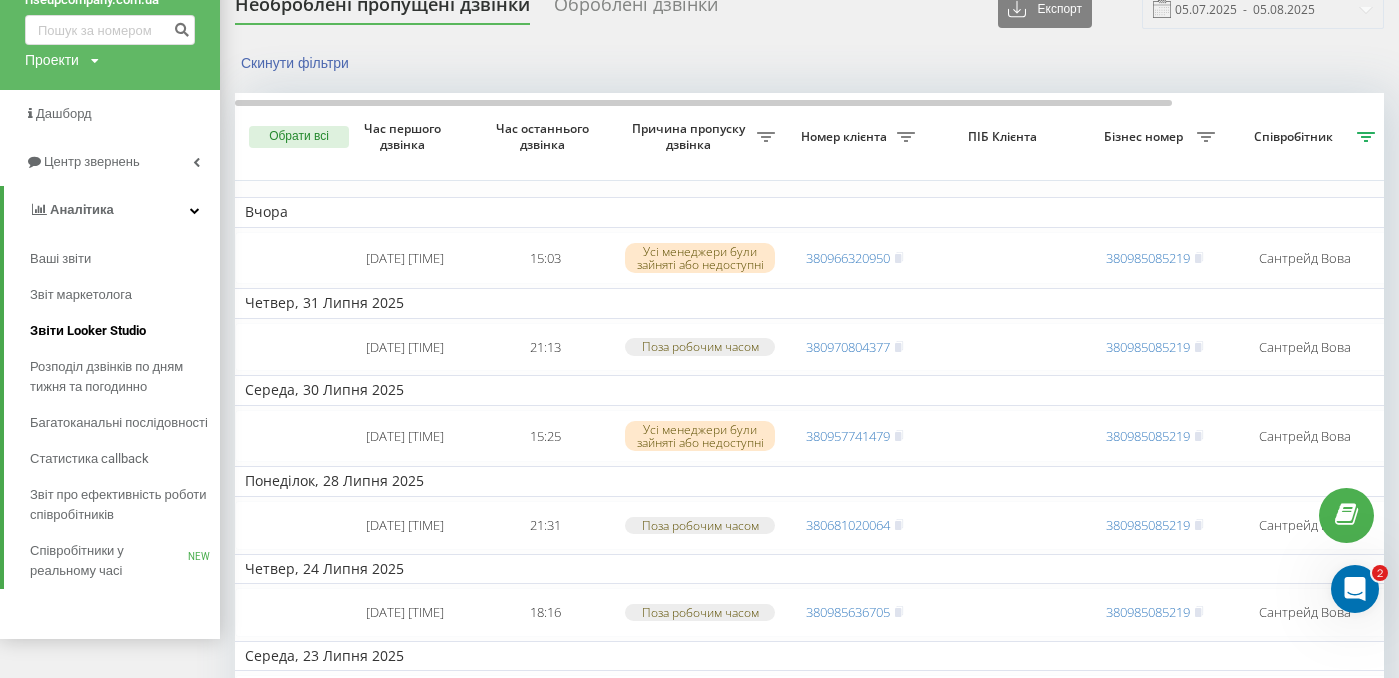 scroll, scrollTop: 94, scrollLeft: 0, axis: vertical 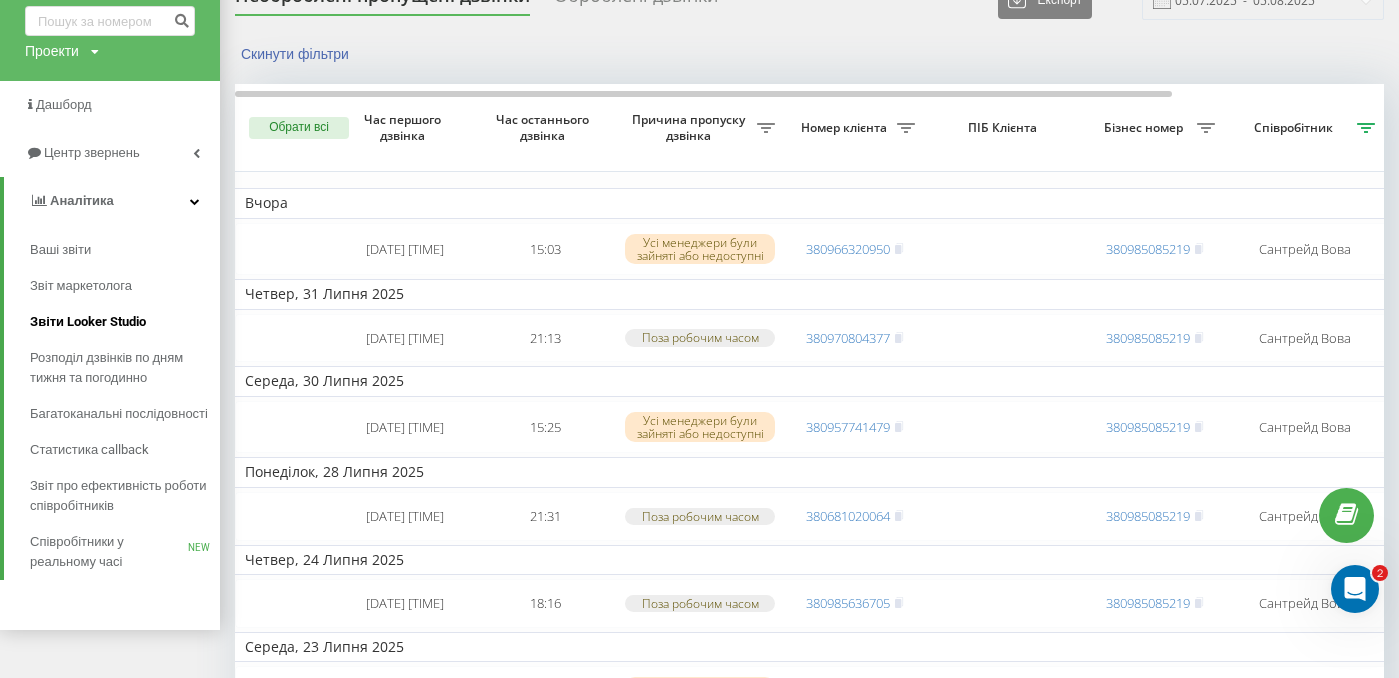 click on "Звіти Looker Studio" at bounding box center [88, 322] 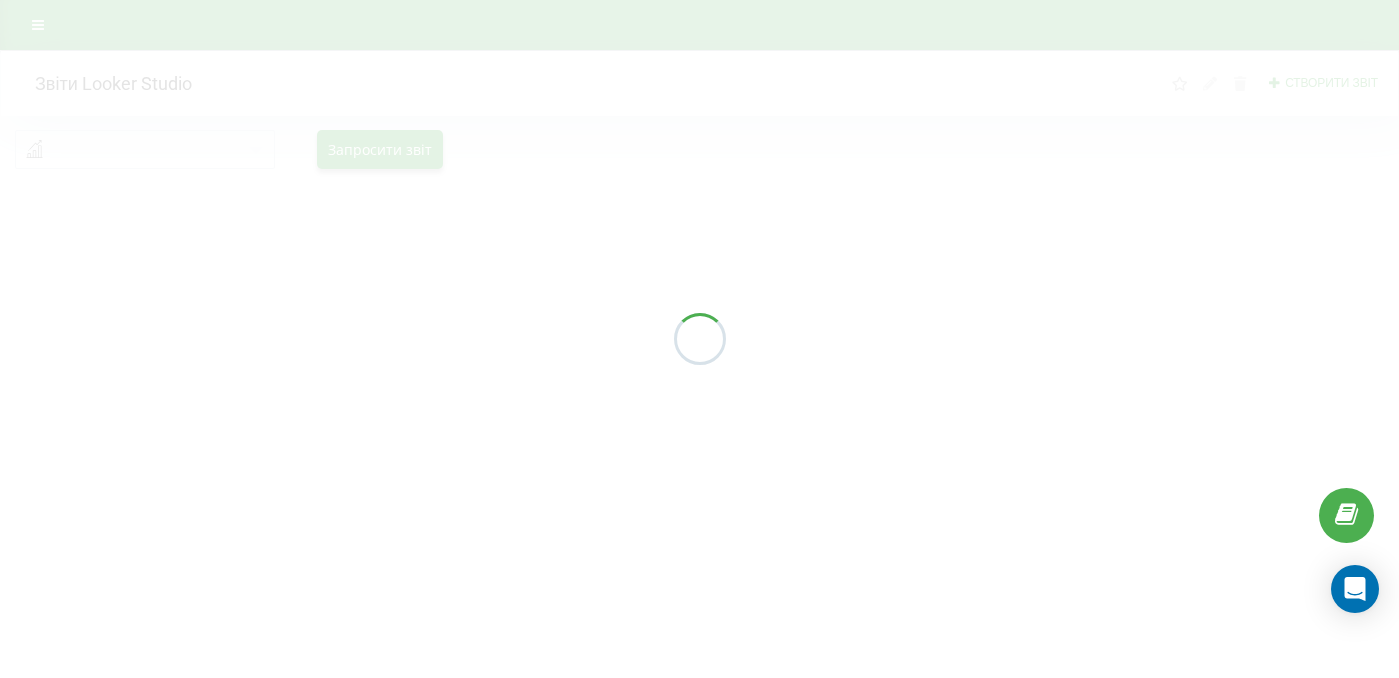 scroll, scrollTop: 0, scrollLeft: 0, axis: both 